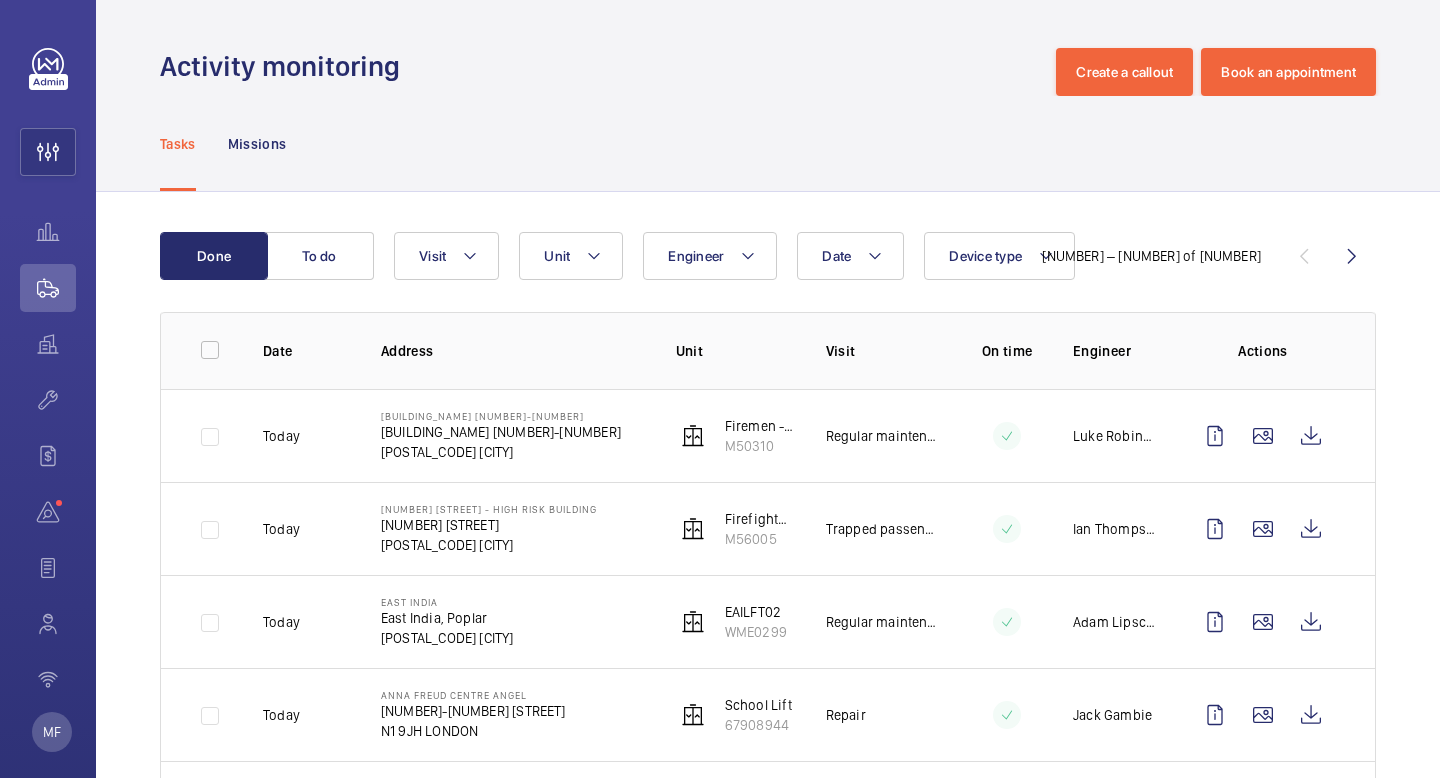 scroll, scrollTop: 0, scrollLeft: 0, axis: both 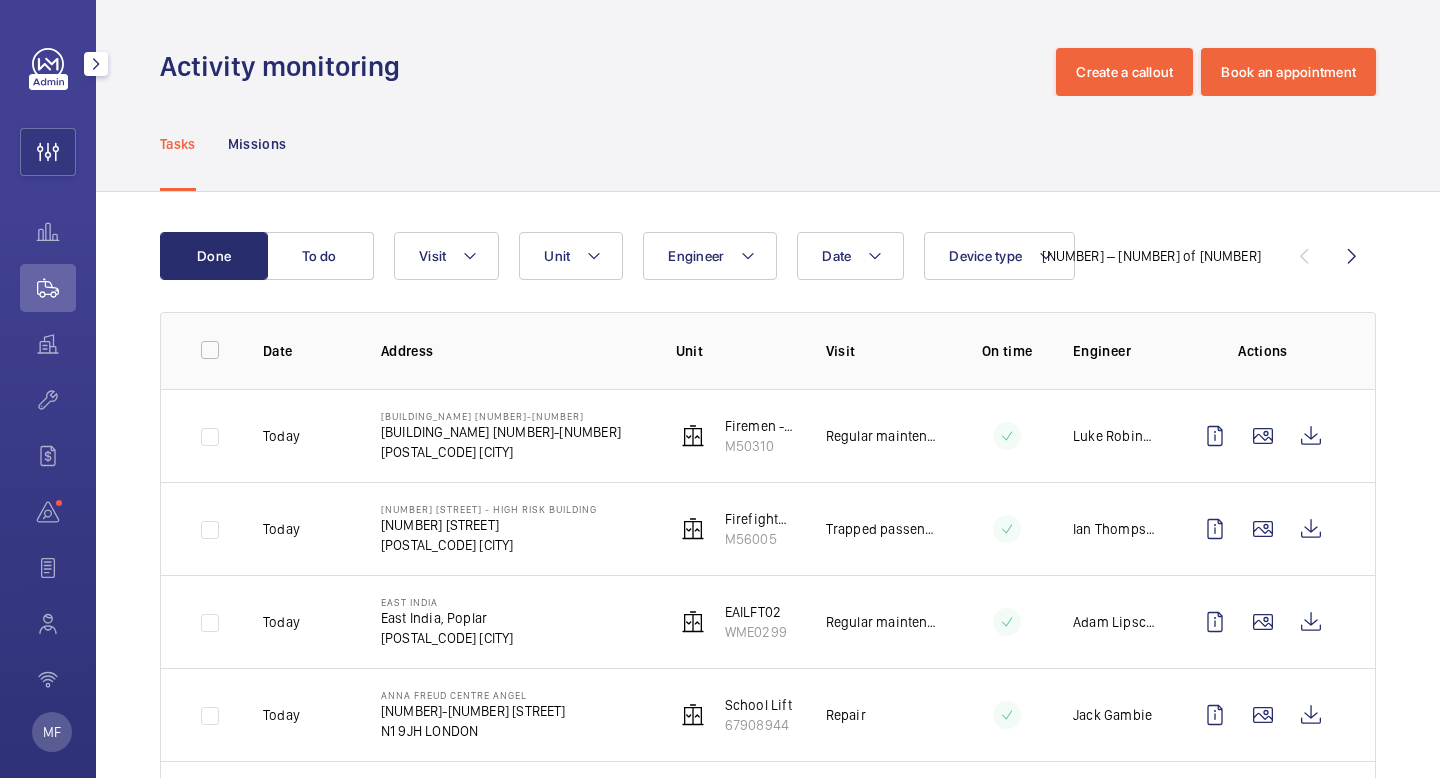 click 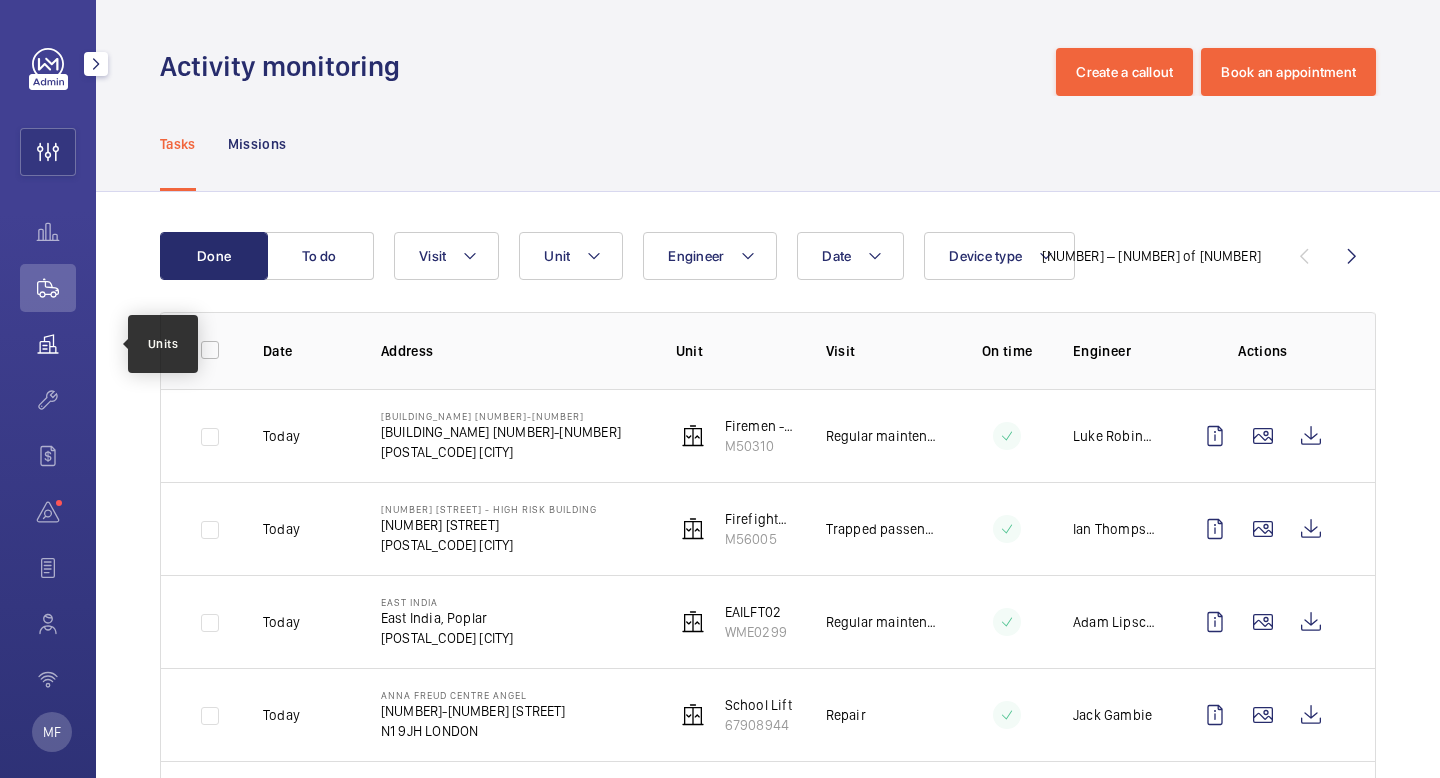 click 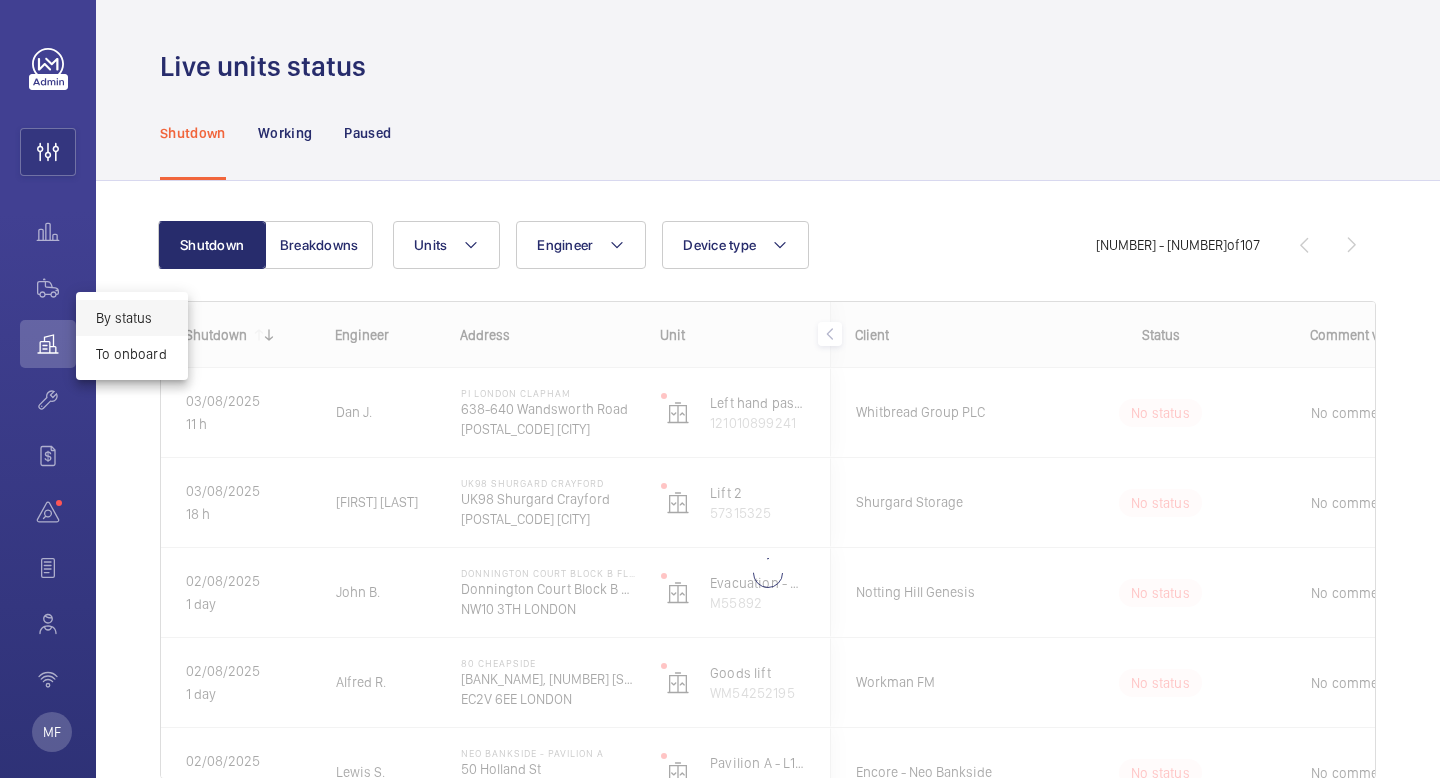 click at bounding box center (720, 389) 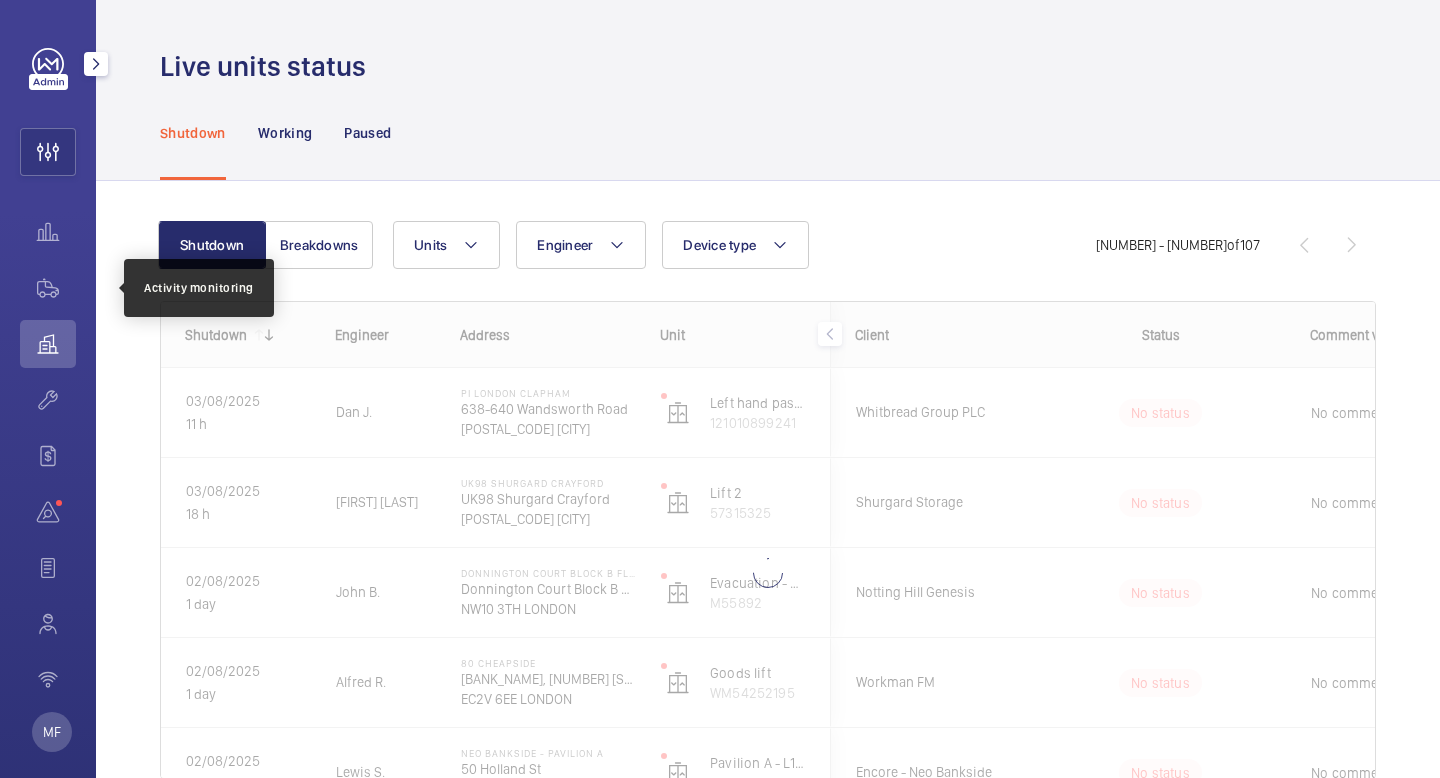 click 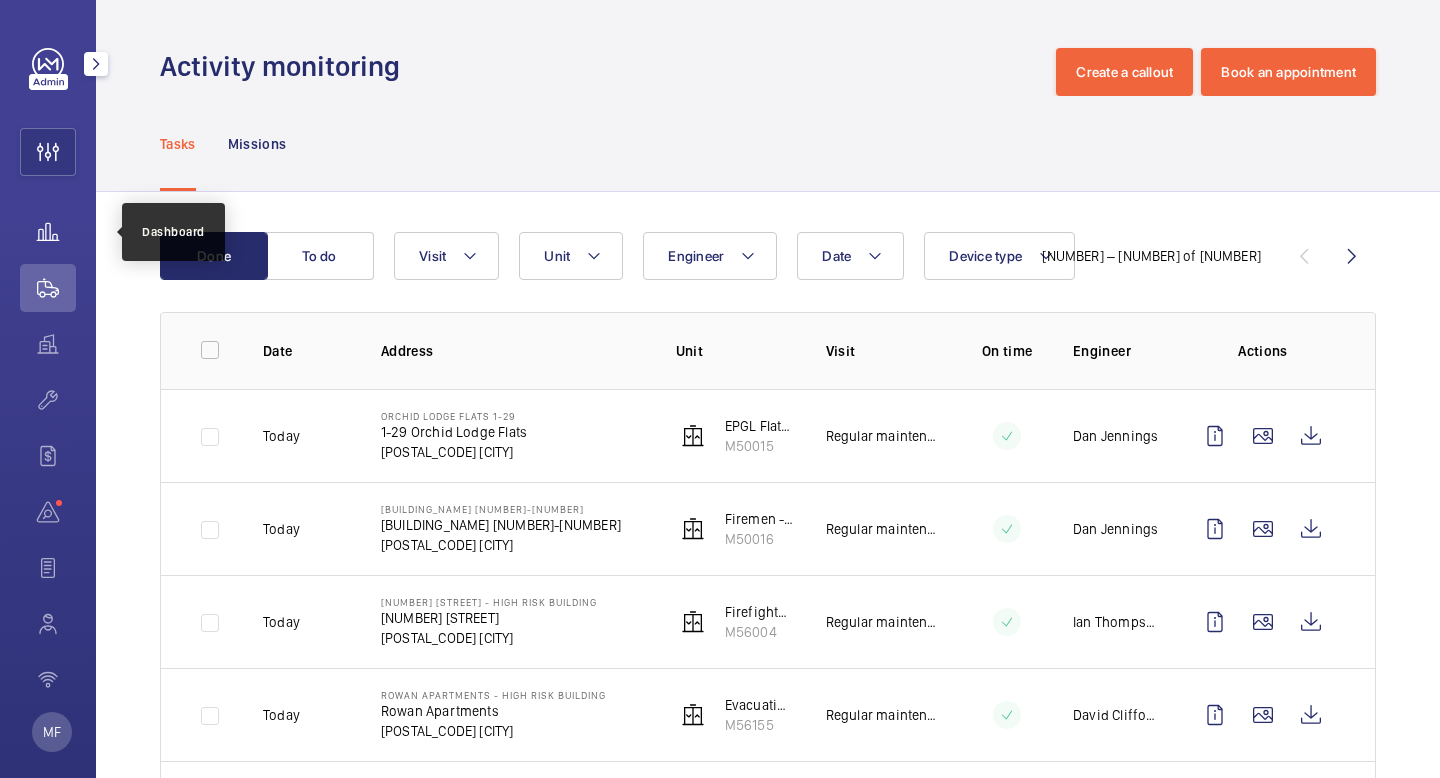 click 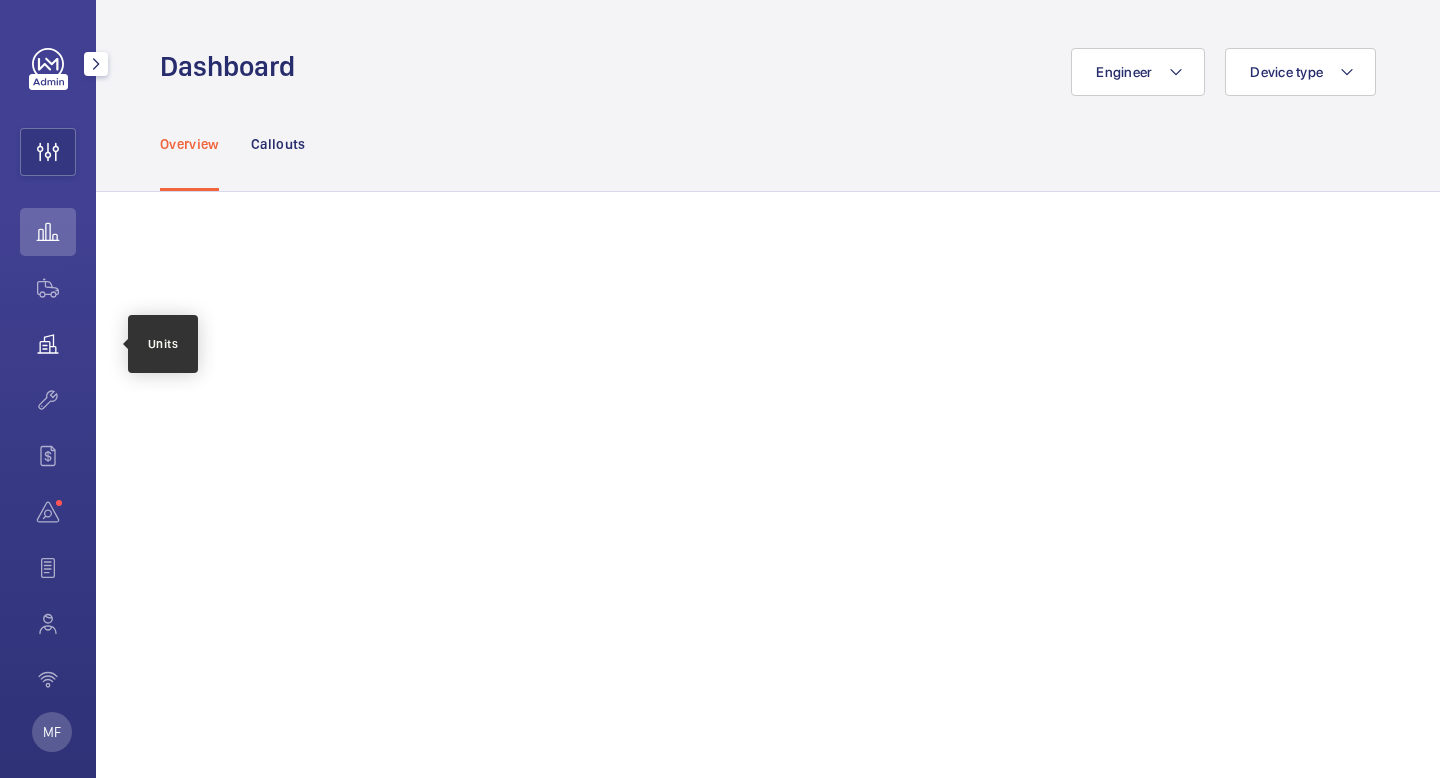 click 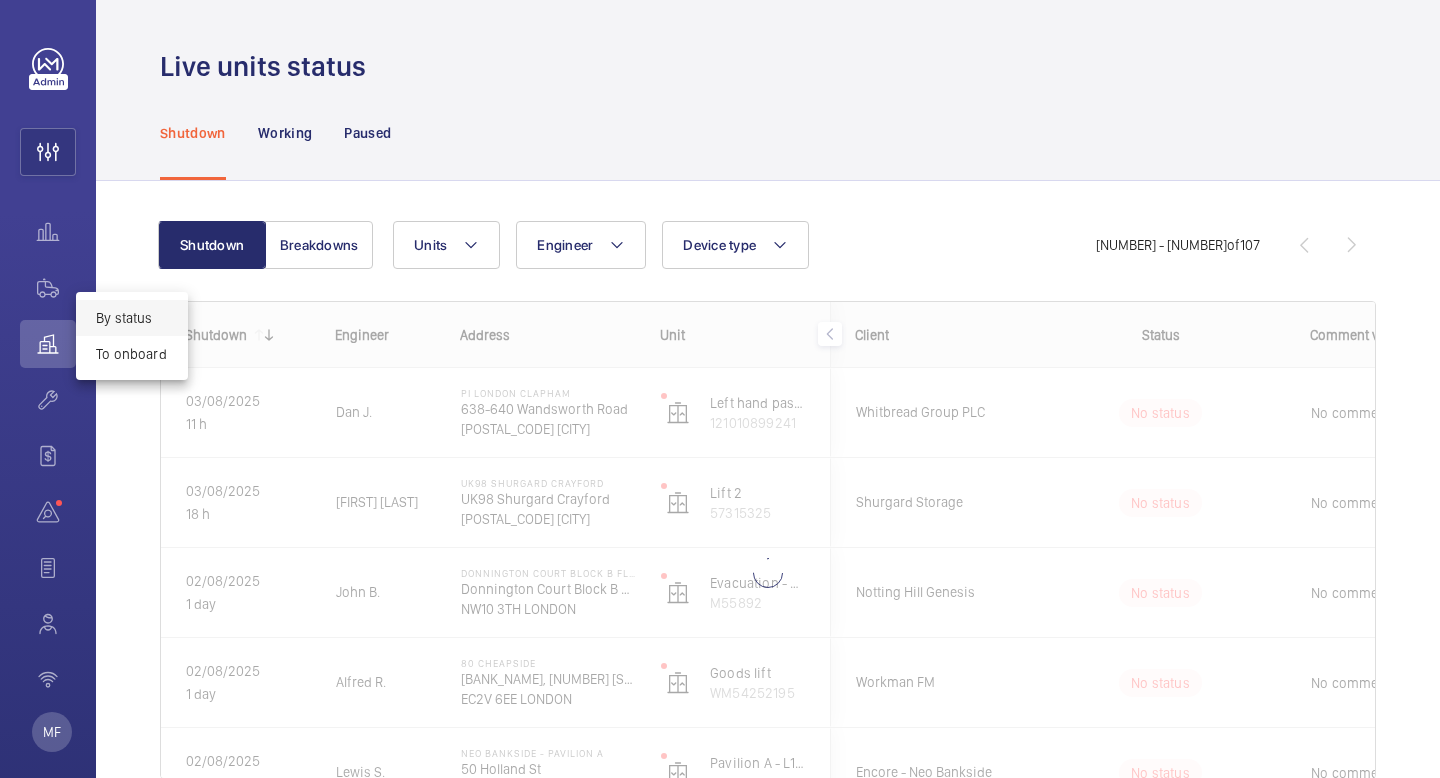 click at bounding box center (720, 389) 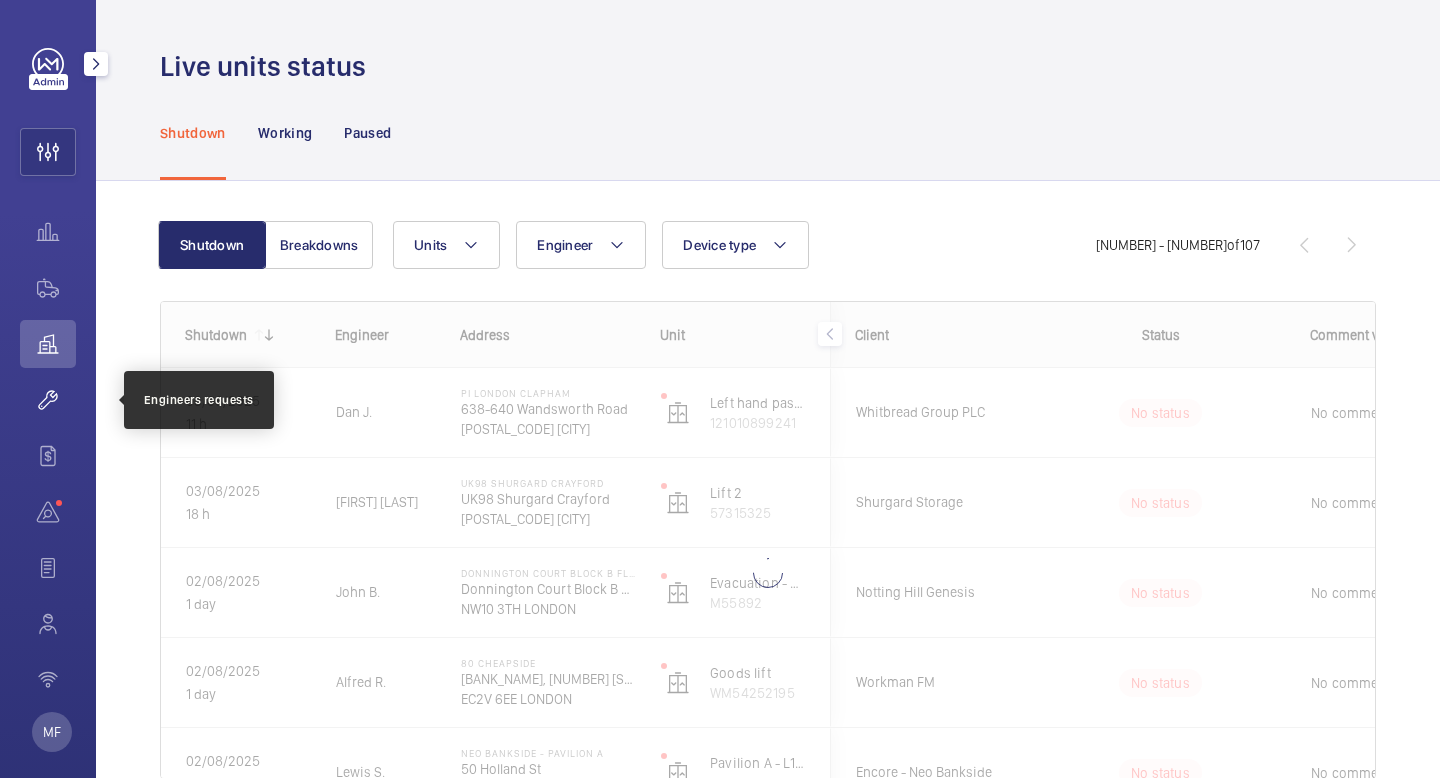 click 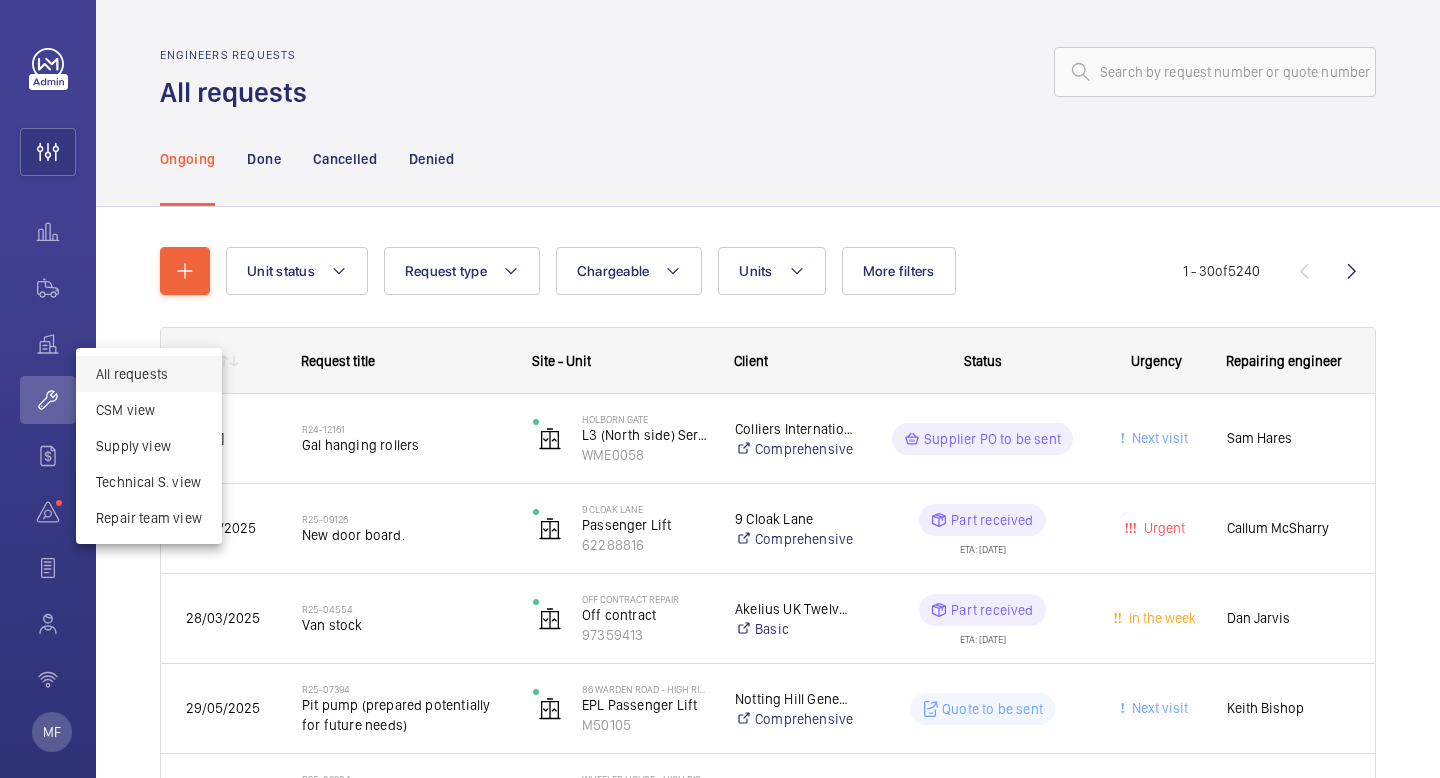 click at bounding box center (720, 389) 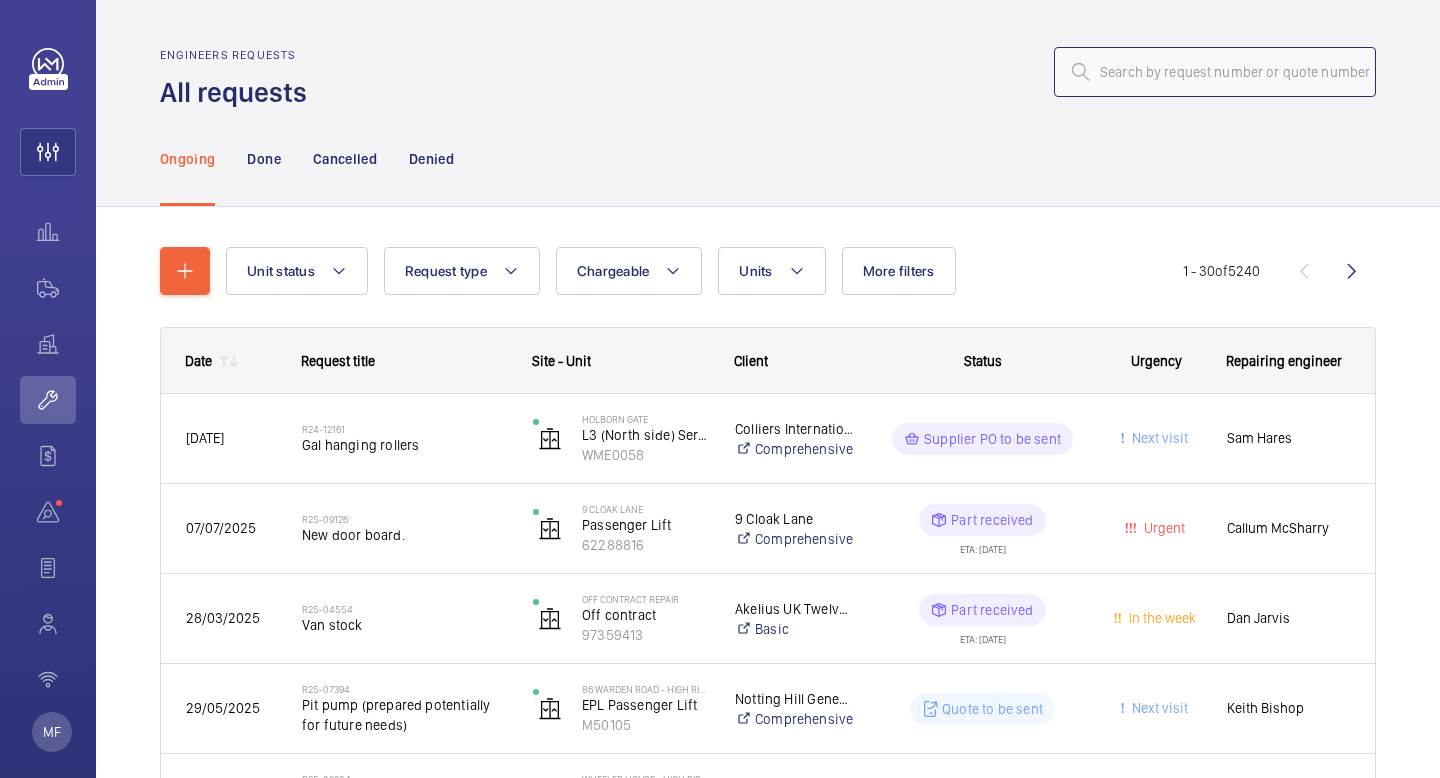 click 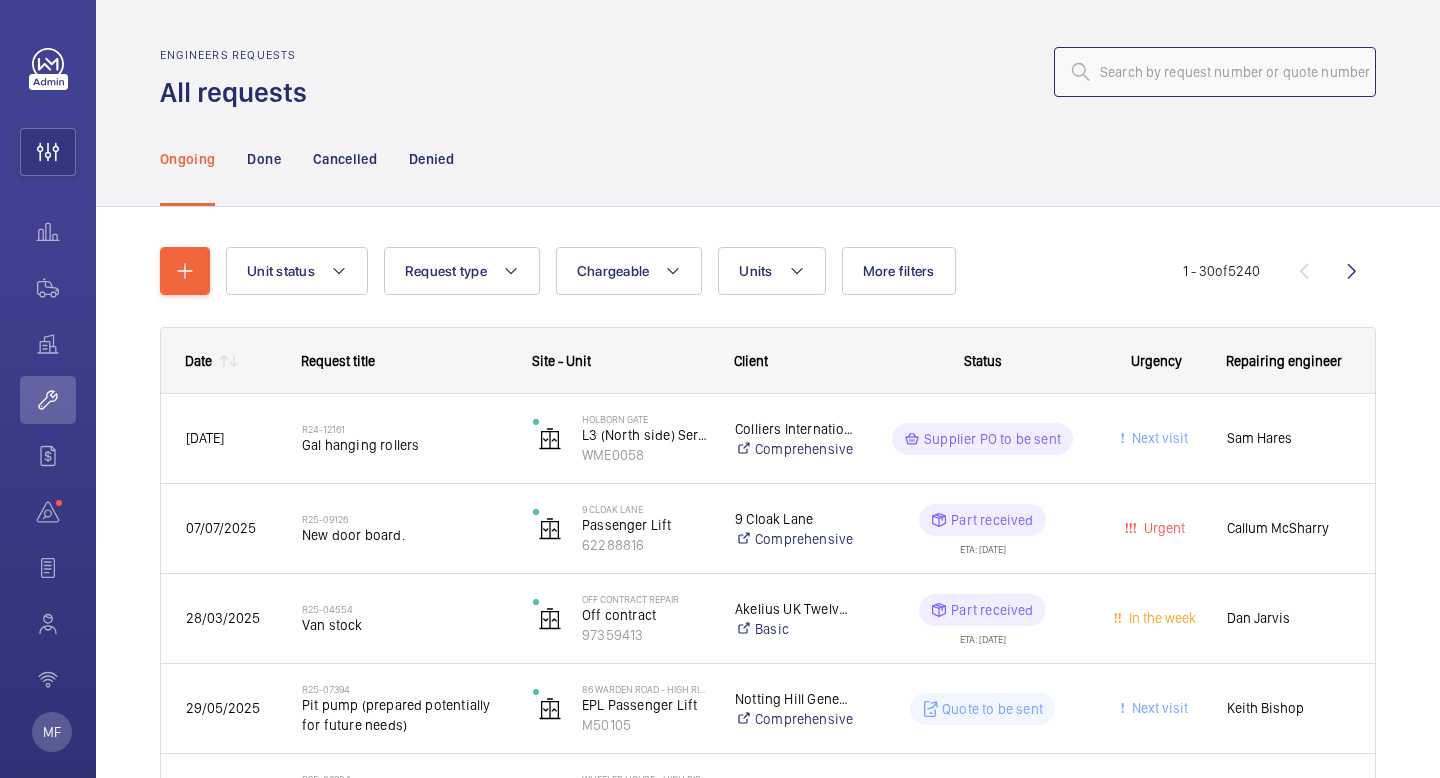 paste on "[NUMBER]" 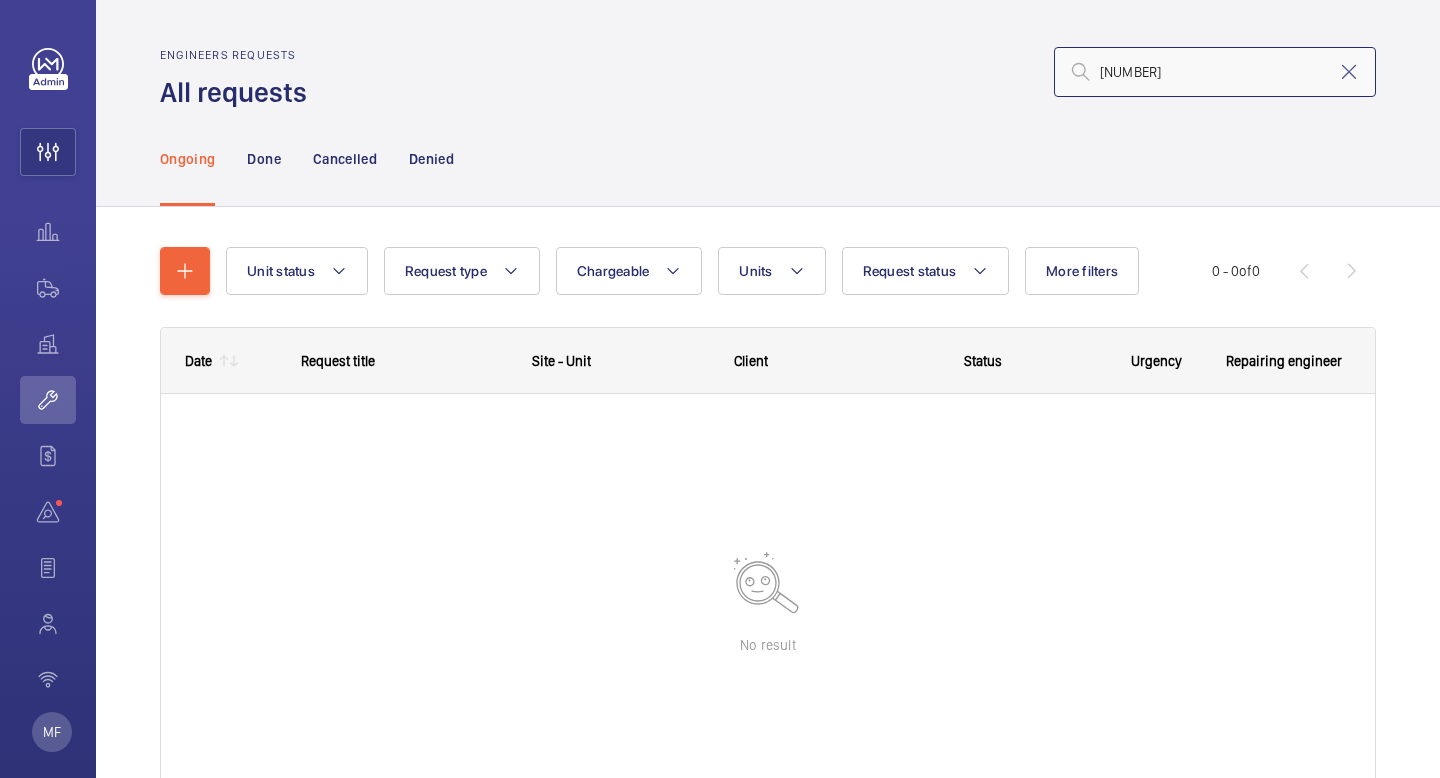 type on "[NUMBER]" 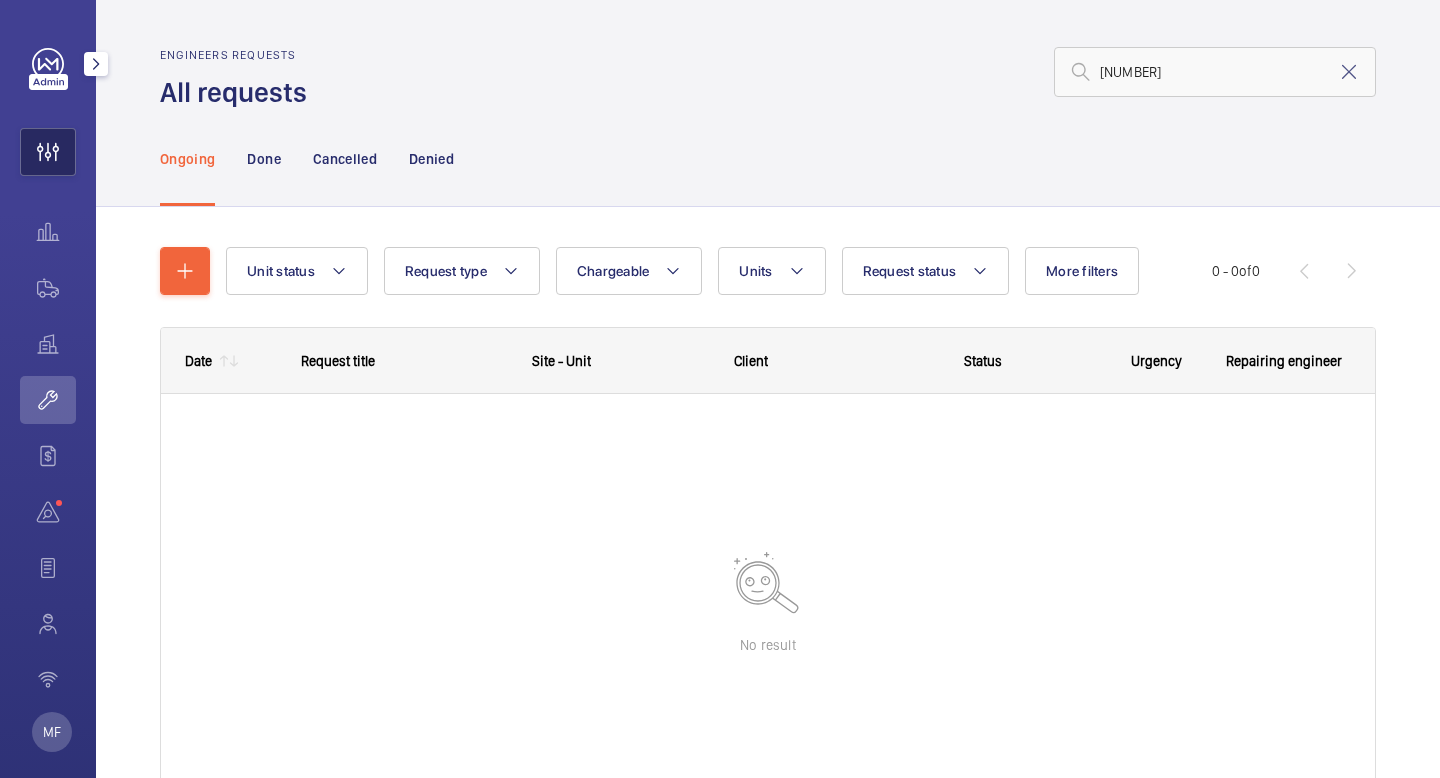 click 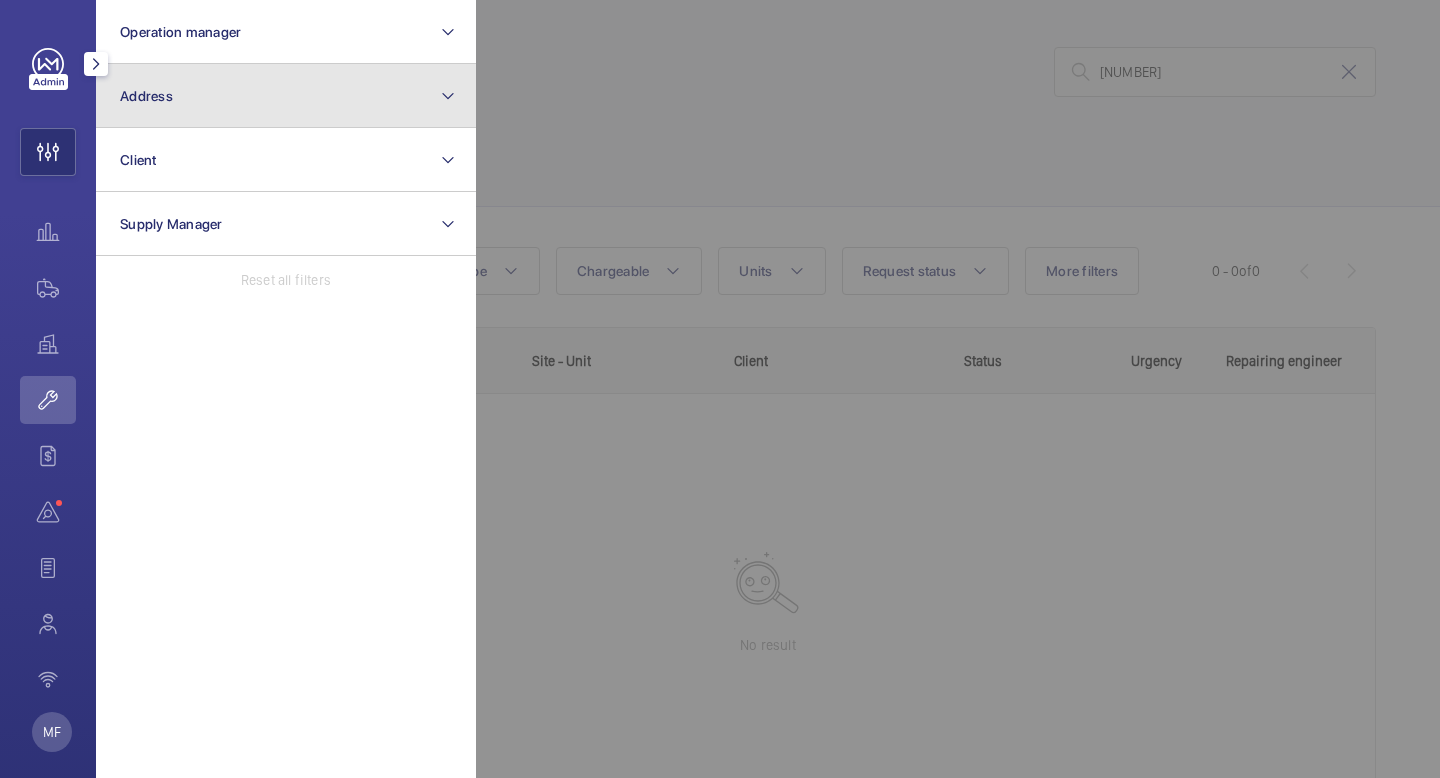 click on "Address" 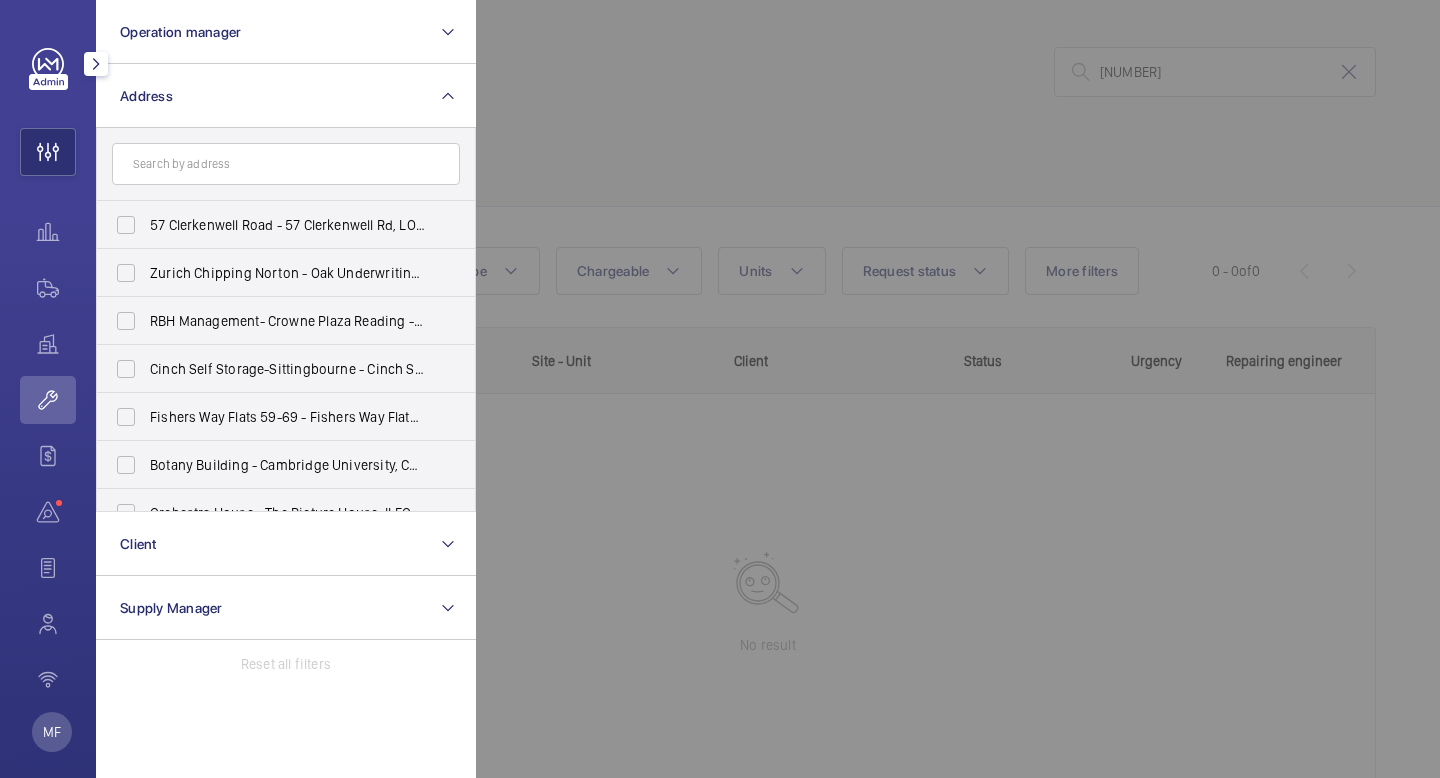 click 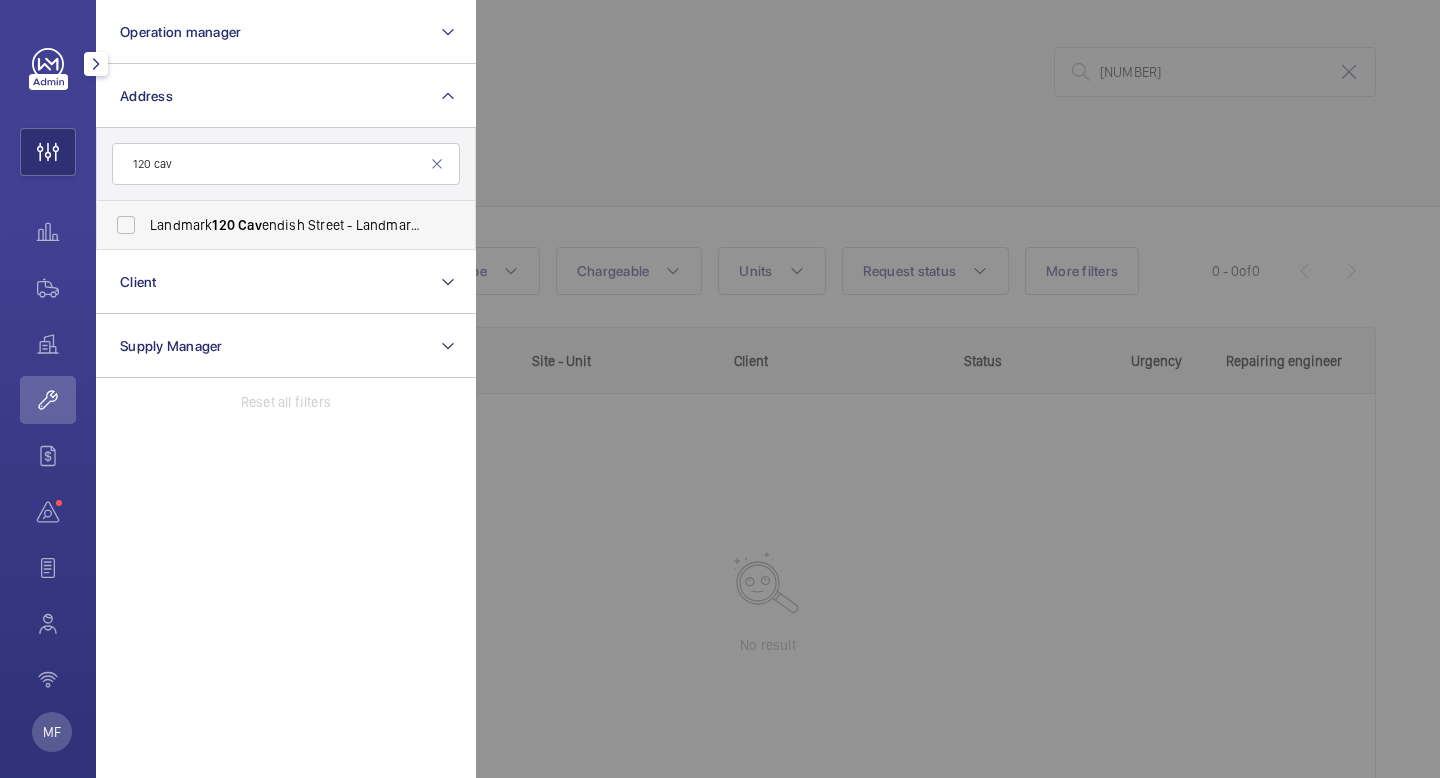 type on "120 cav" 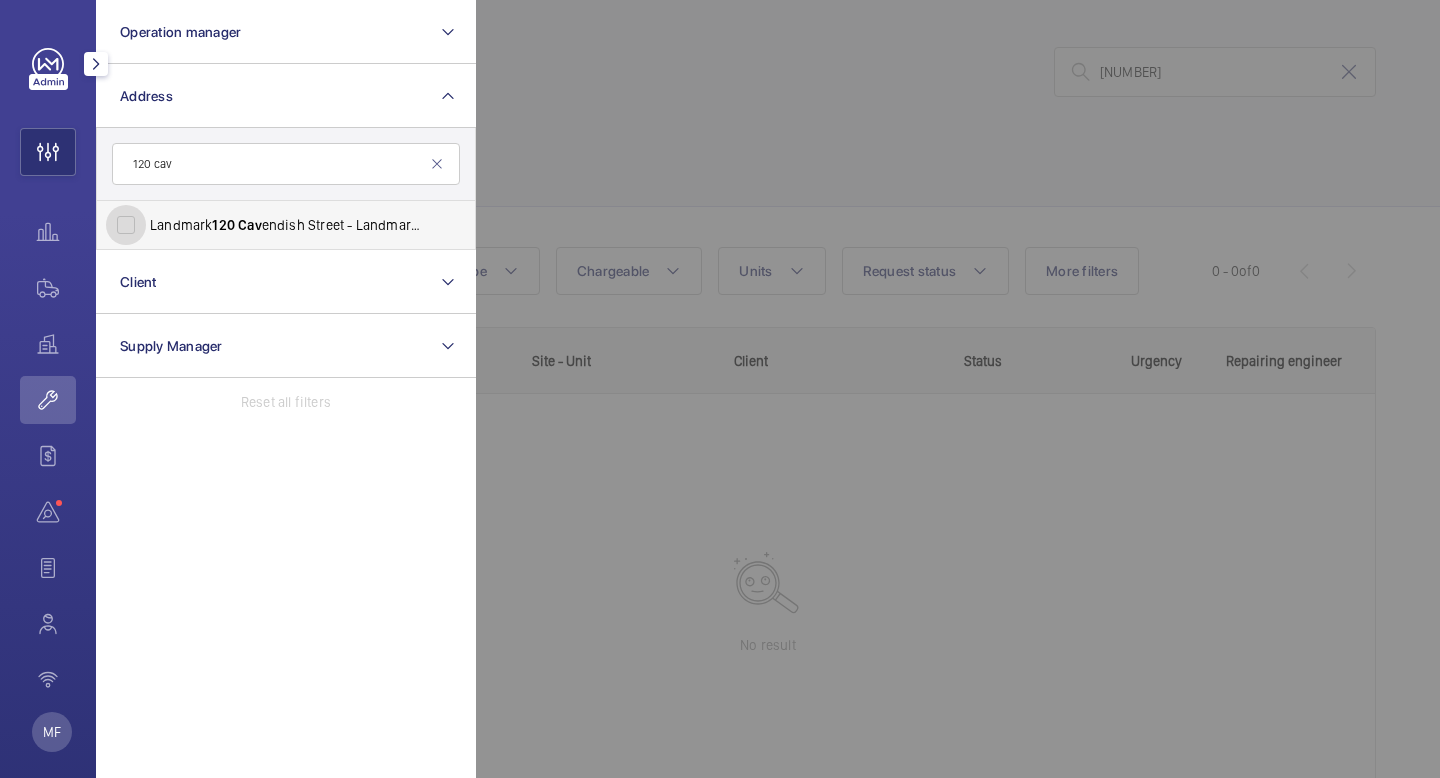 click on "Landmark [NUMBER] [STREET] - Landmark Office Space - New [STREET], [CITY] [POSTAL_CODE]" at bounding box center (126, 225) 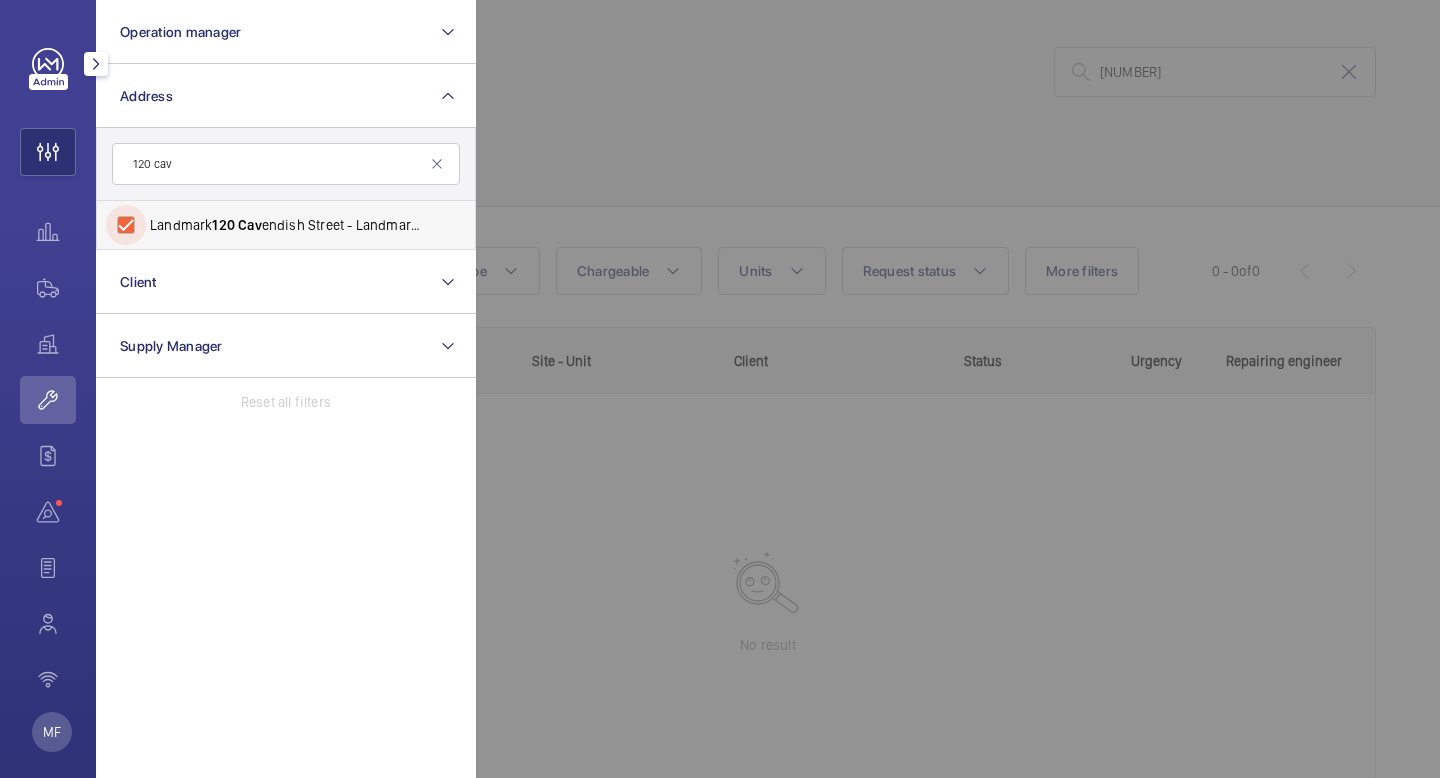checkbox on "true" 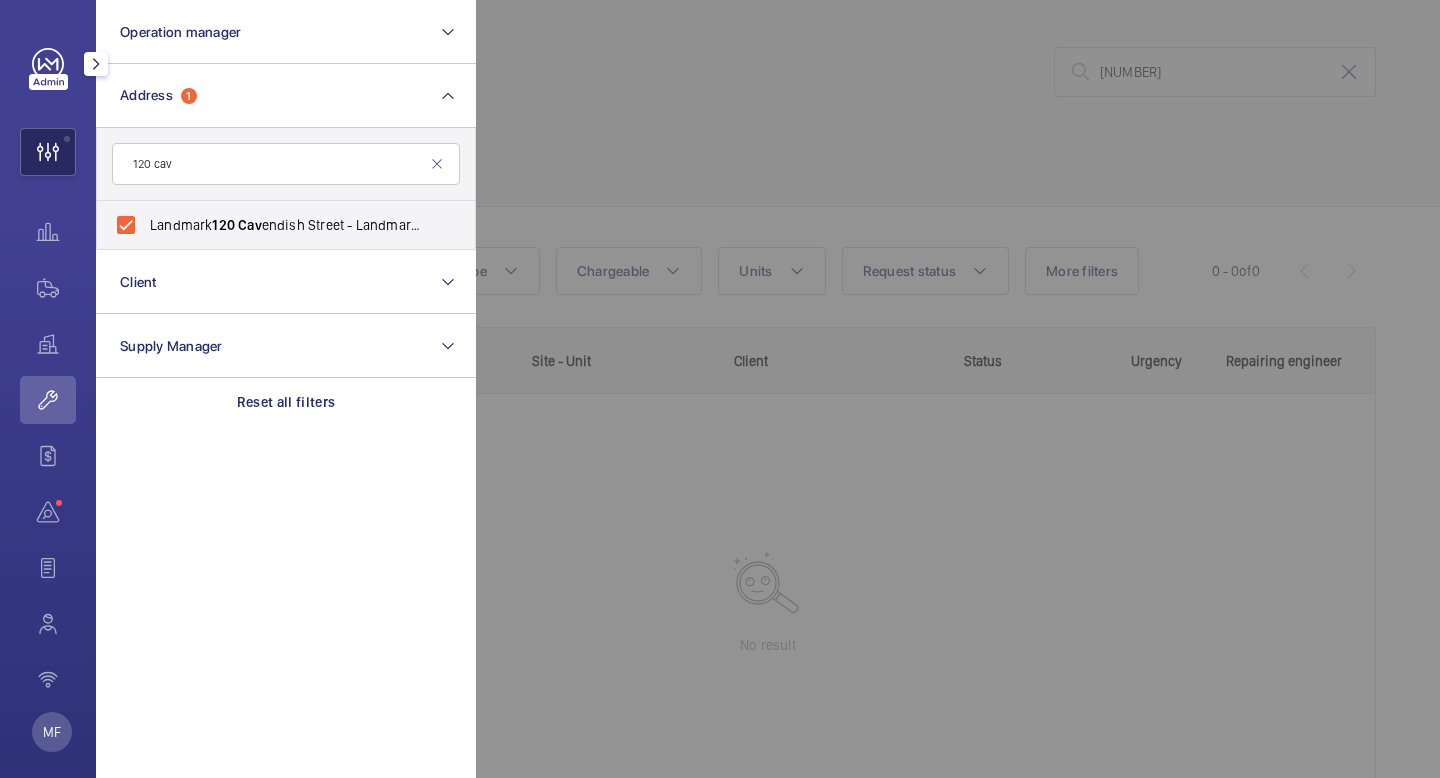 click 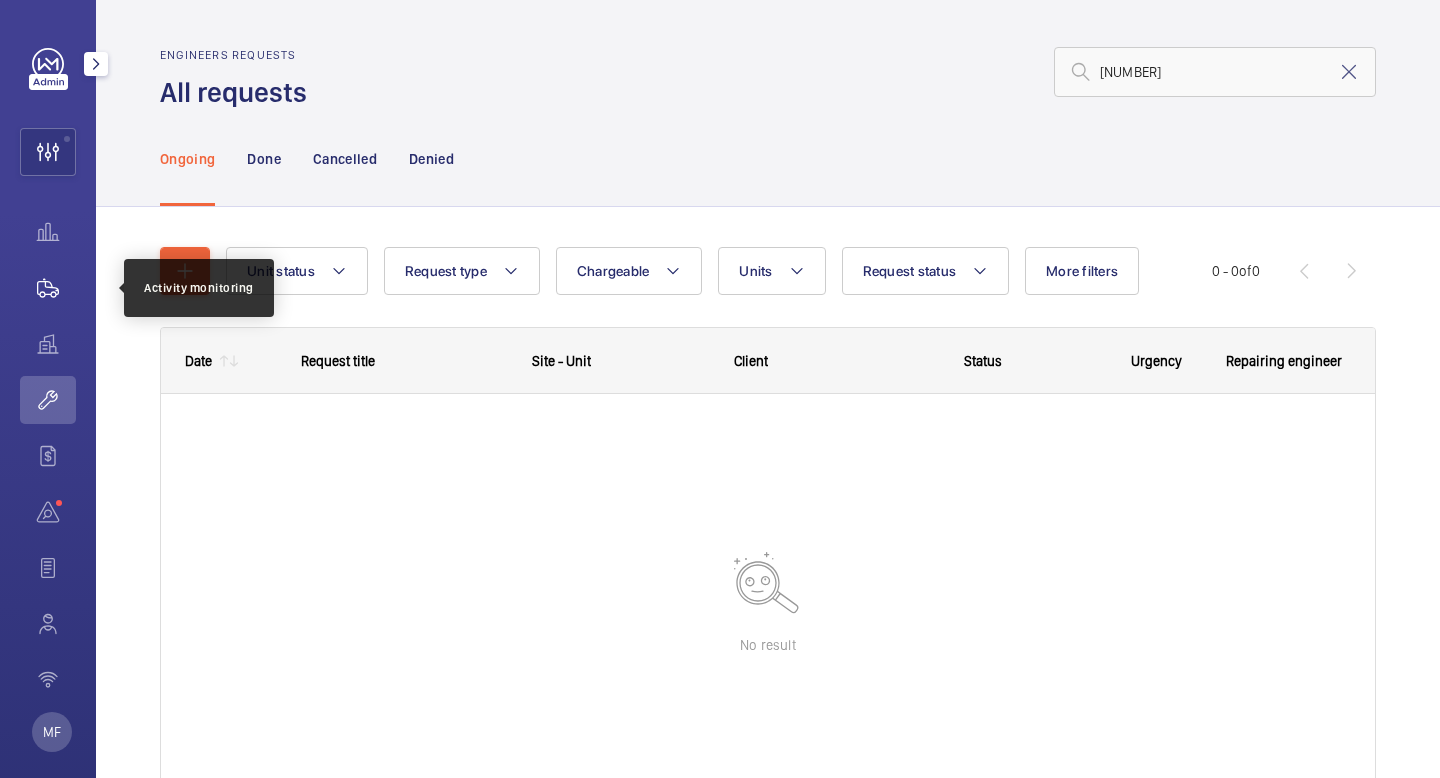 click 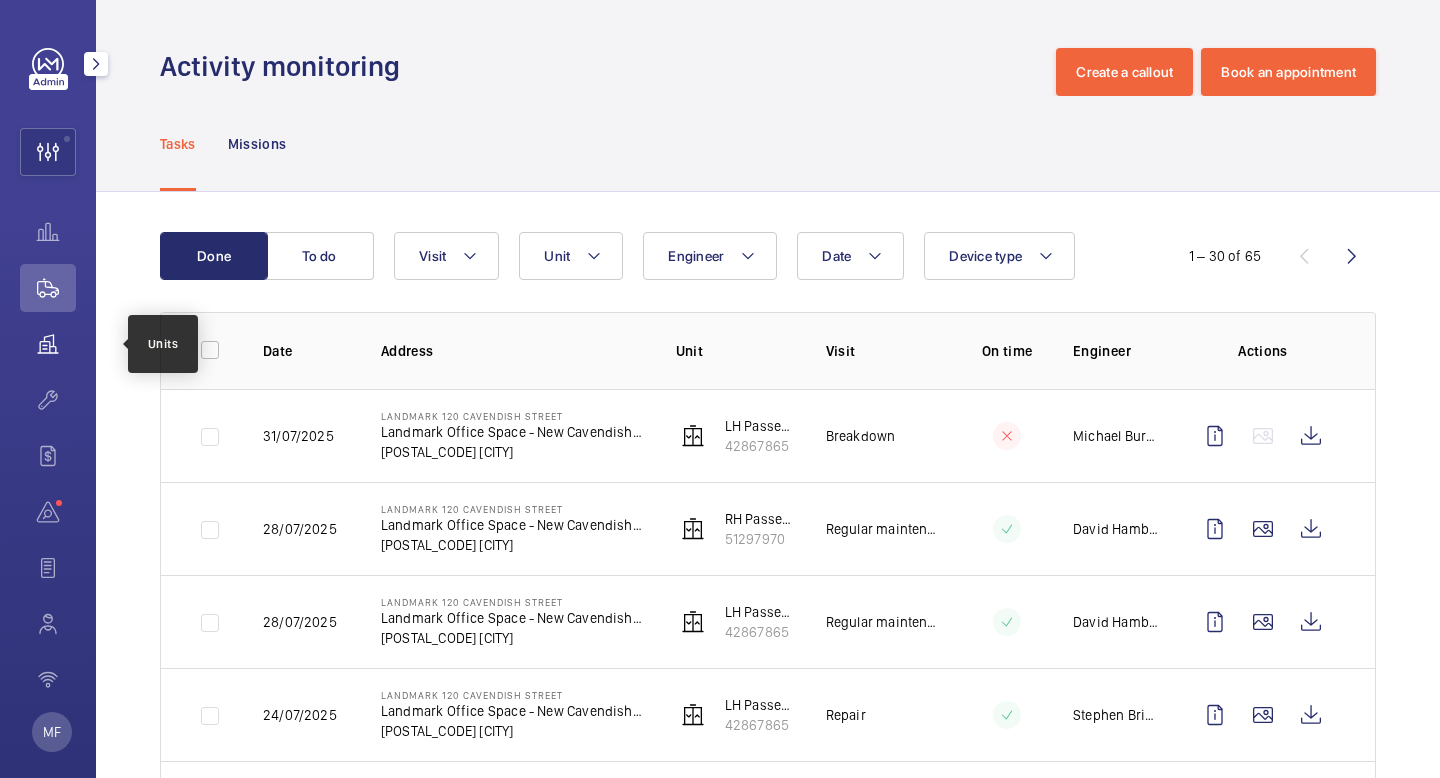click 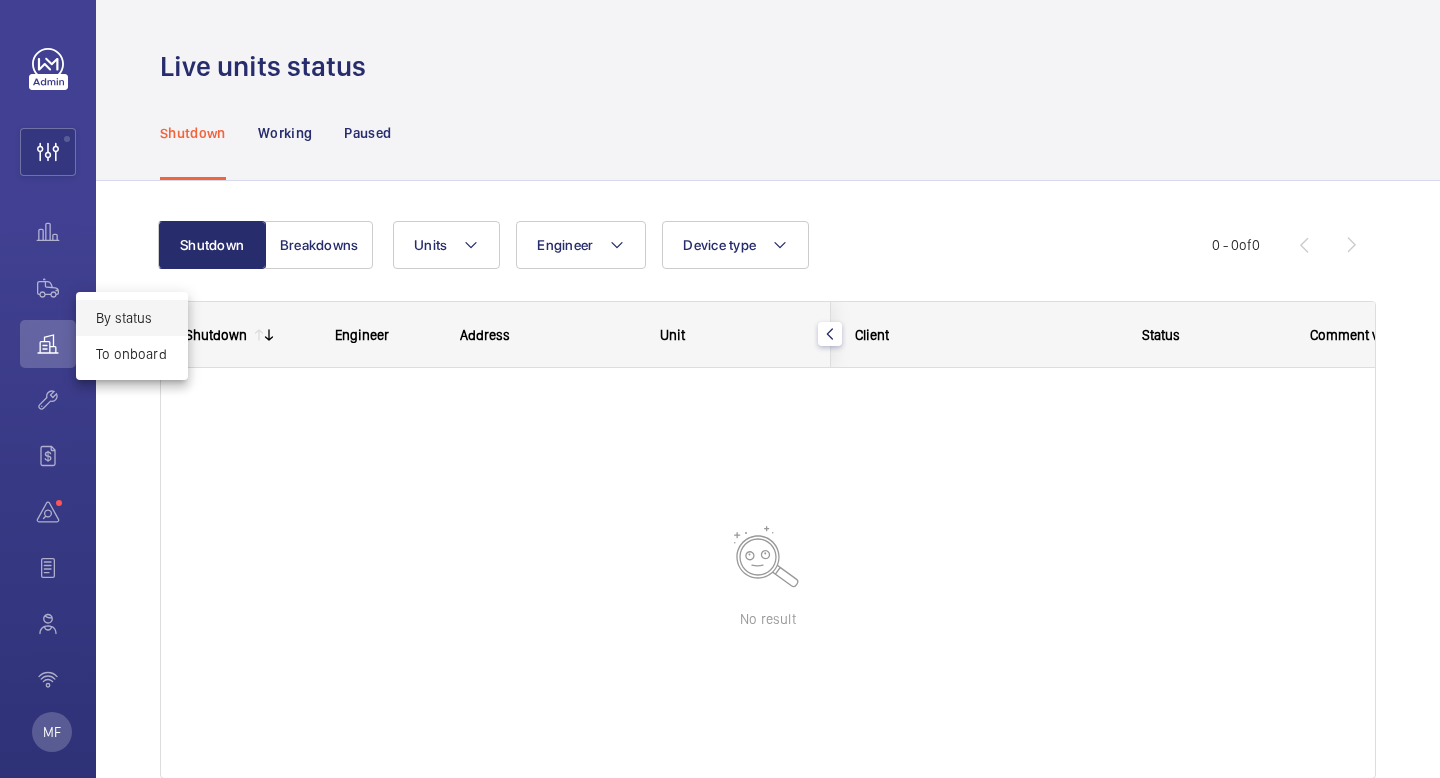 click at bounding box center (720, 389) 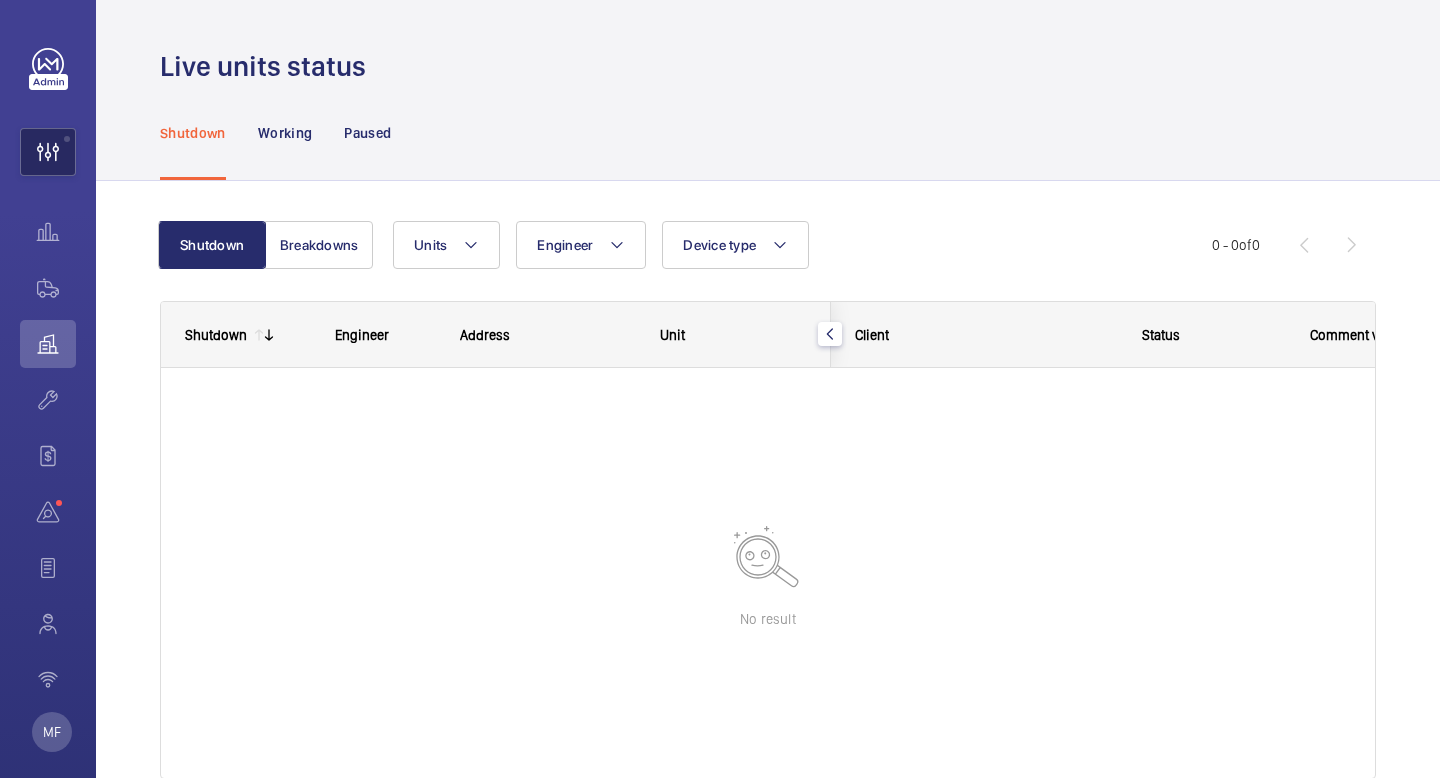 click 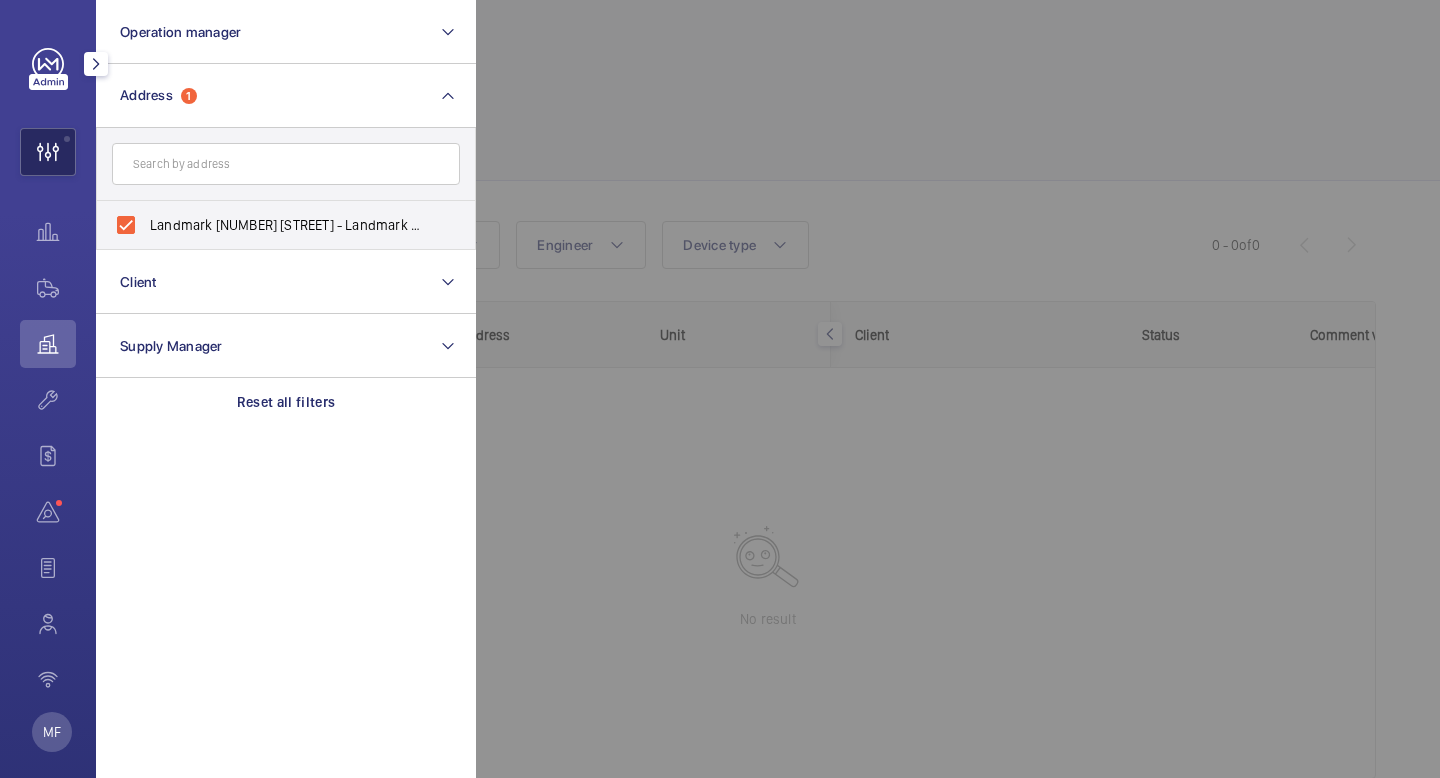 click 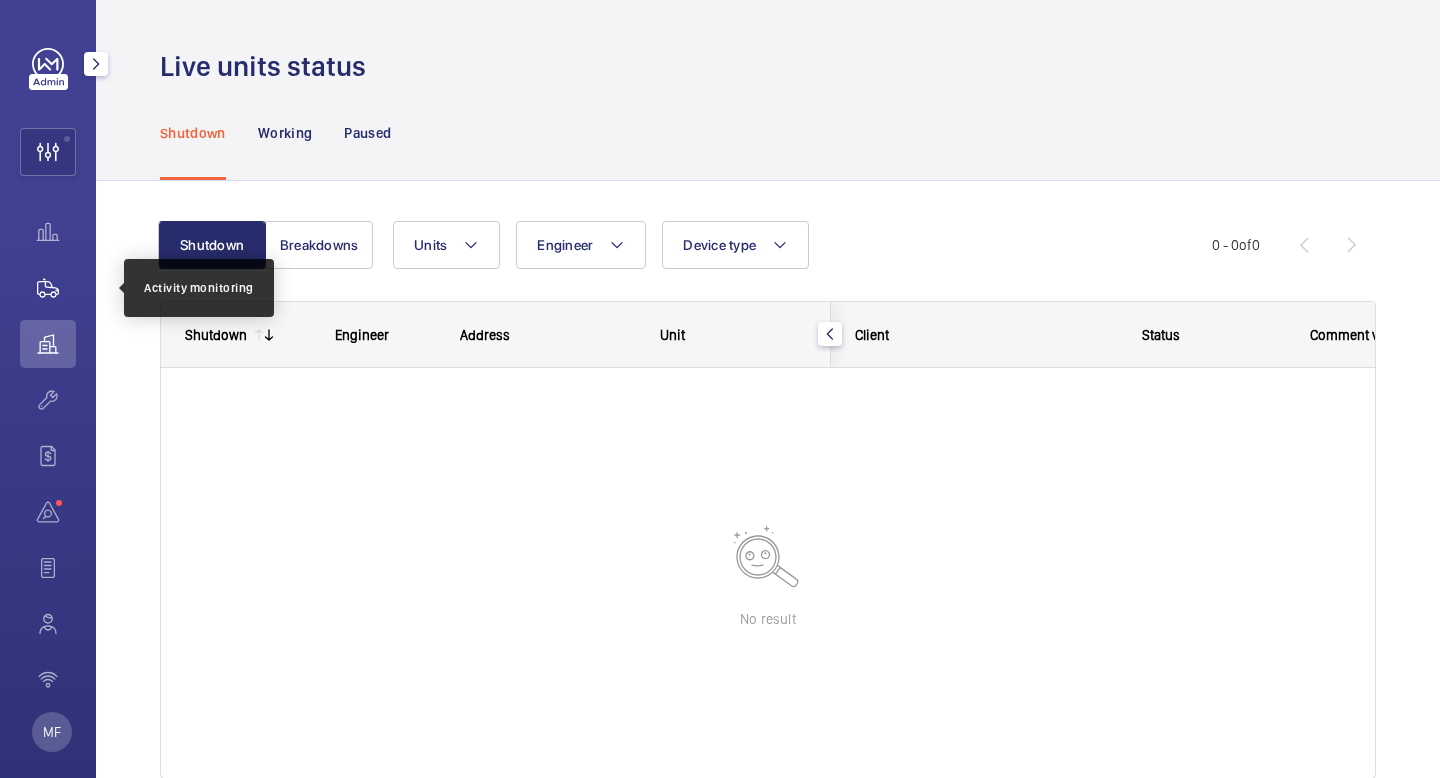 click 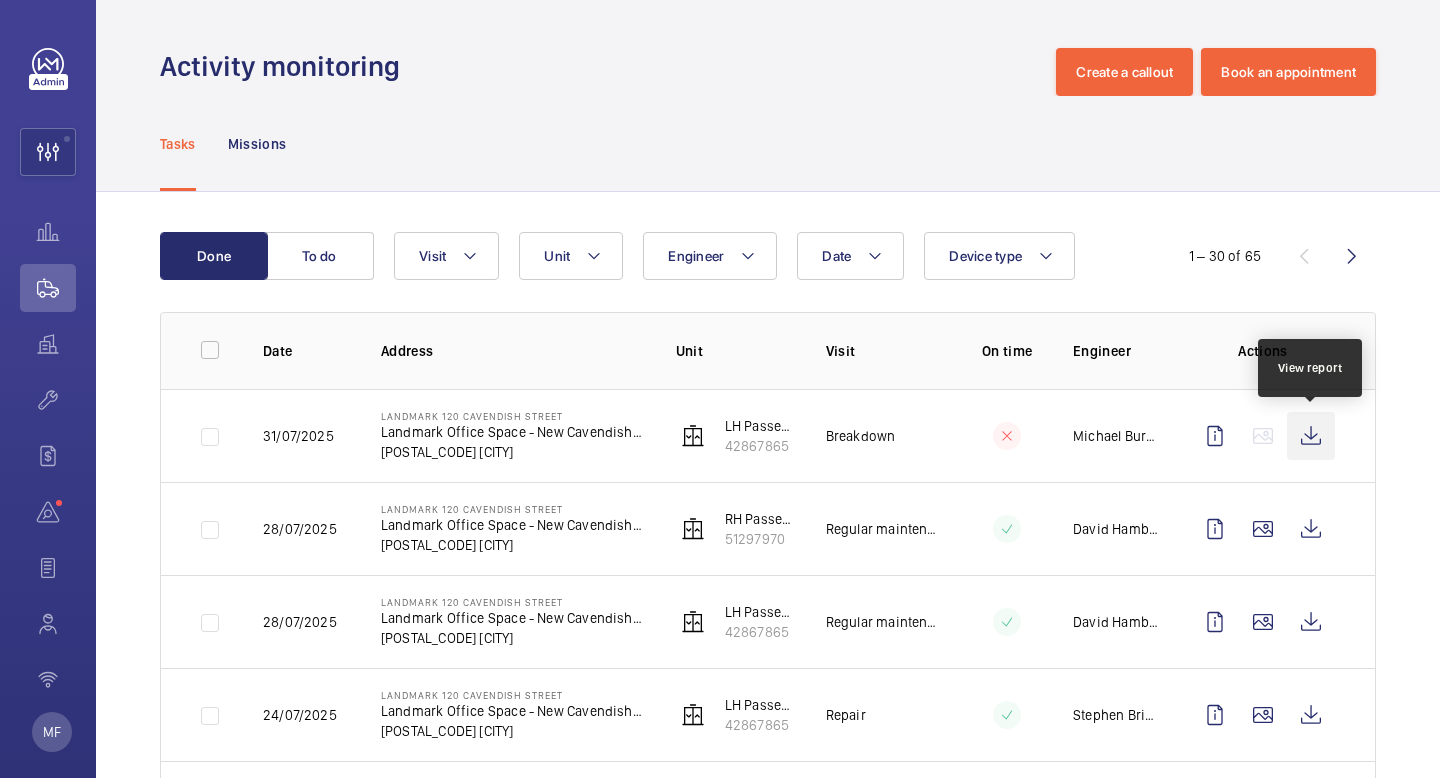 click 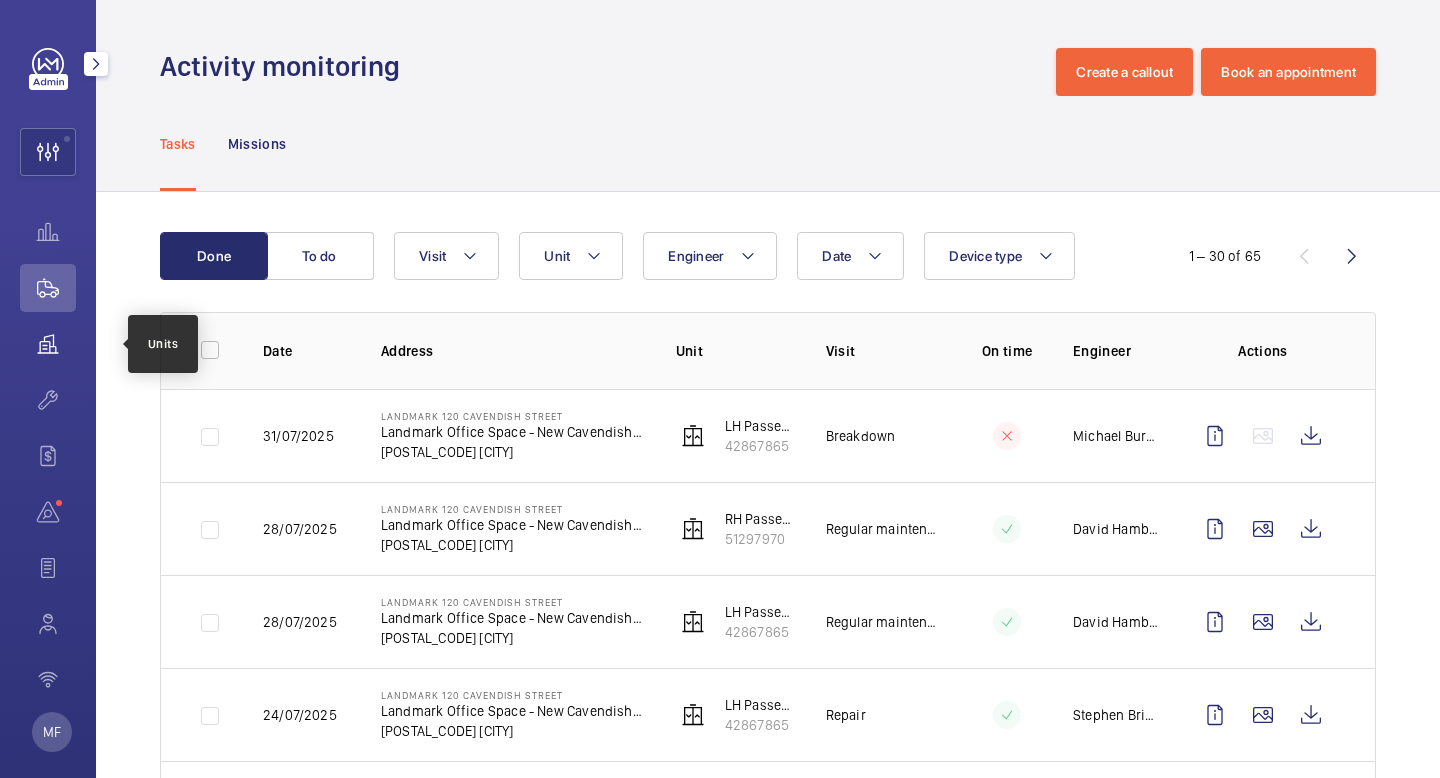 click 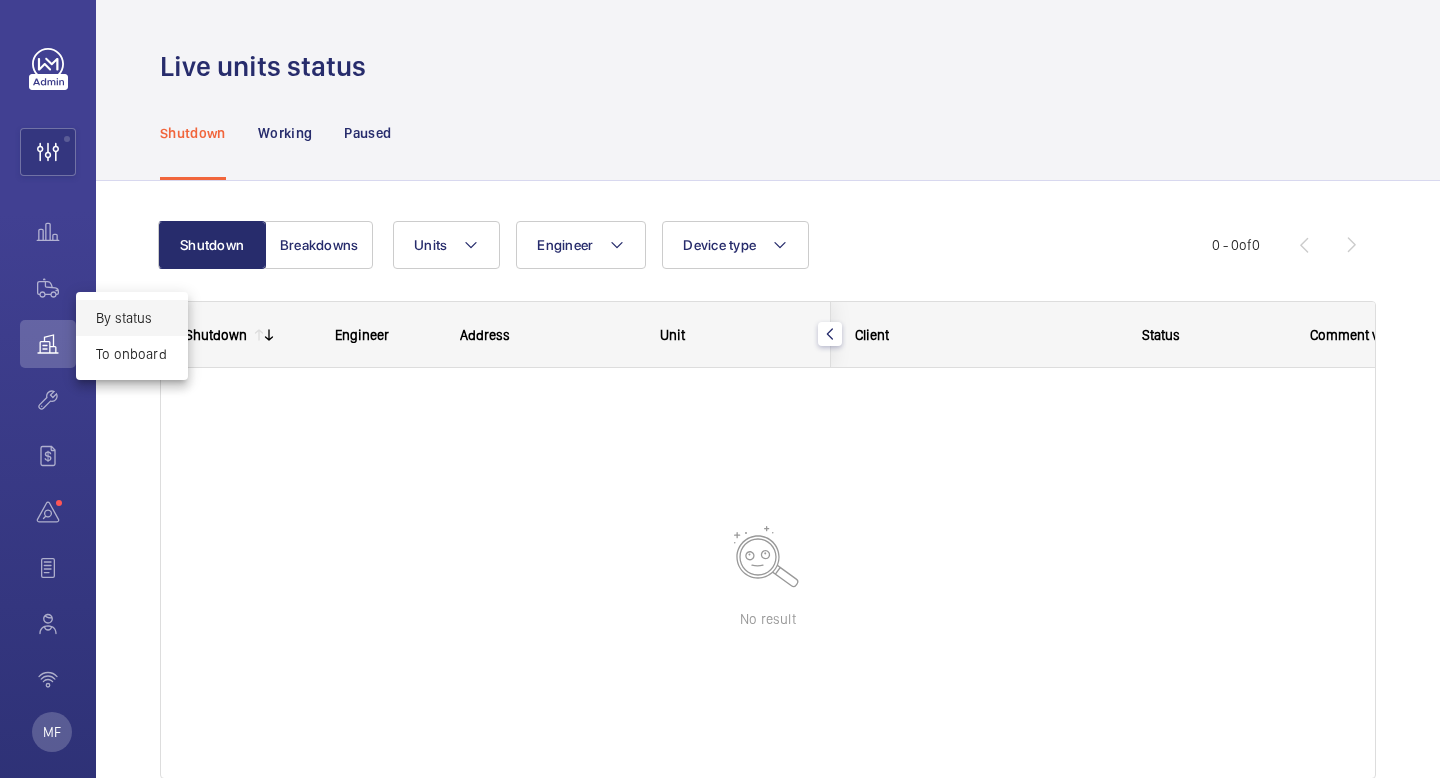 click at bounding box center [720, 389] 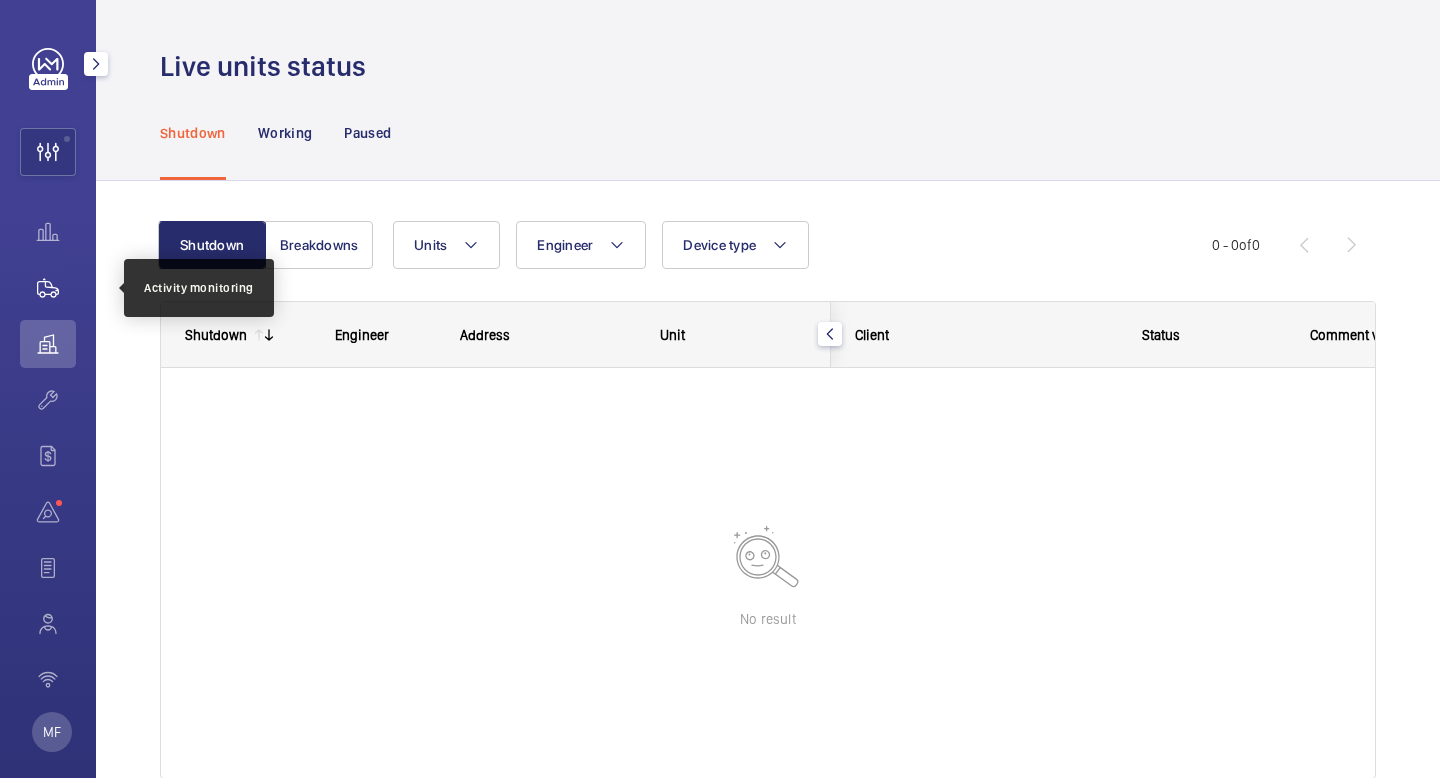 click 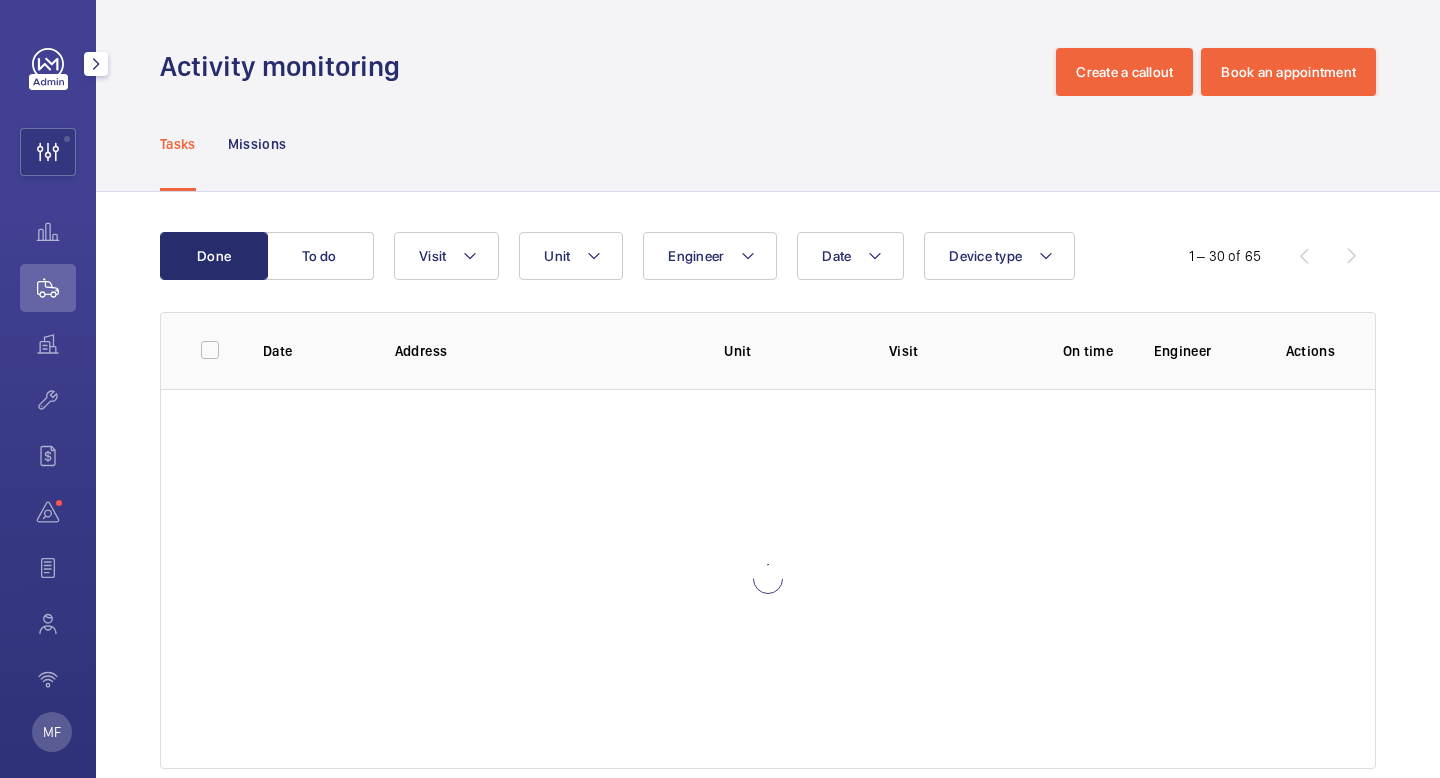 click 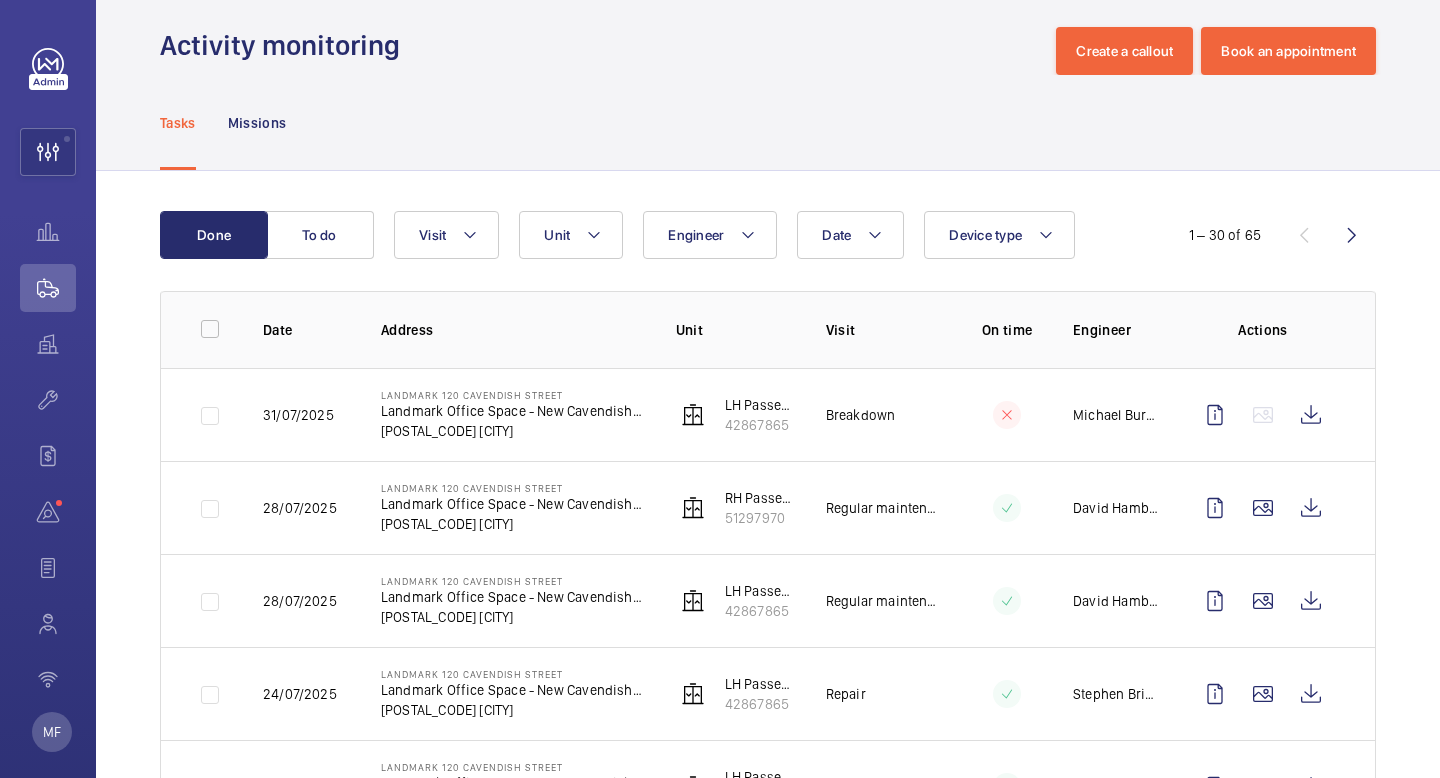 scroll, scrollTop: 0, scrollLeft: 0, axis: both 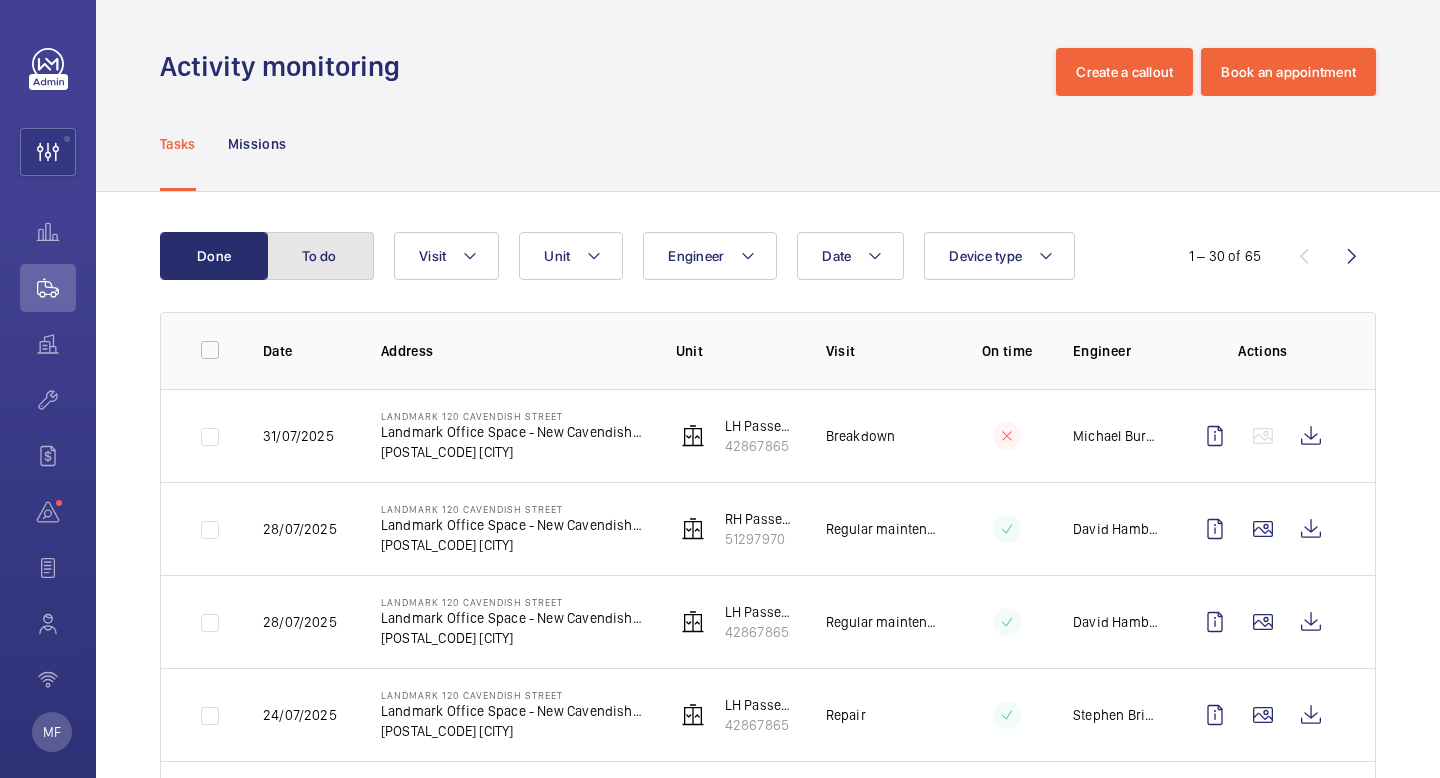 click on "To do" 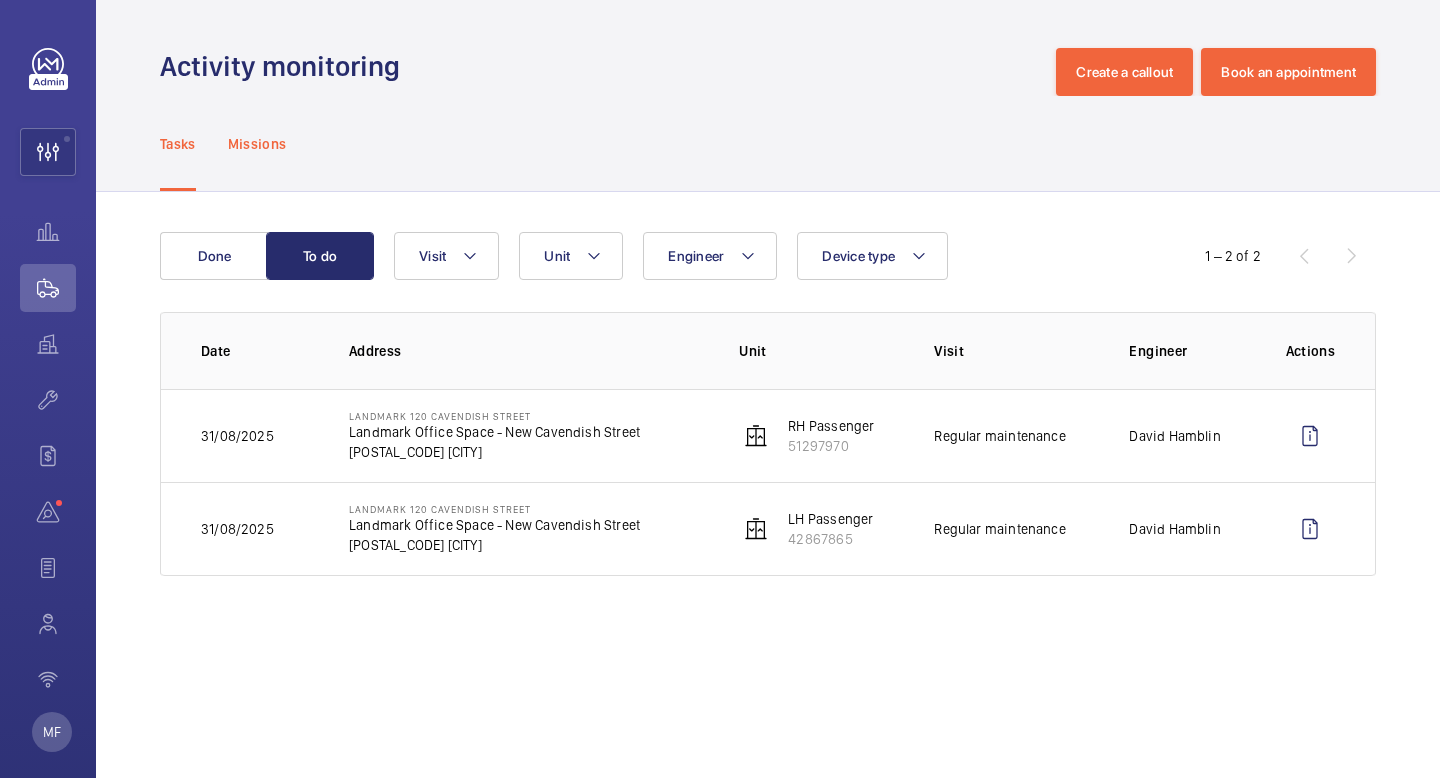 click on "Missions" 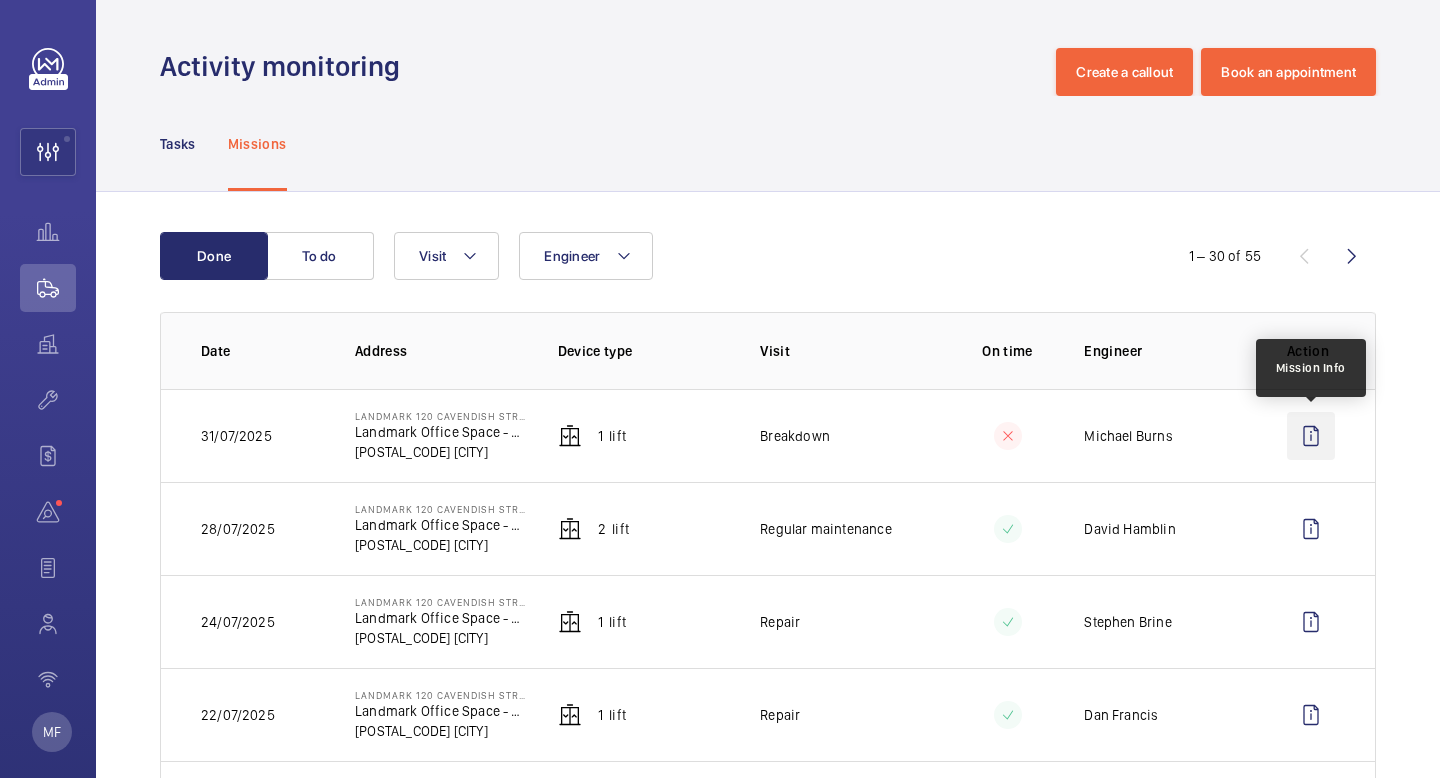 click 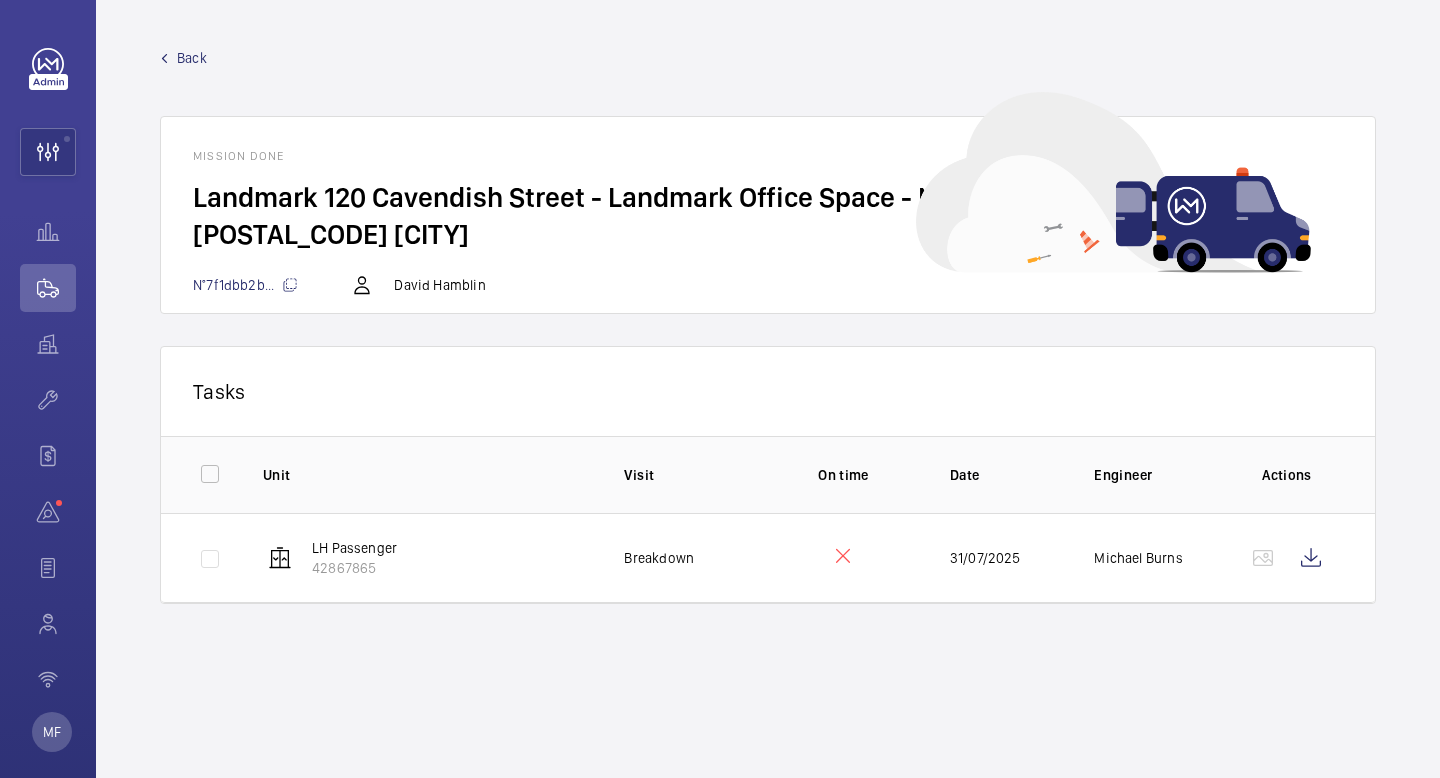 click on "Back" 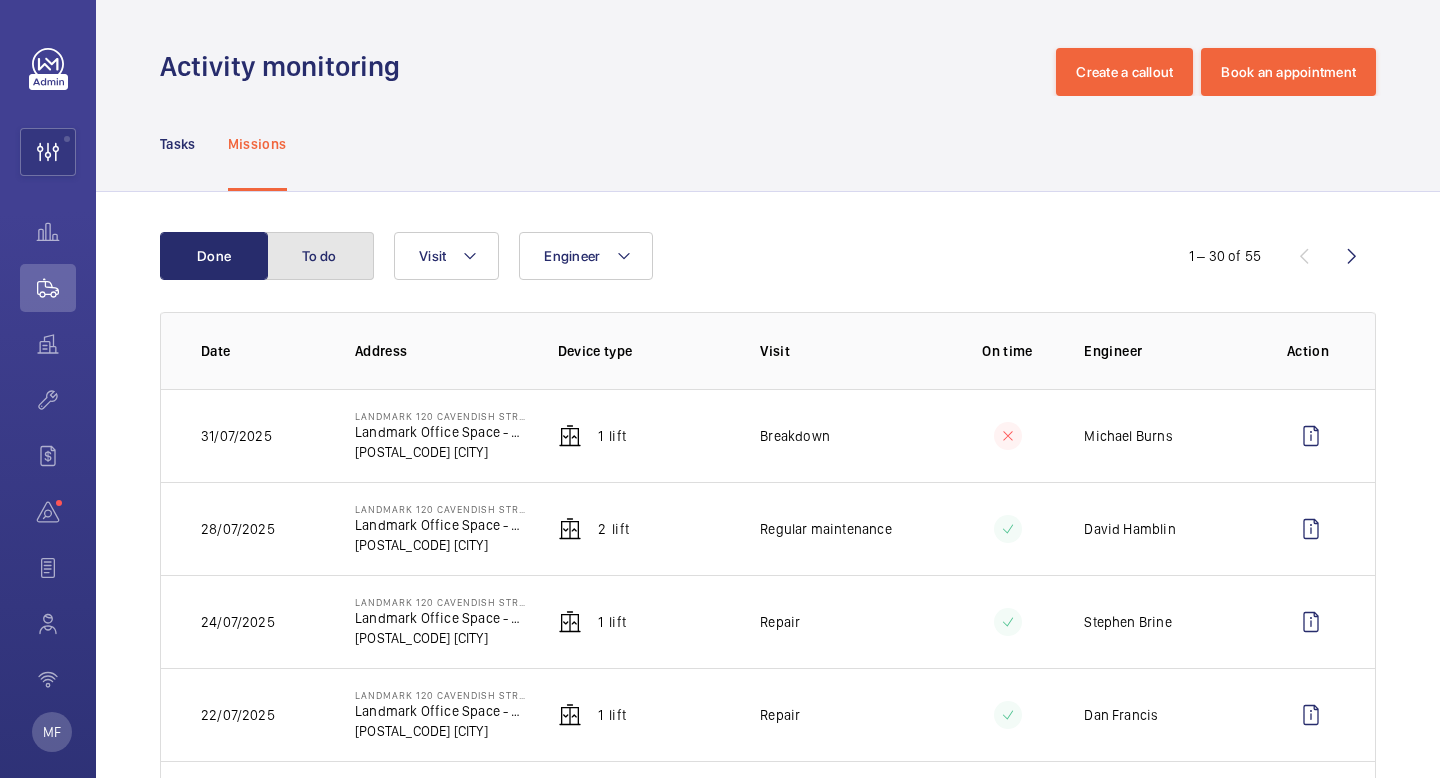 click on "To do" 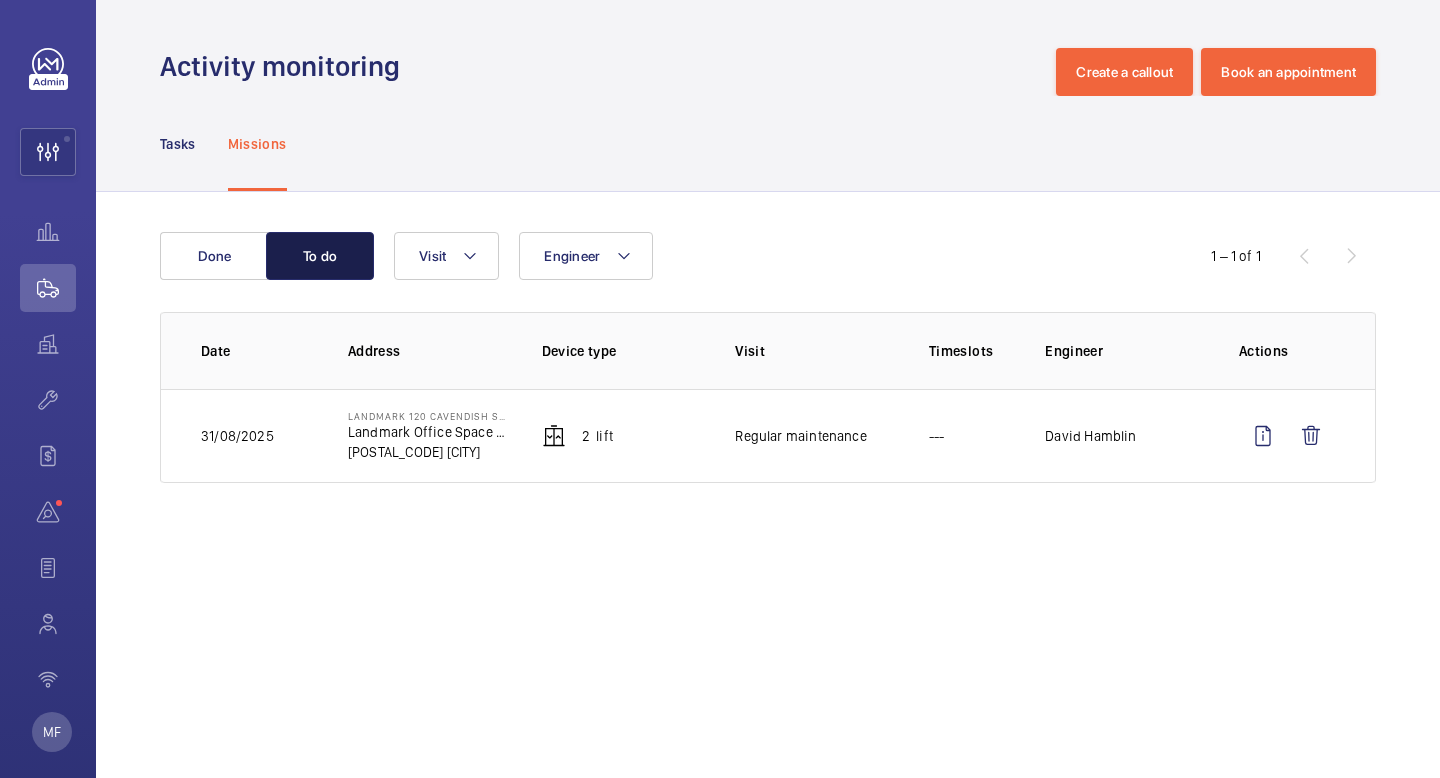 click on "To do" 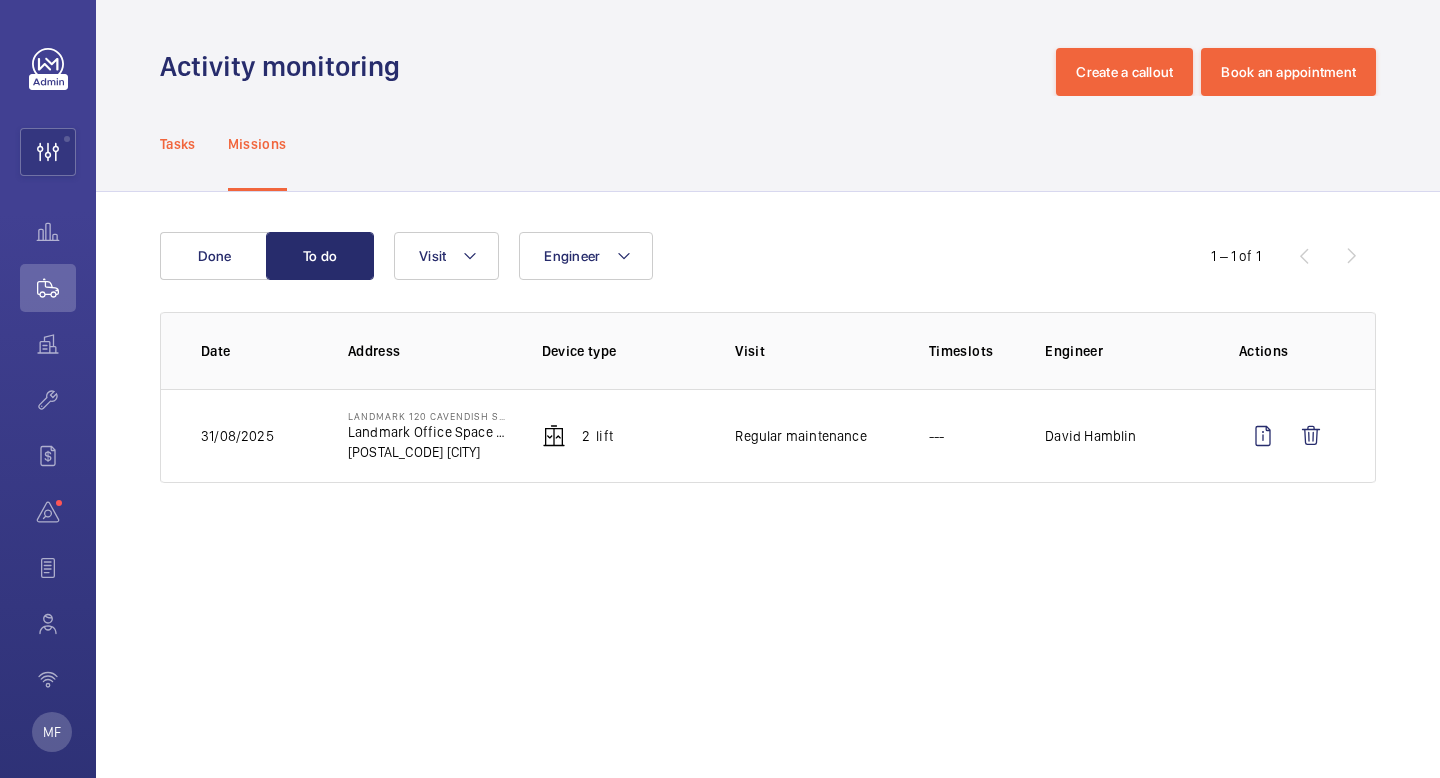 click on "Tasks" 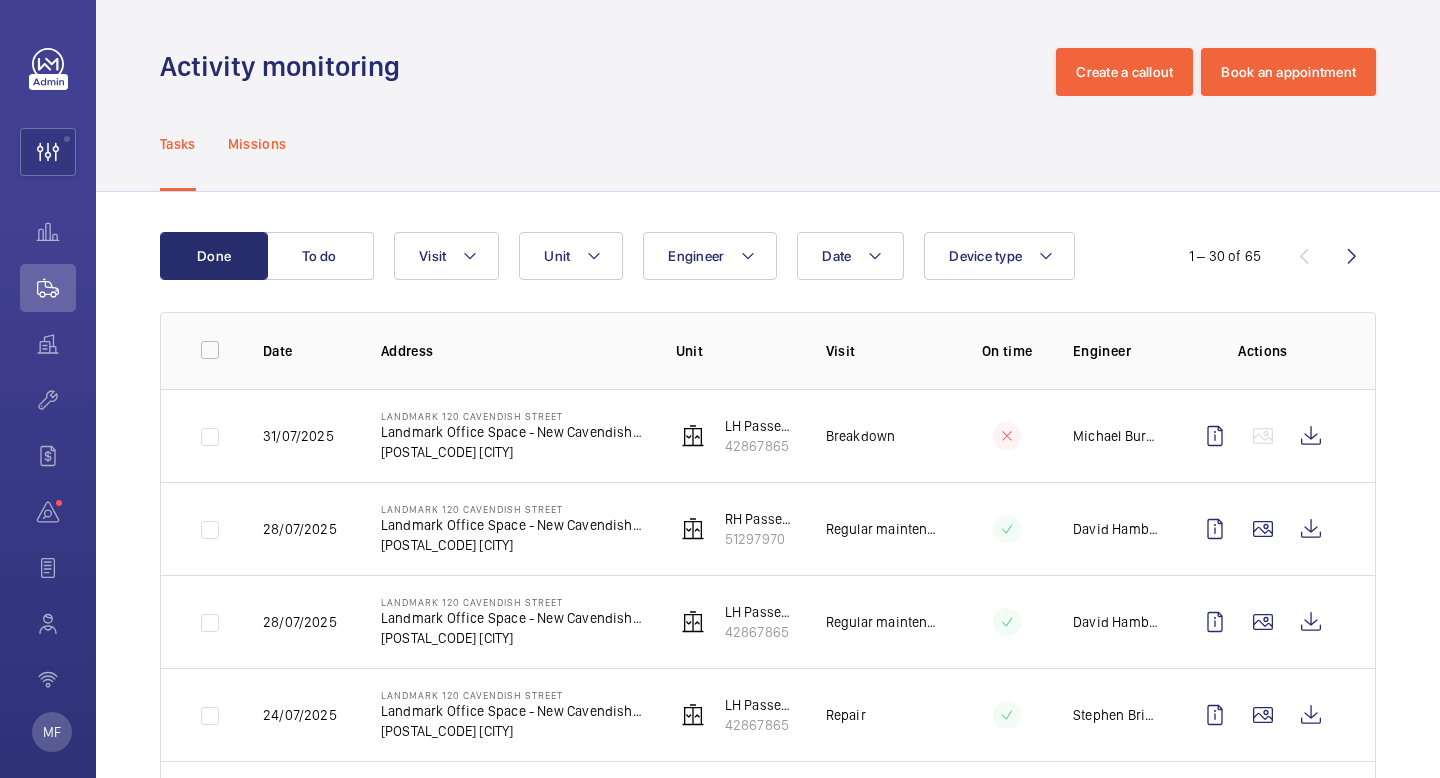 click on "Missions" 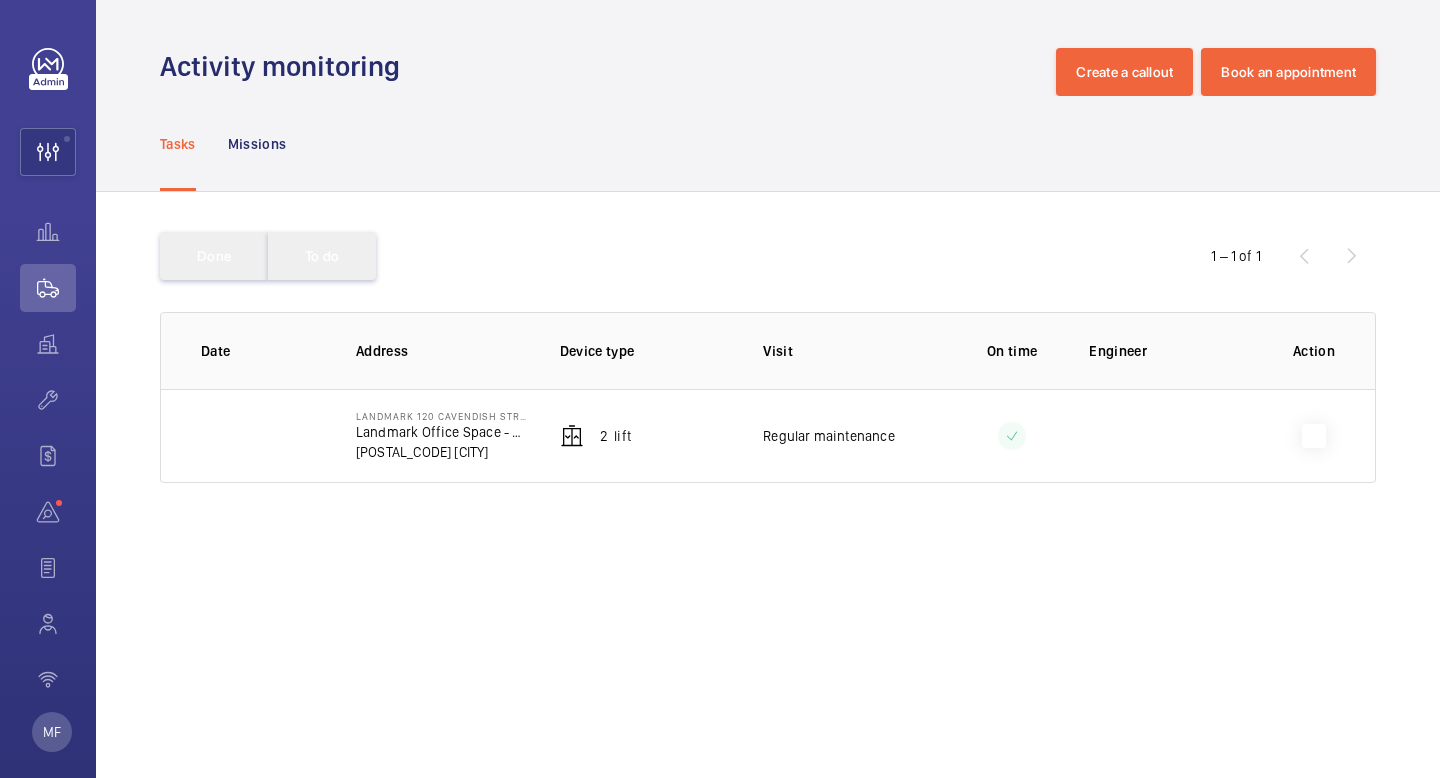 click on "Tasks" 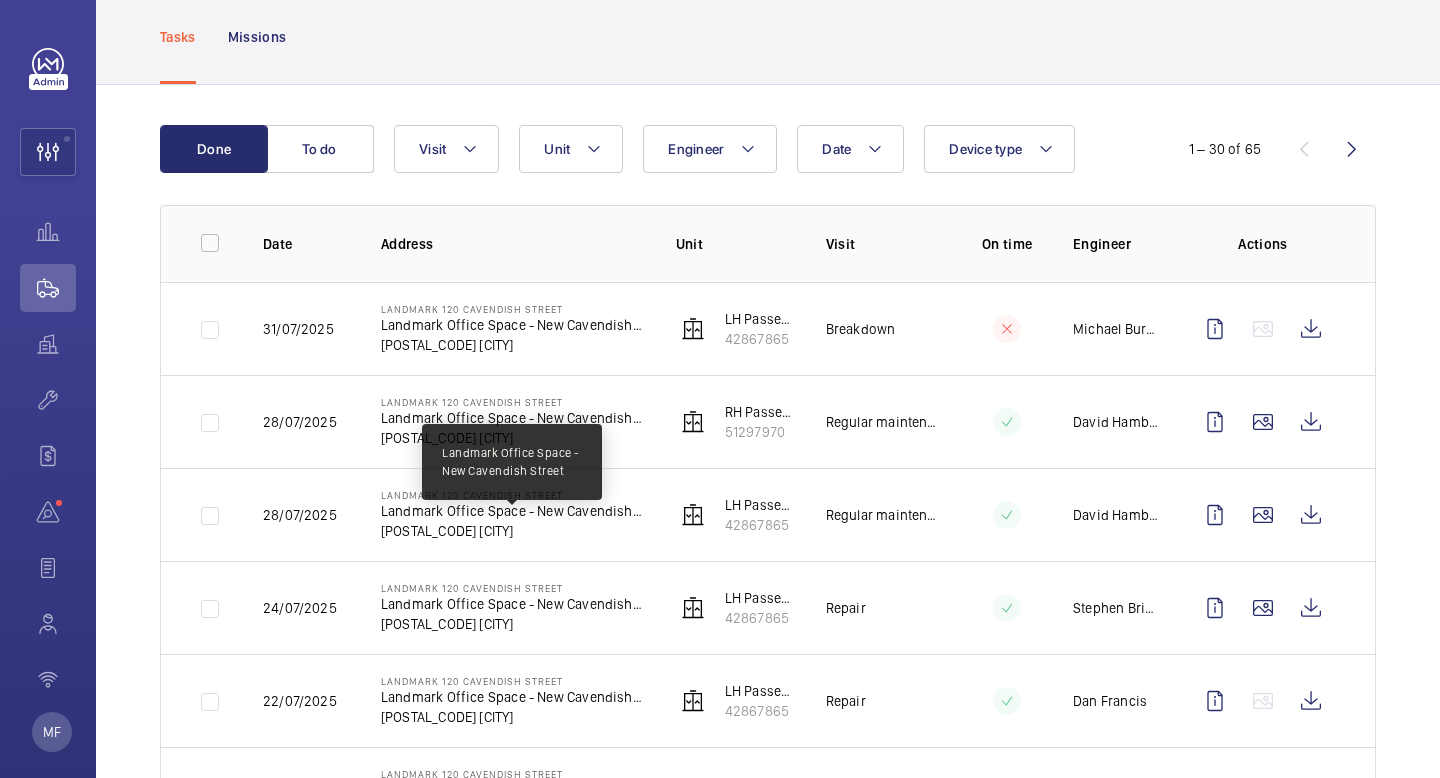 scroll, scrollTop: 0, scrollLeft: 0, axis: both 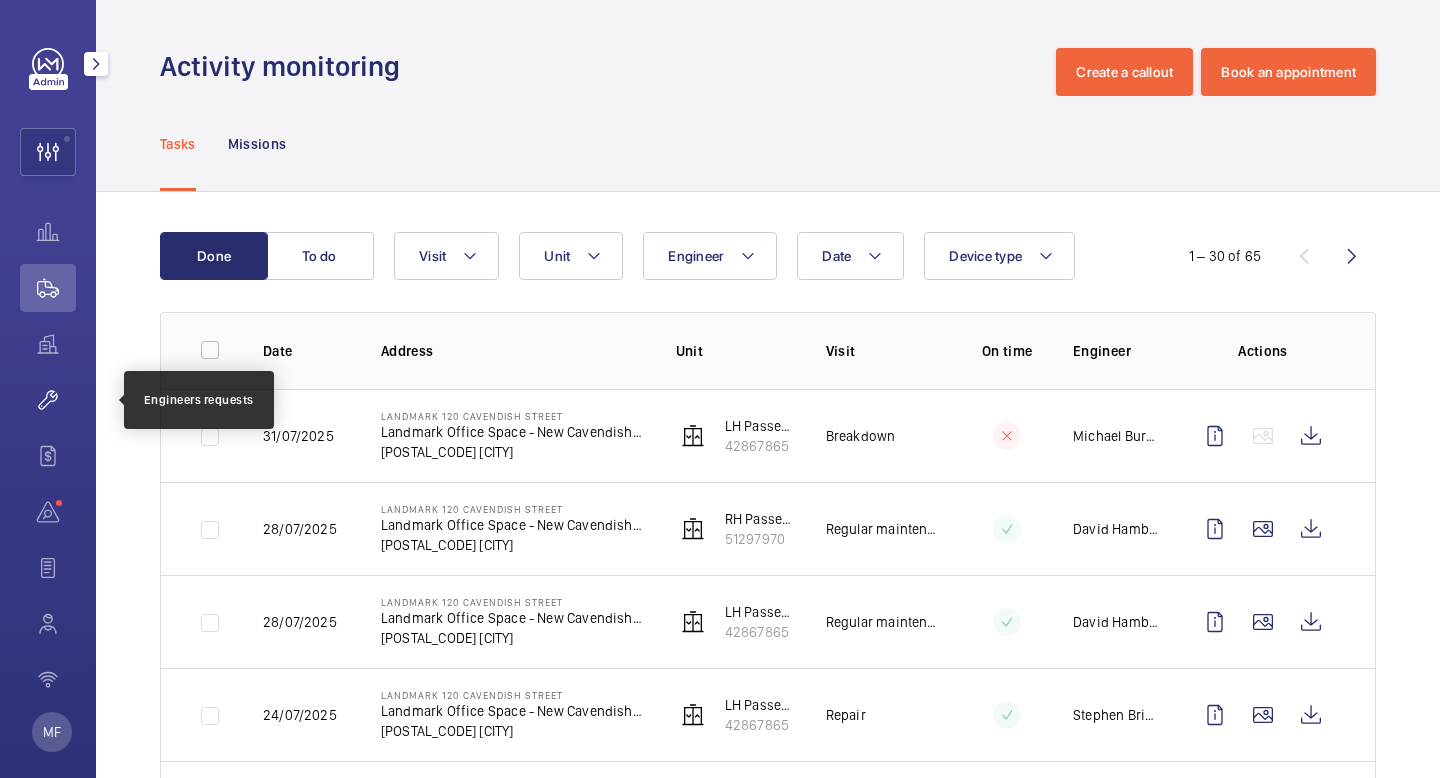 click 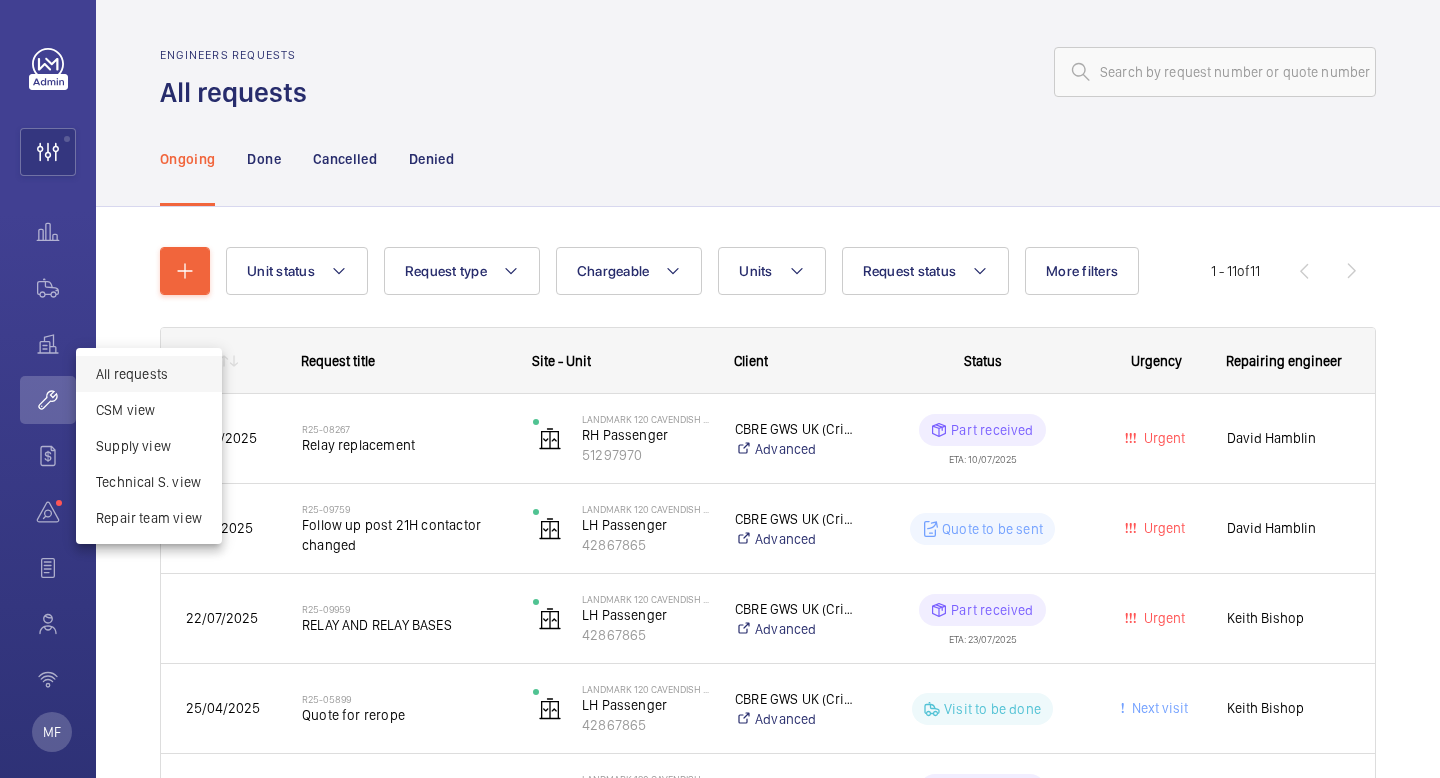 click at bounding box center [720, 389] 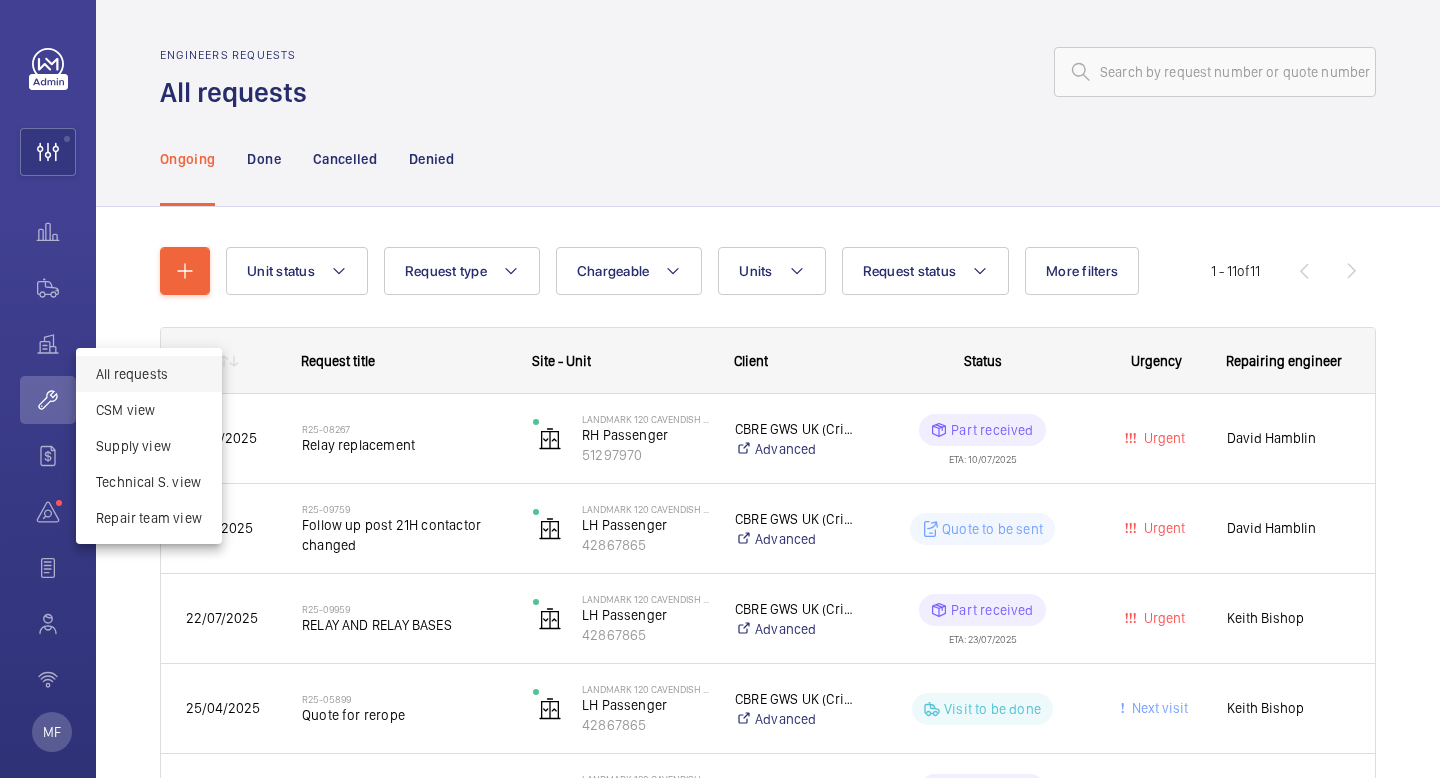 click on "David Hamblin" 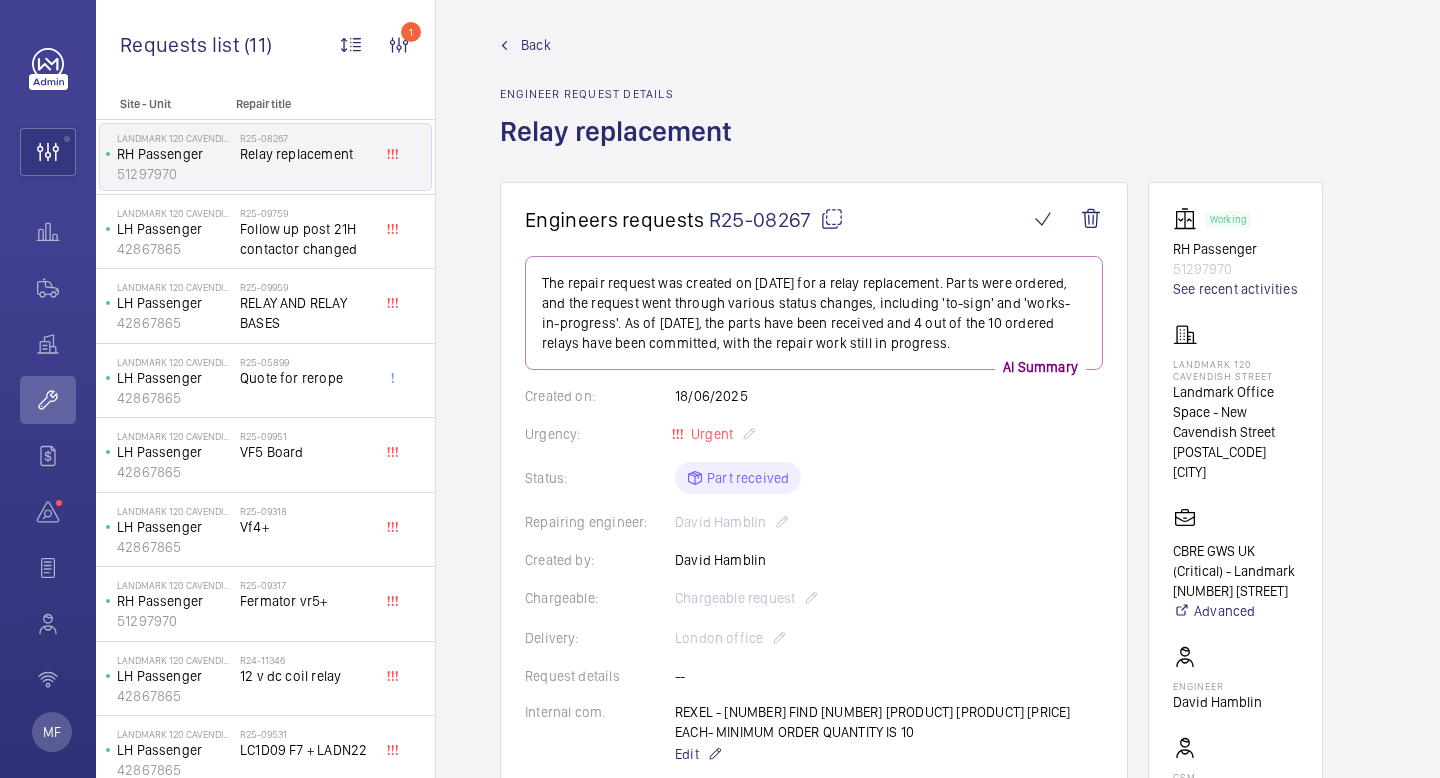 scroll, scrollTop: 27, scrollLeft: 0, axis: vertical 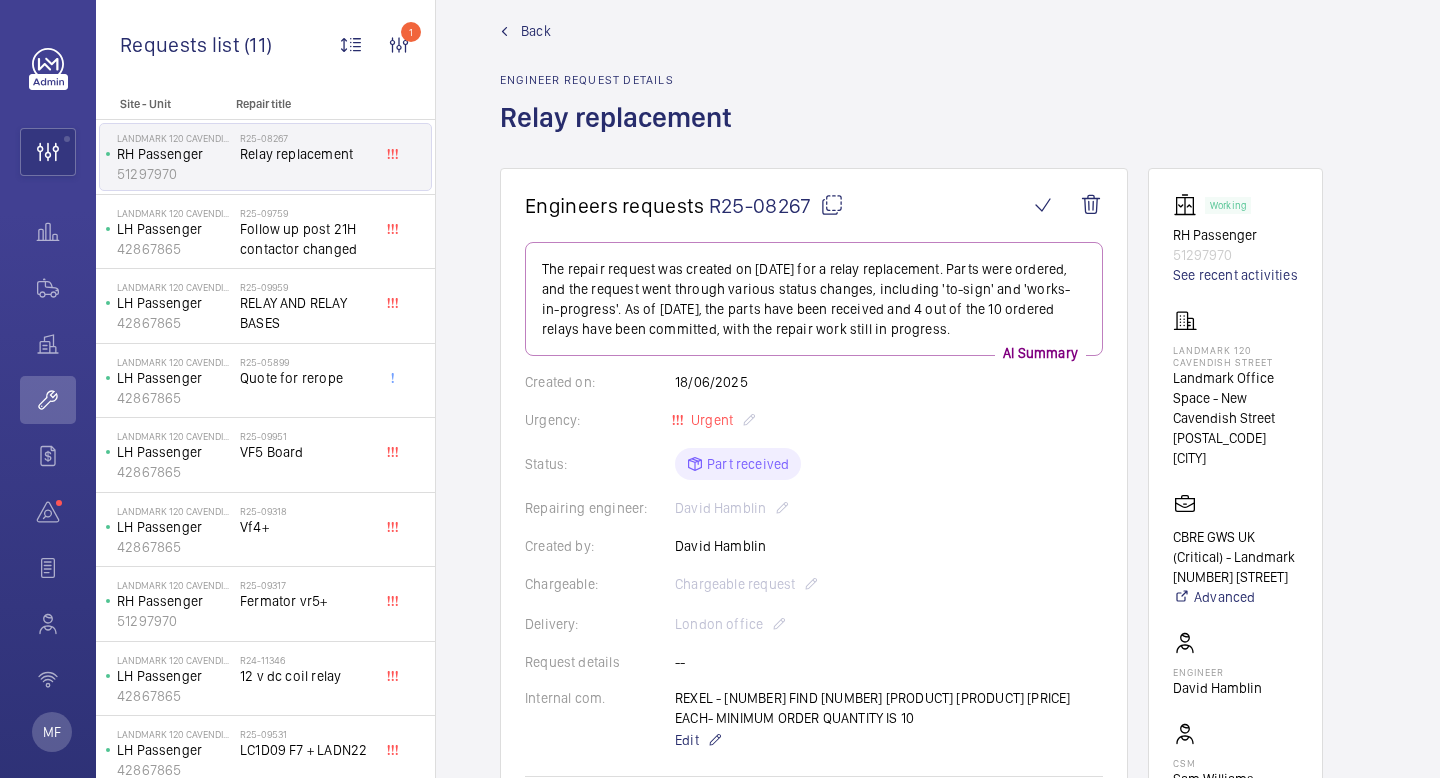 click on "Status: Part received" 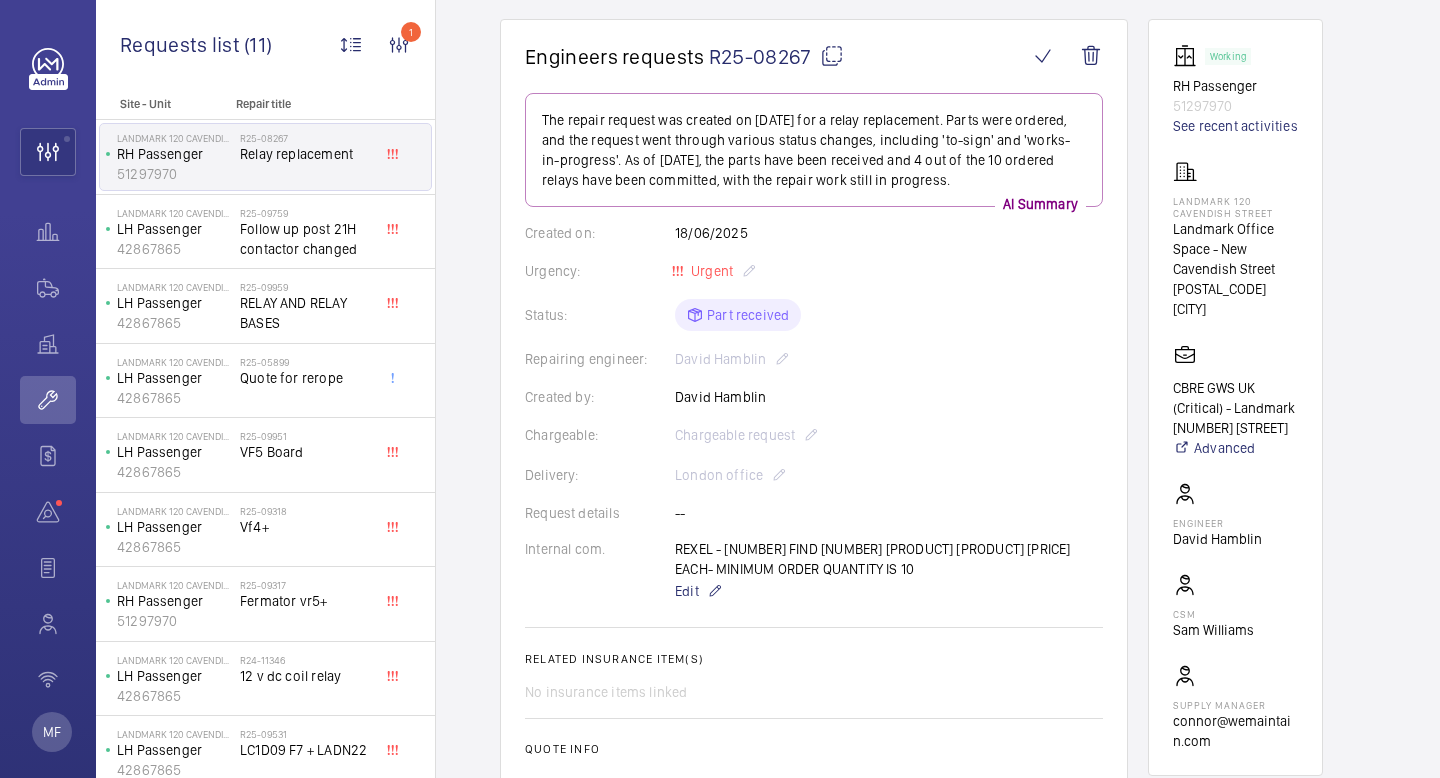 scroll, scrollTop: 0, scrollLeft: 0, axis: both 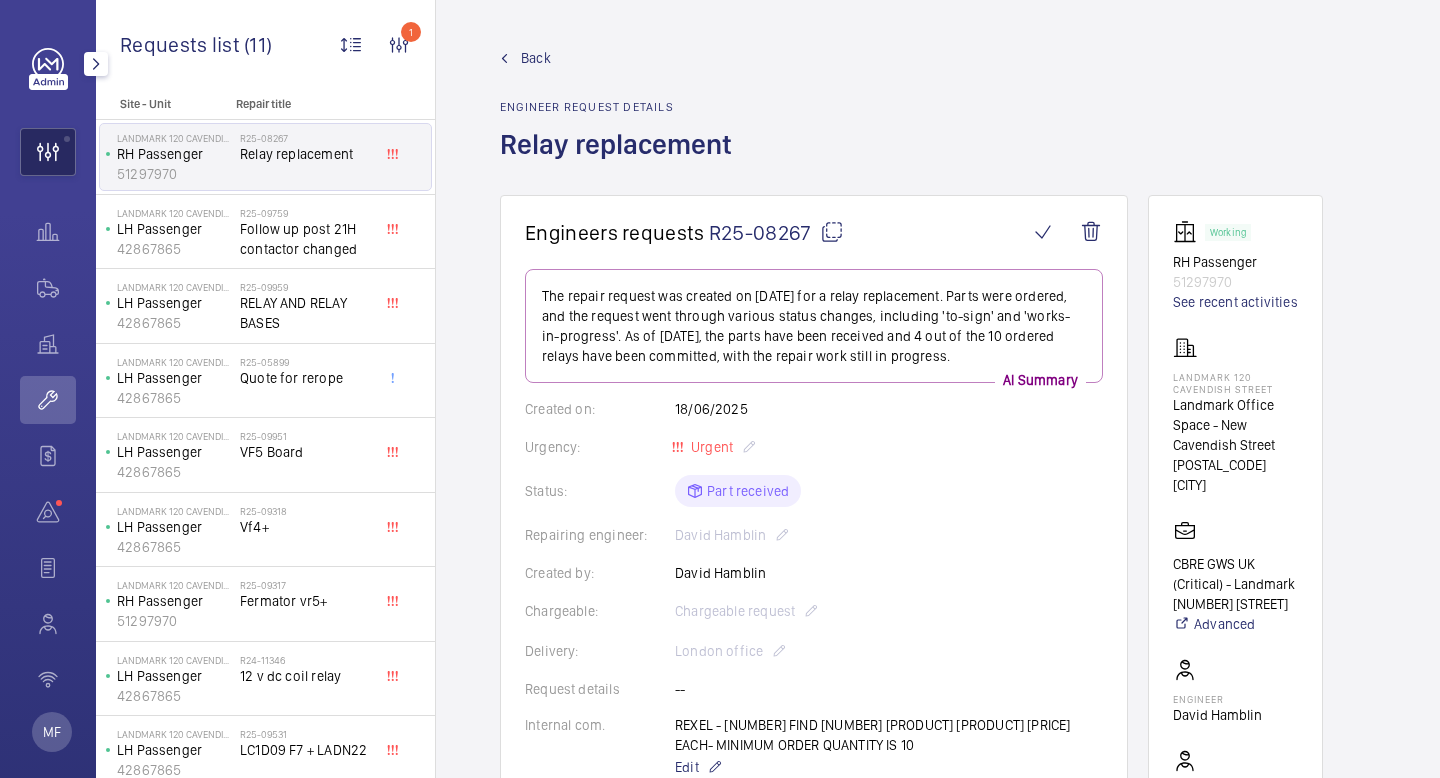 click 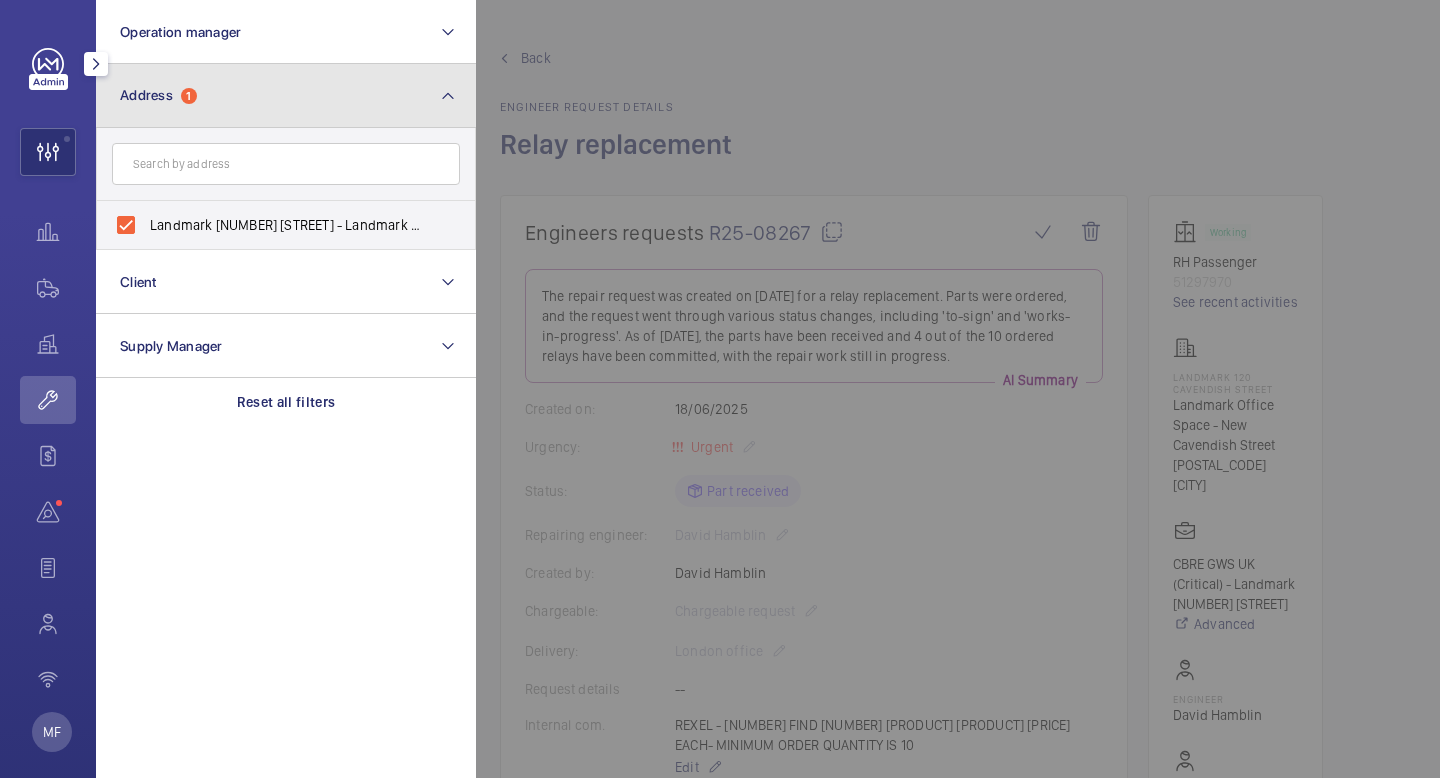 click on "Address  1" 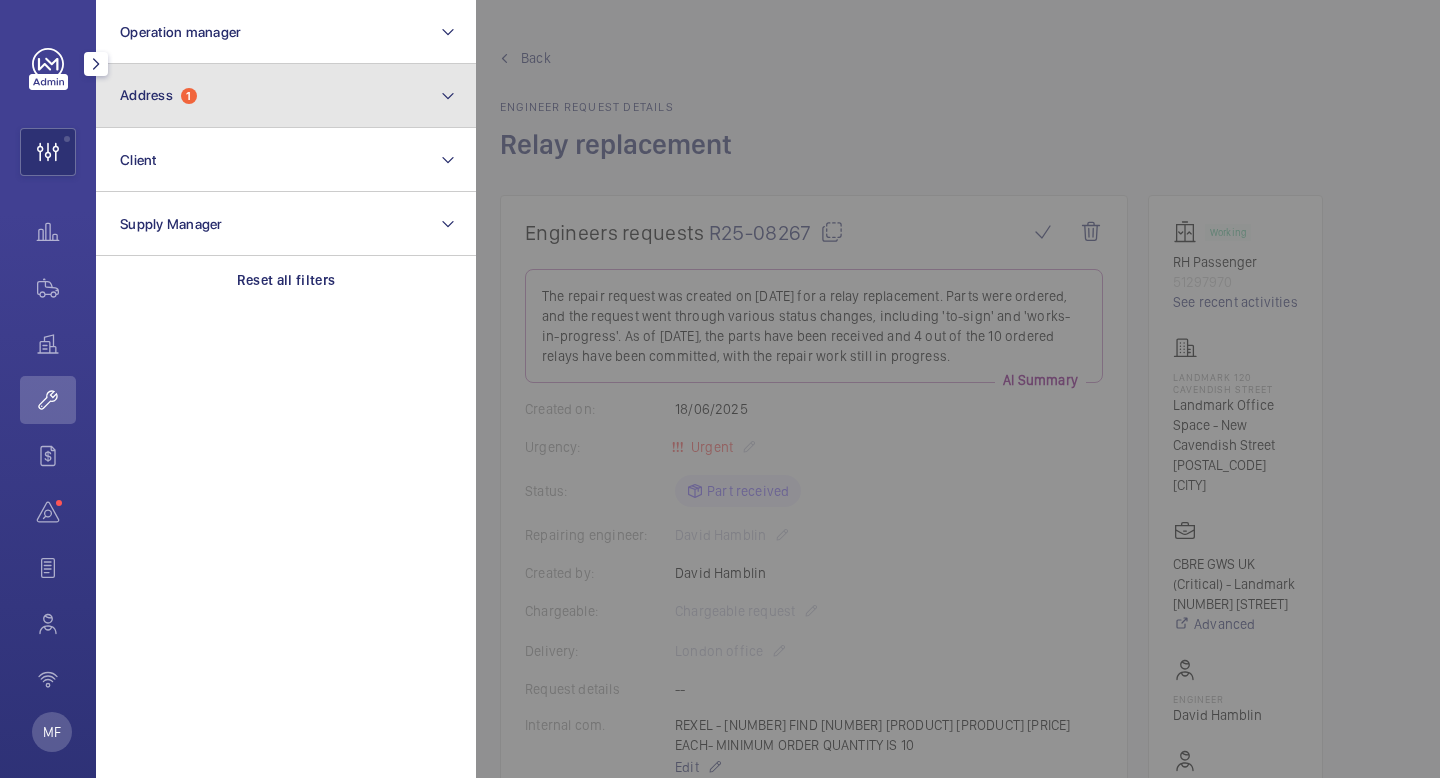 click on "Address  1" 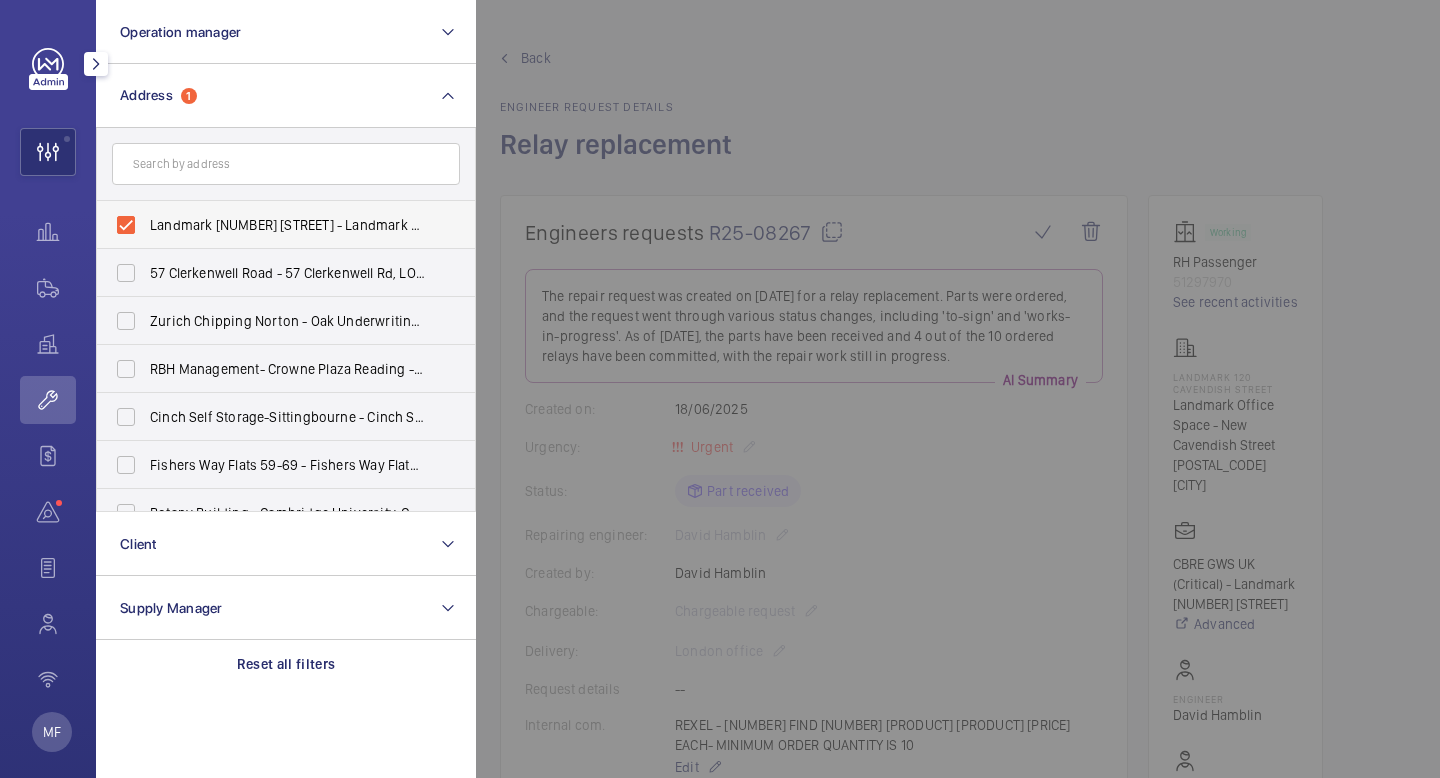 click on "Landmark [NUMBER] [STREET] - Landmark Office Space - [STREET], [CITY] [POSTAL_CODE]" at bounding box center (271, 225) 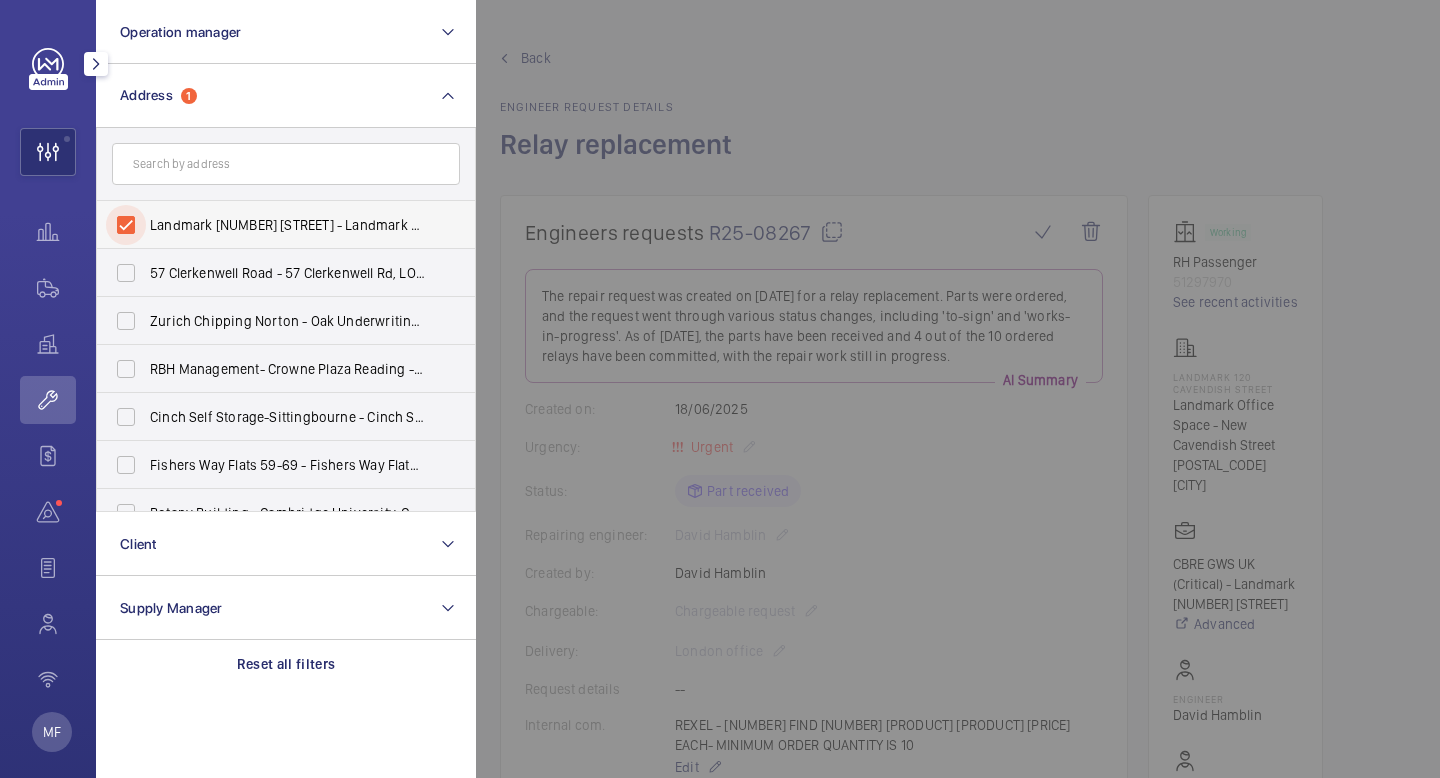 click on "Landmark [NUMBER] [STREET] - Landmark Office Space - [STREET], [CITY] [POSTAL_CODE]" at bounding box center [126, 225] 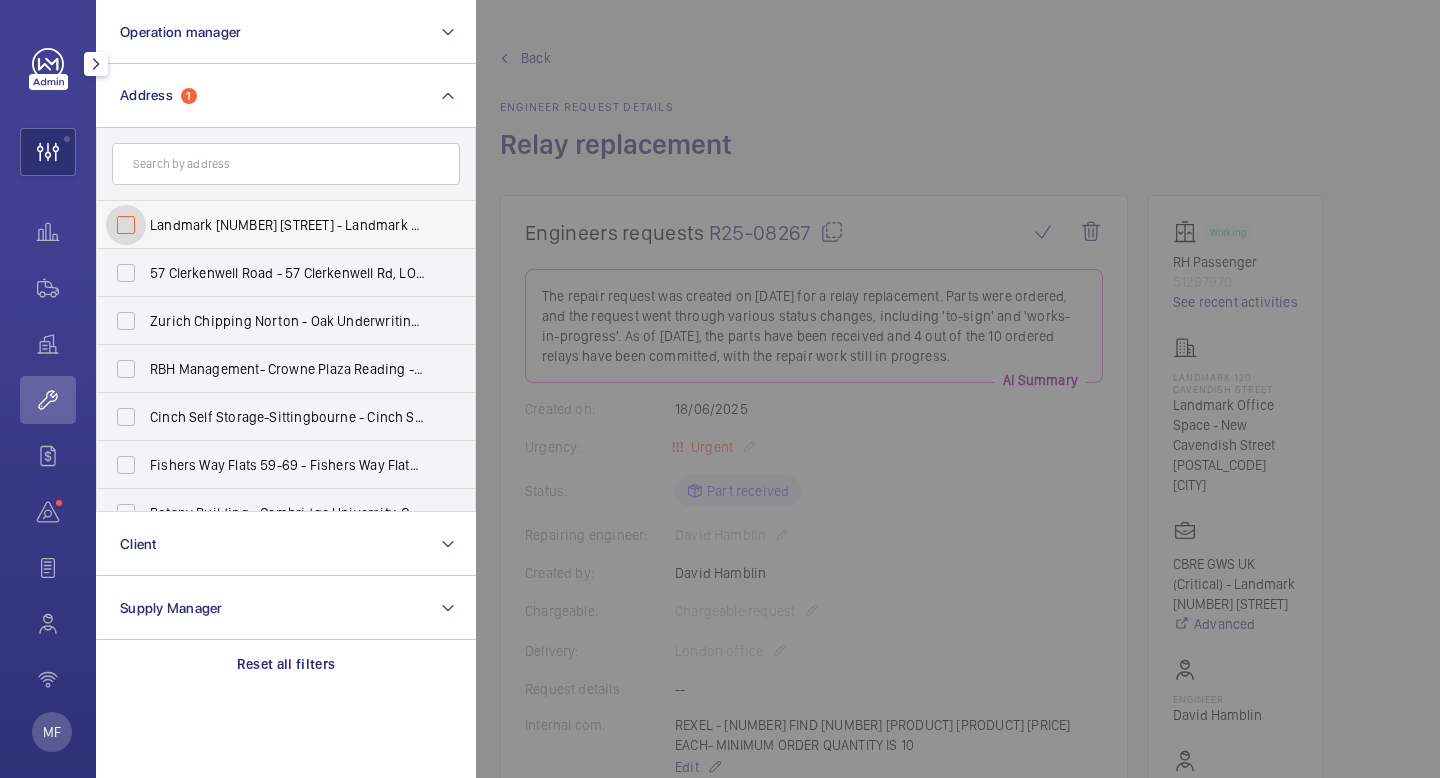 checkbox on "false" 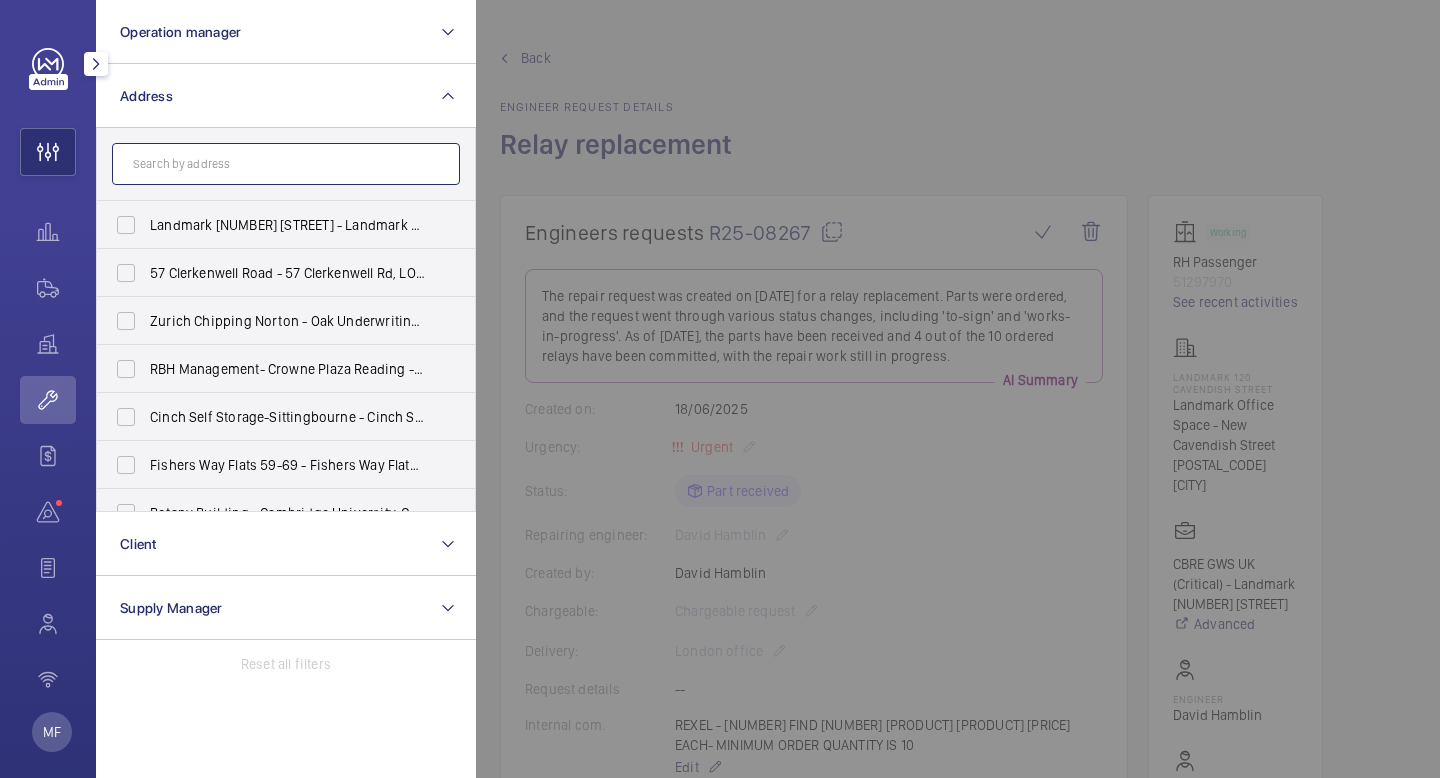 click 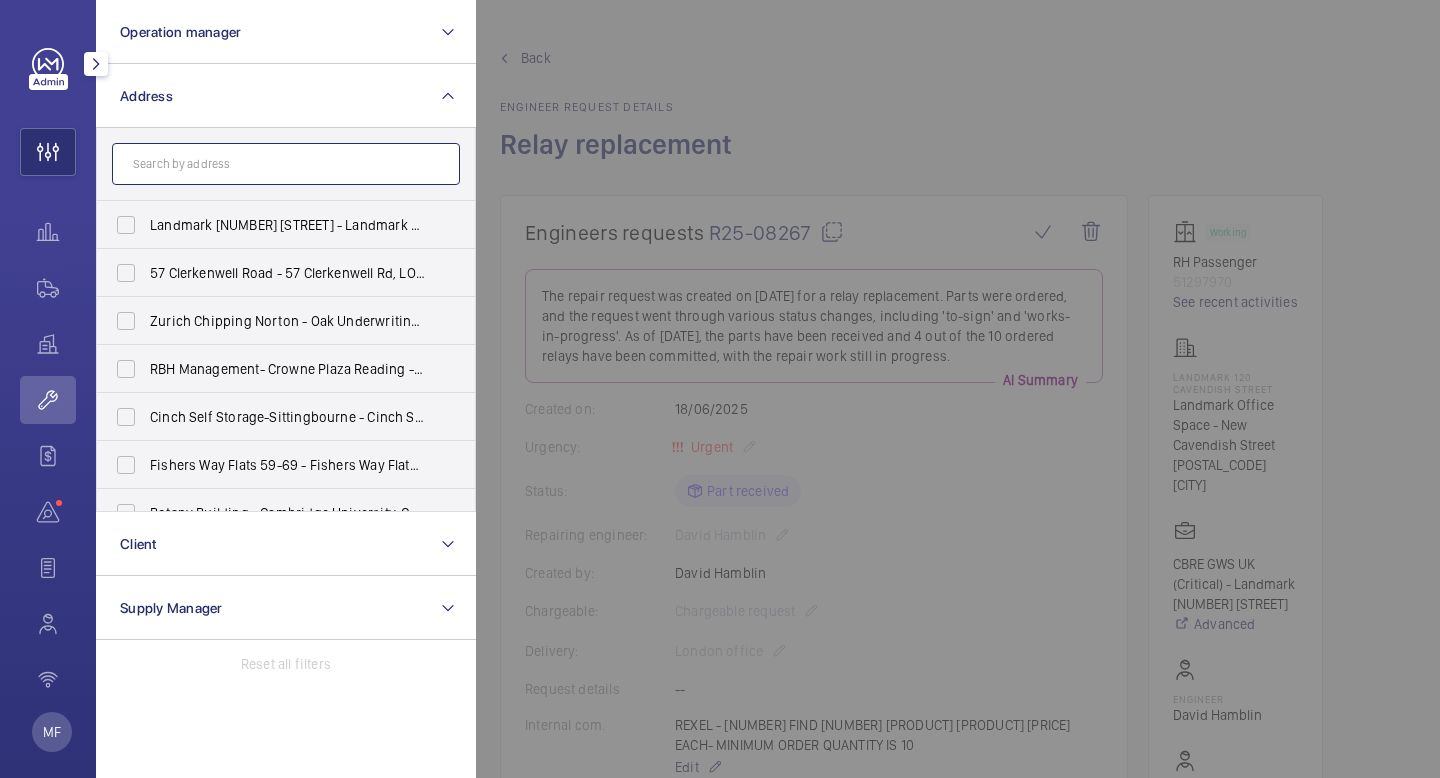 paste on "W12 Shopping Centre" 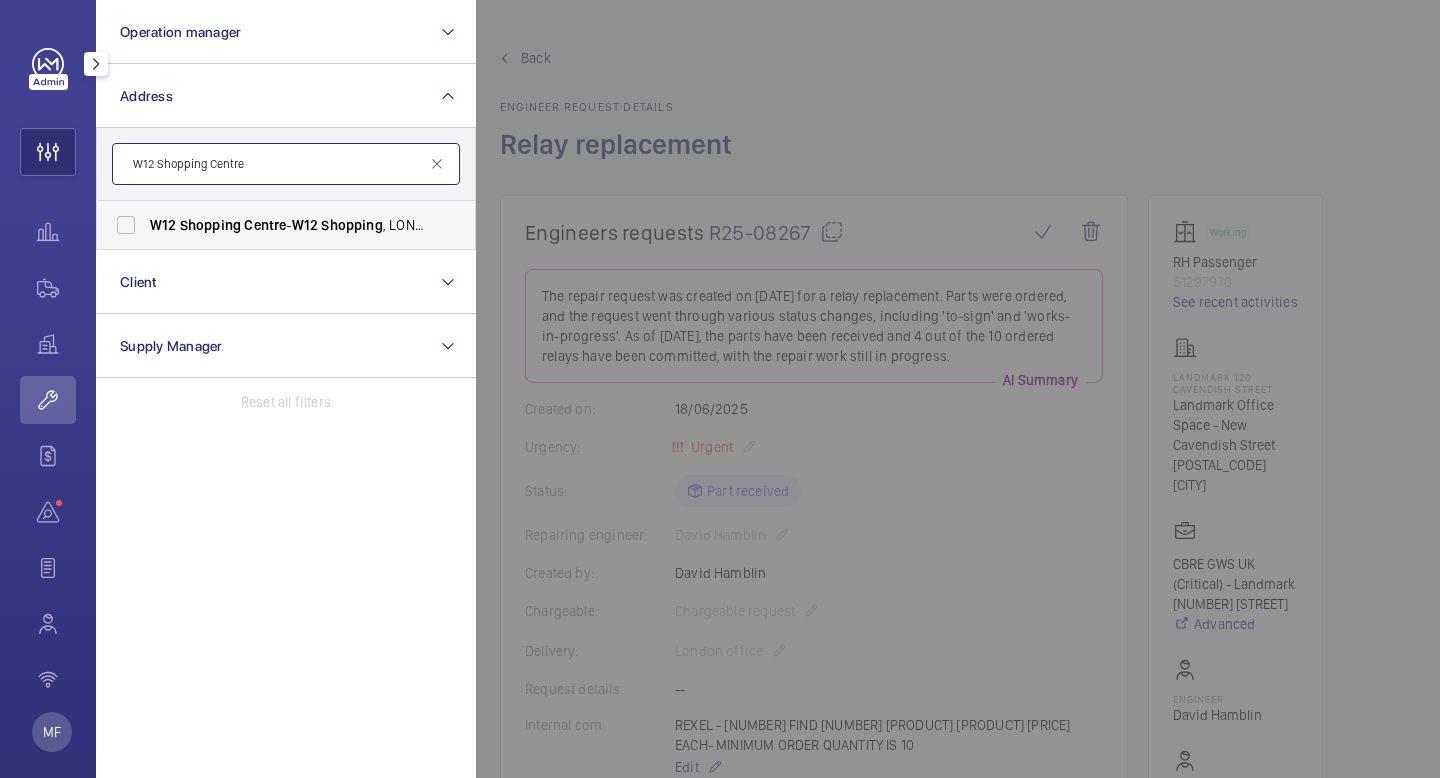 type on "W12 Shopping Centre" 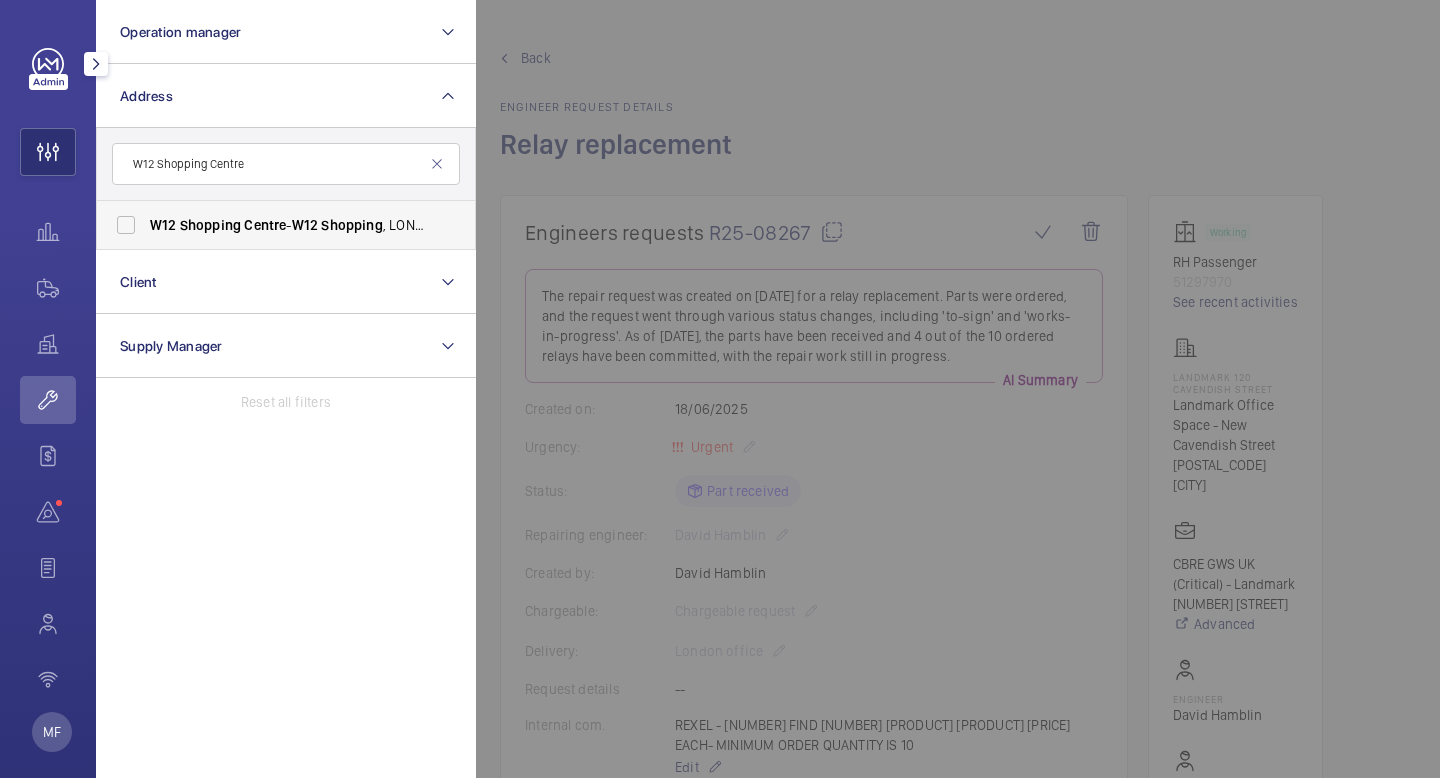 click on "[LOCATION] - [LOCATION], [CITY] [POSTAL_CODE]" at bounding box center [271, 225] 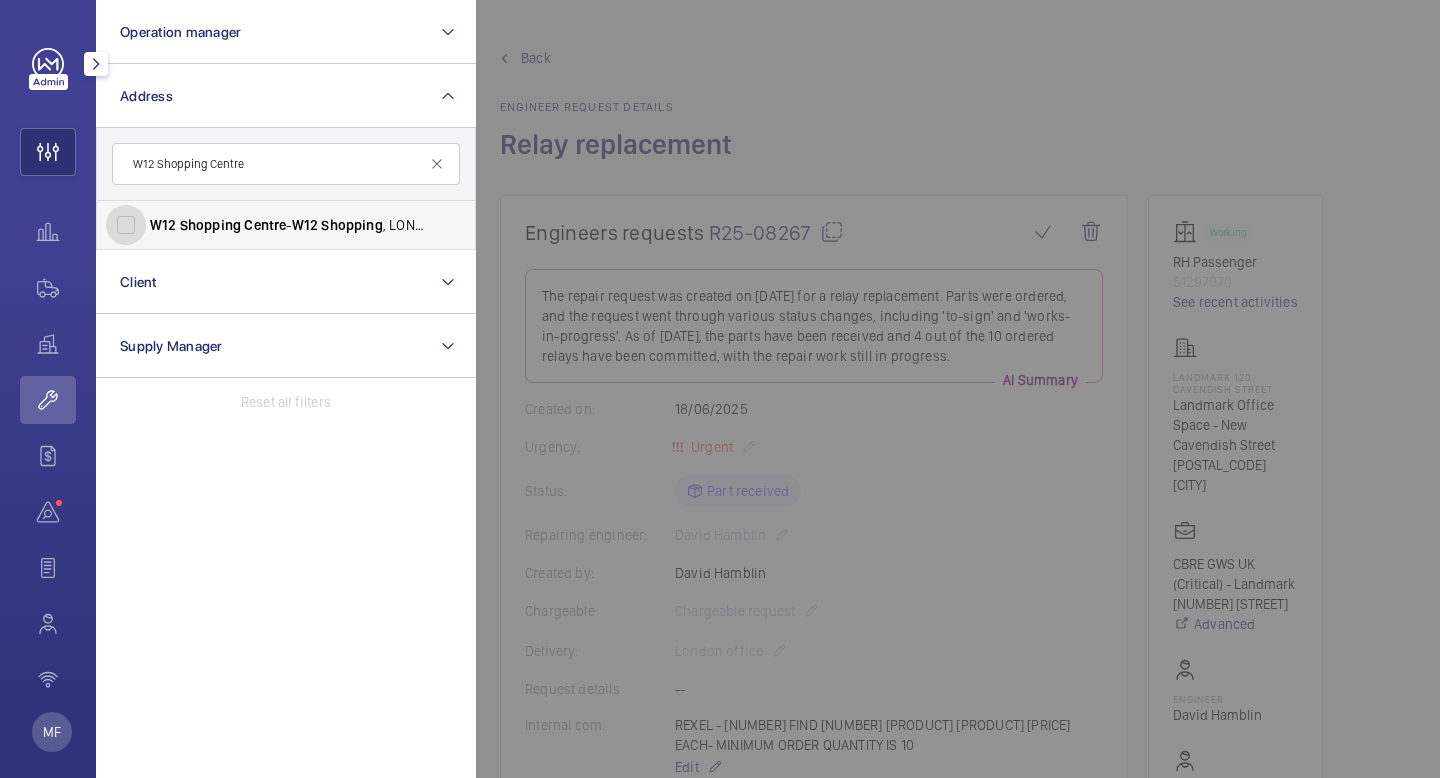 click on "[LOCATION] - [LOCATION], [CITY] [POSTAL_CODE]" at bounding box center [126, 225] 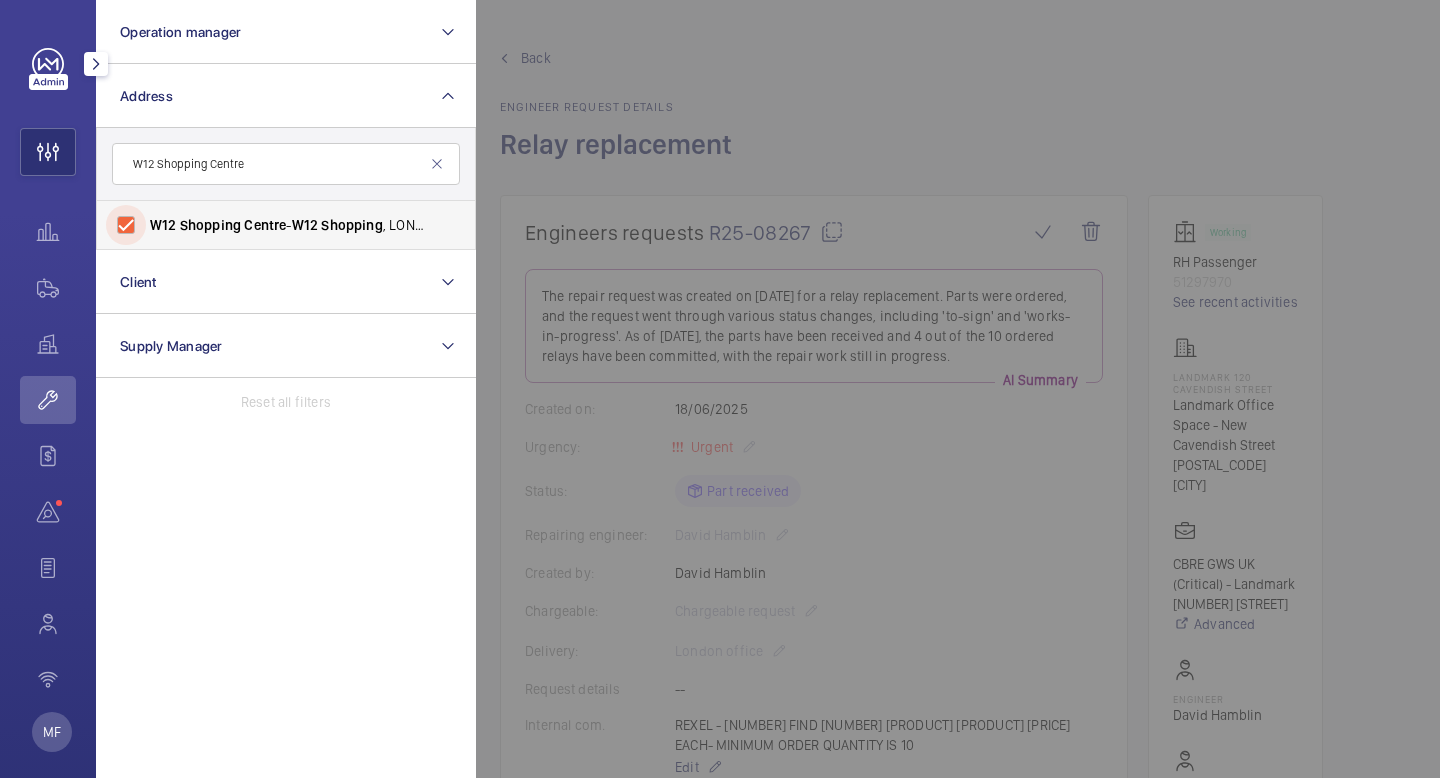 checkbox on "true" 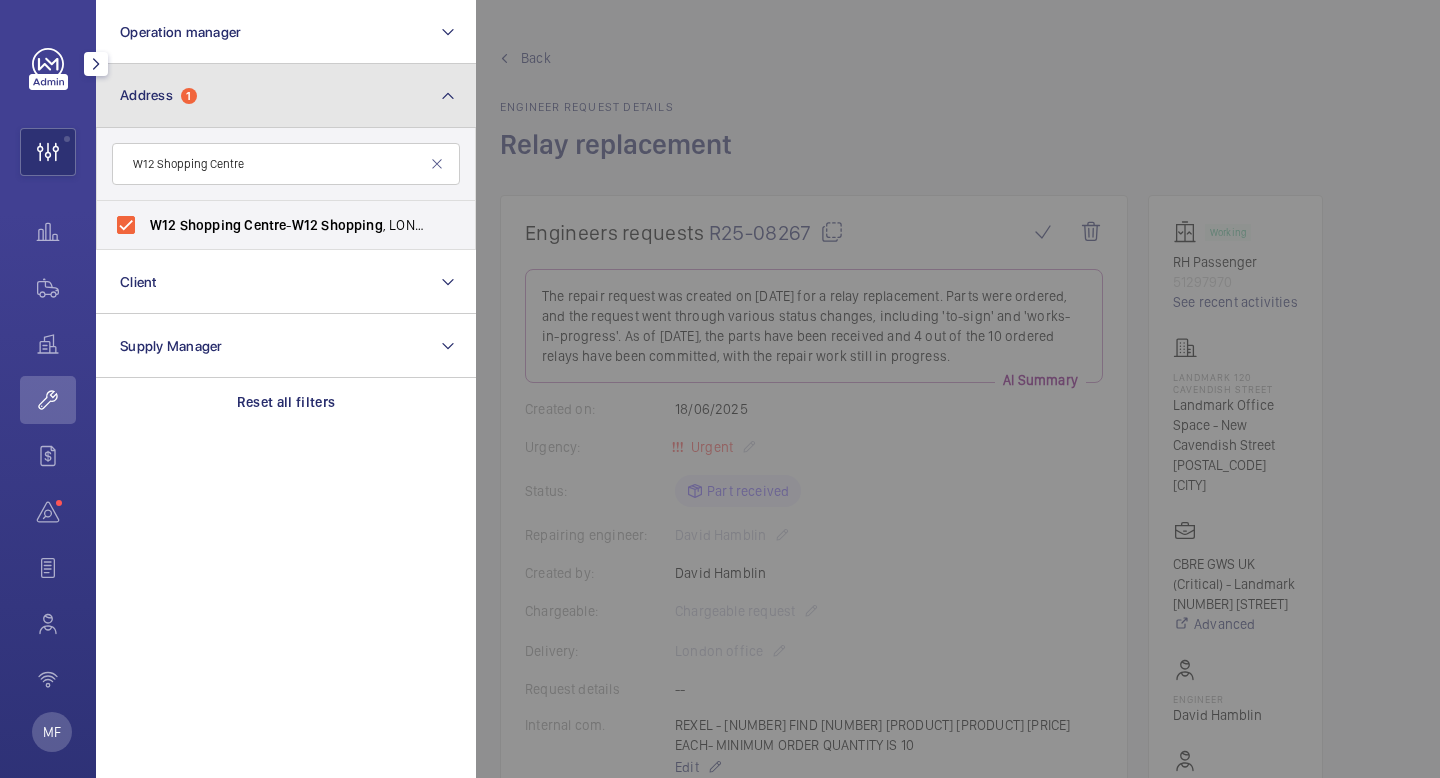 click on "Address  1" 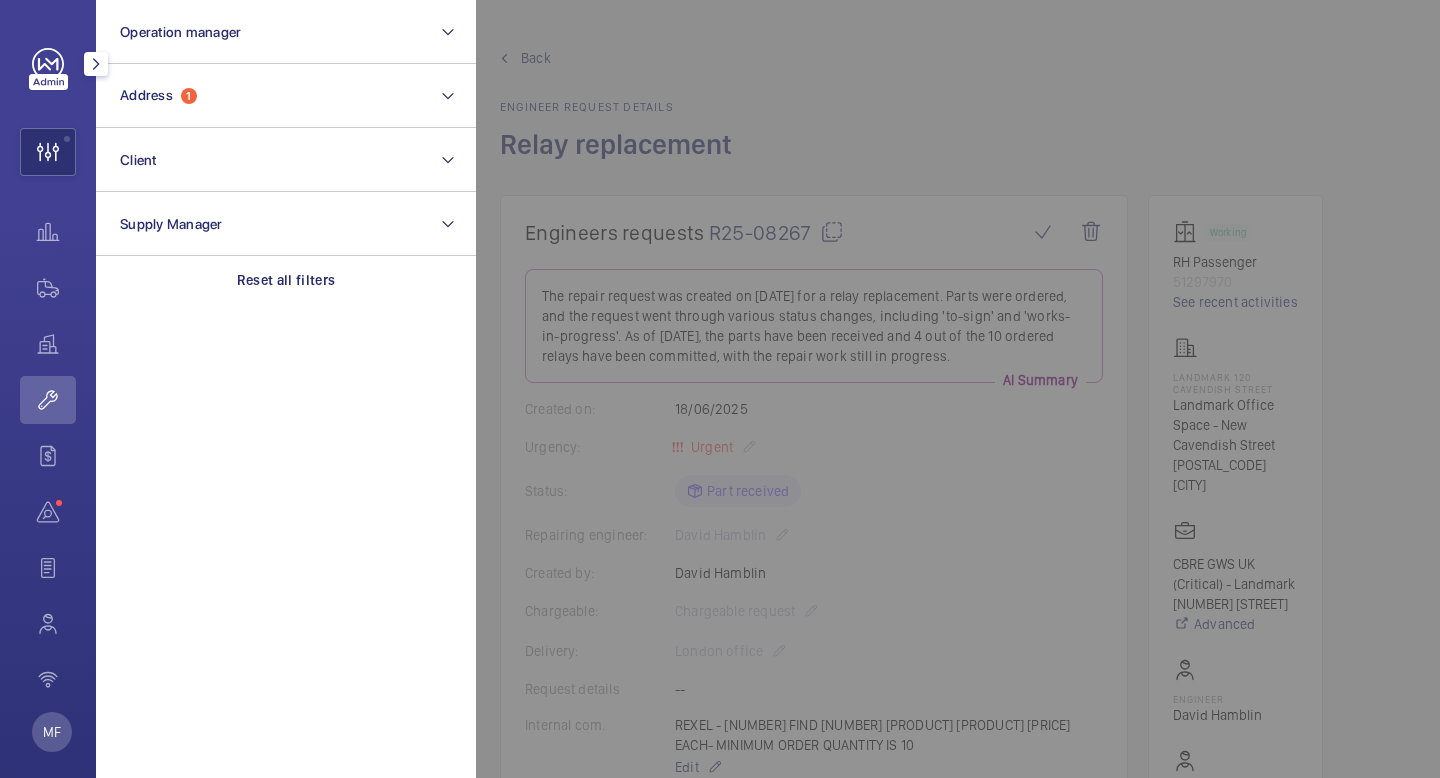click 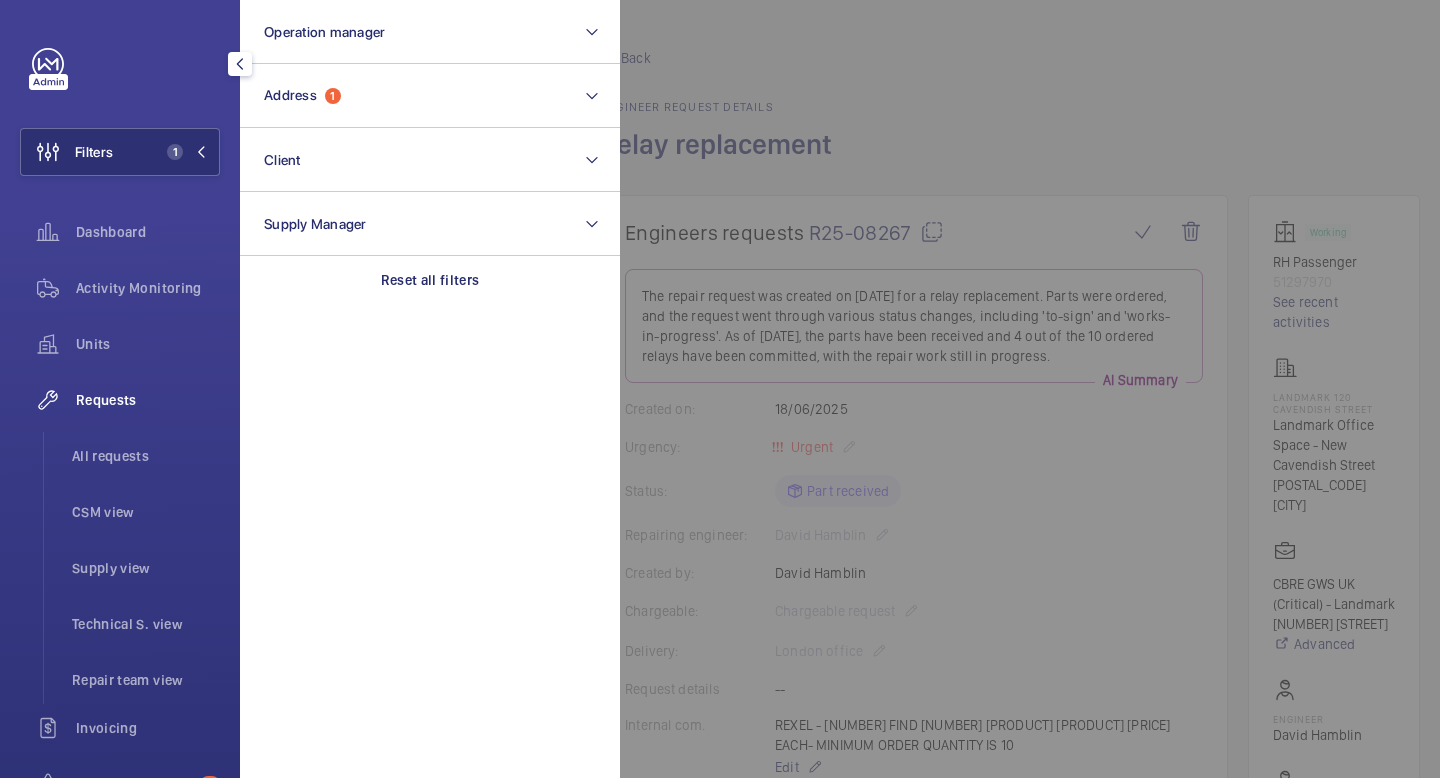 click 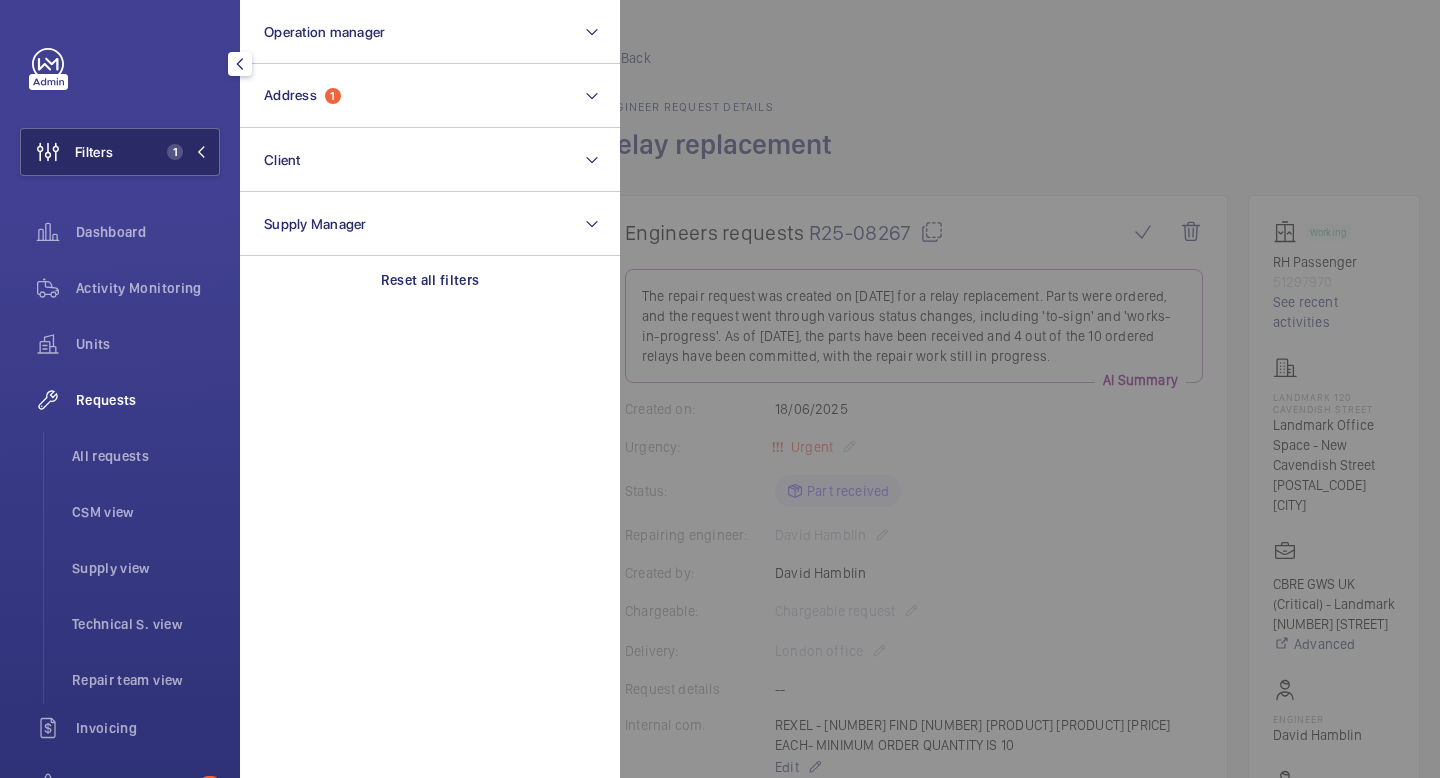 click 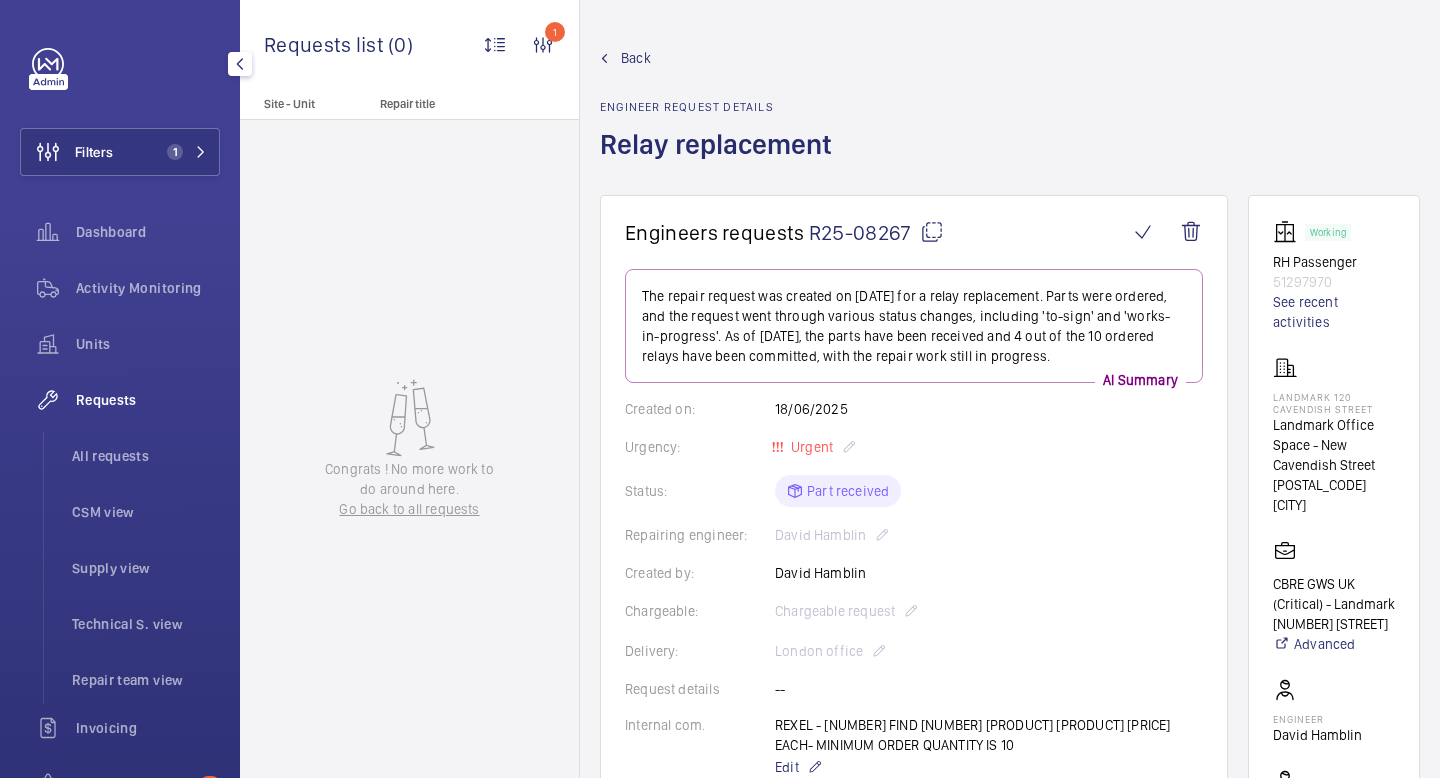 click 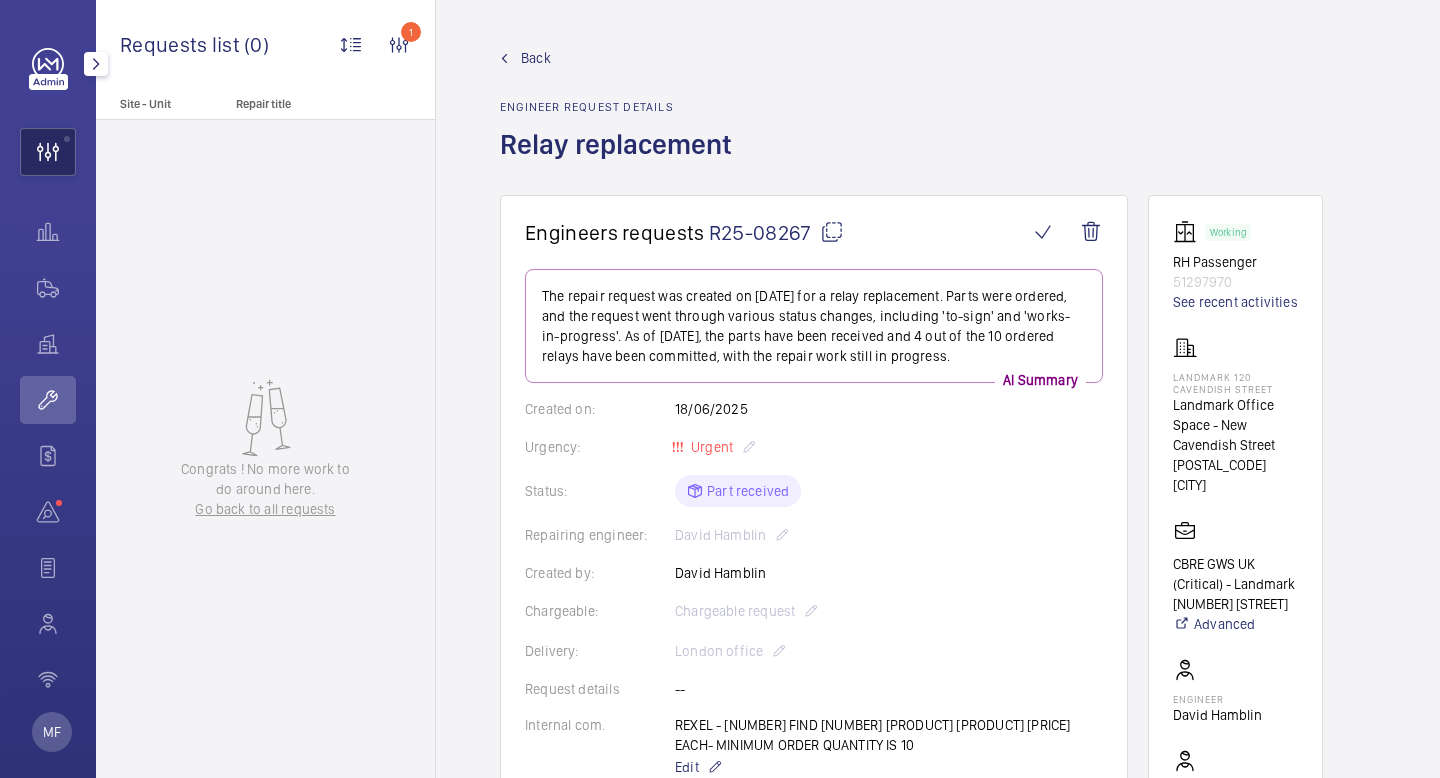 click 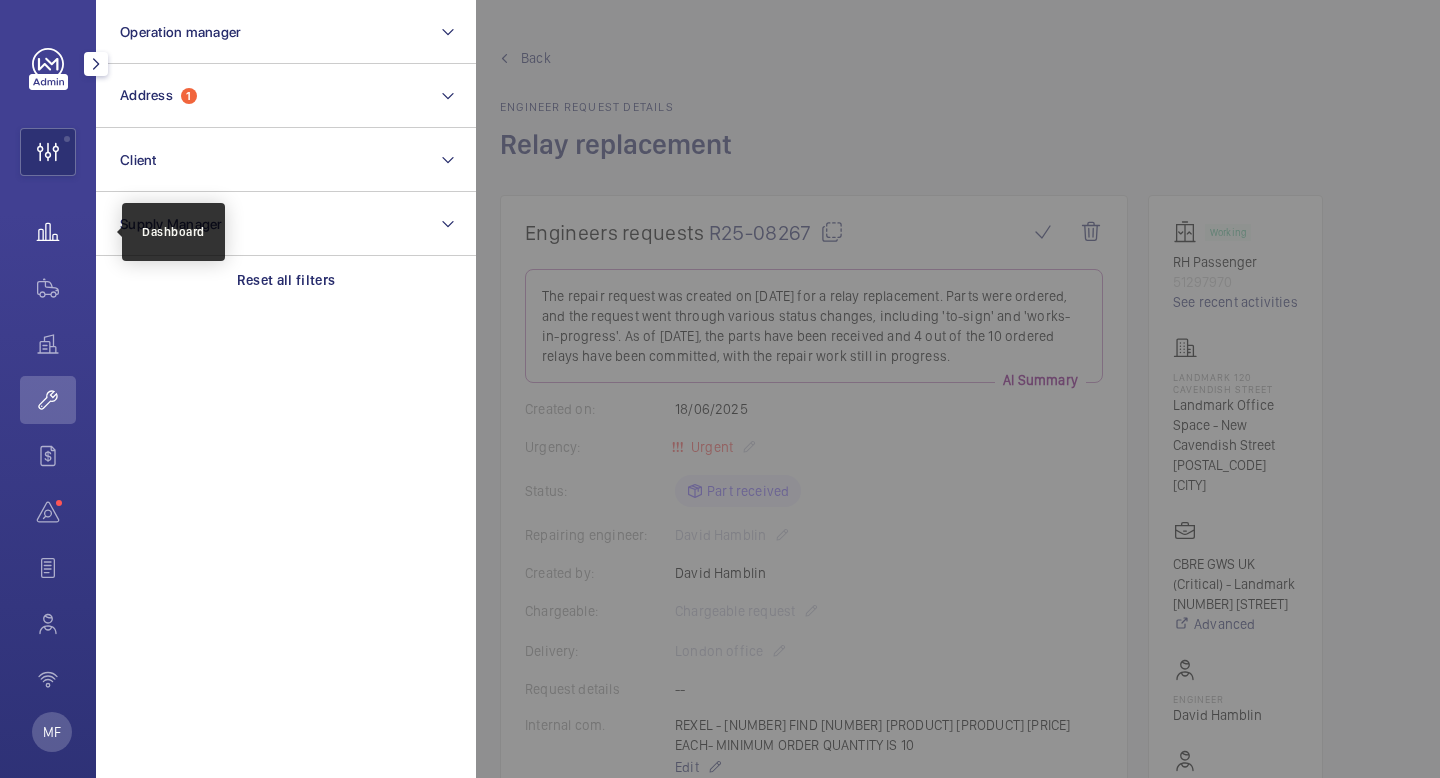 click 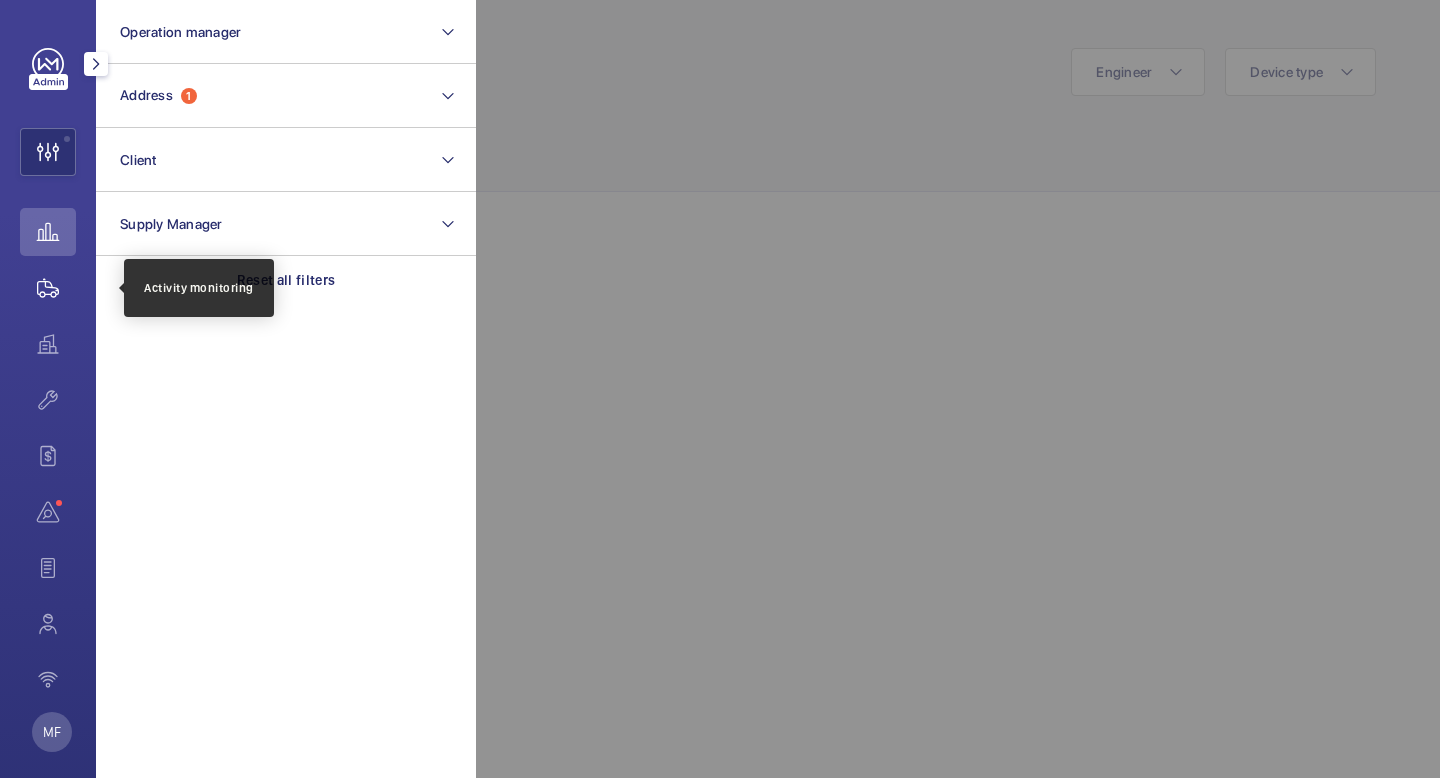 click 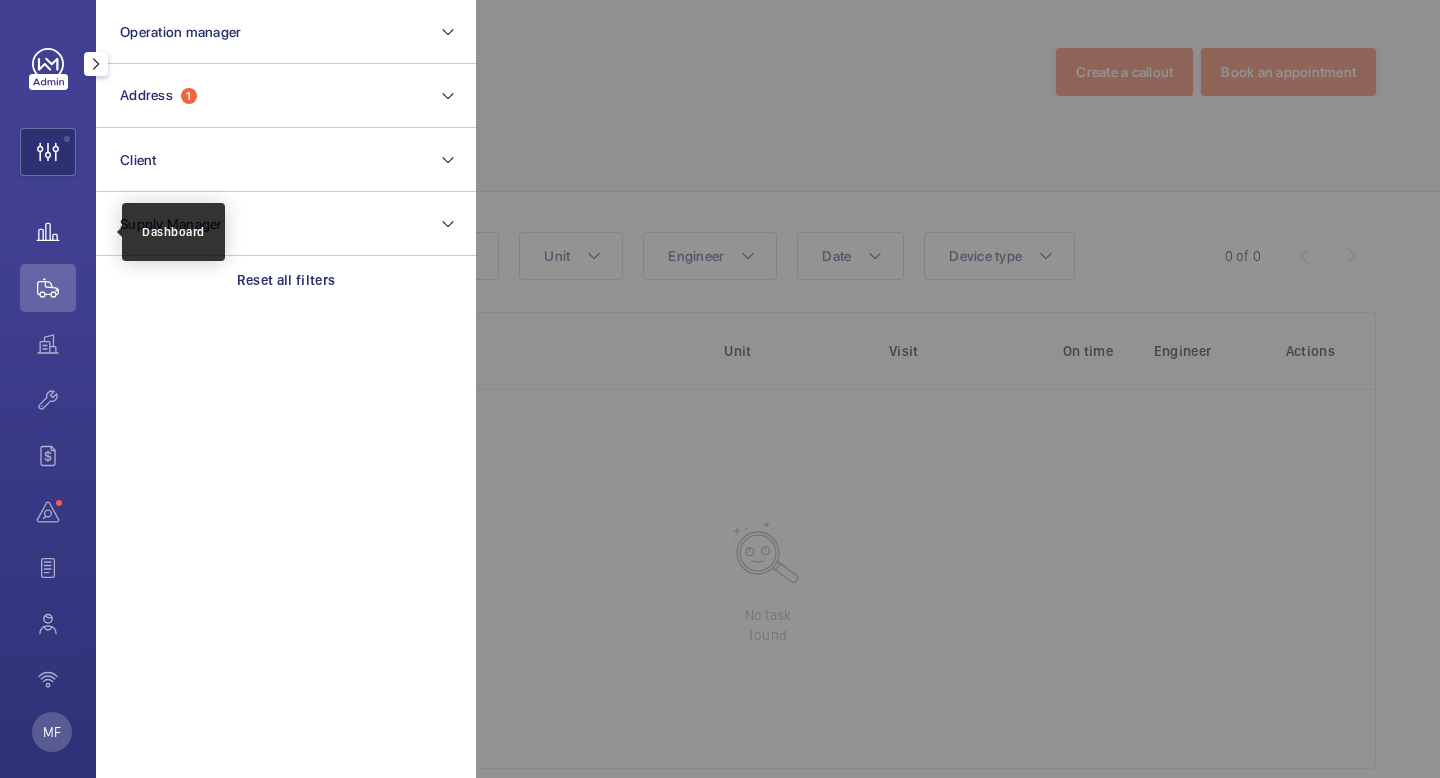 click 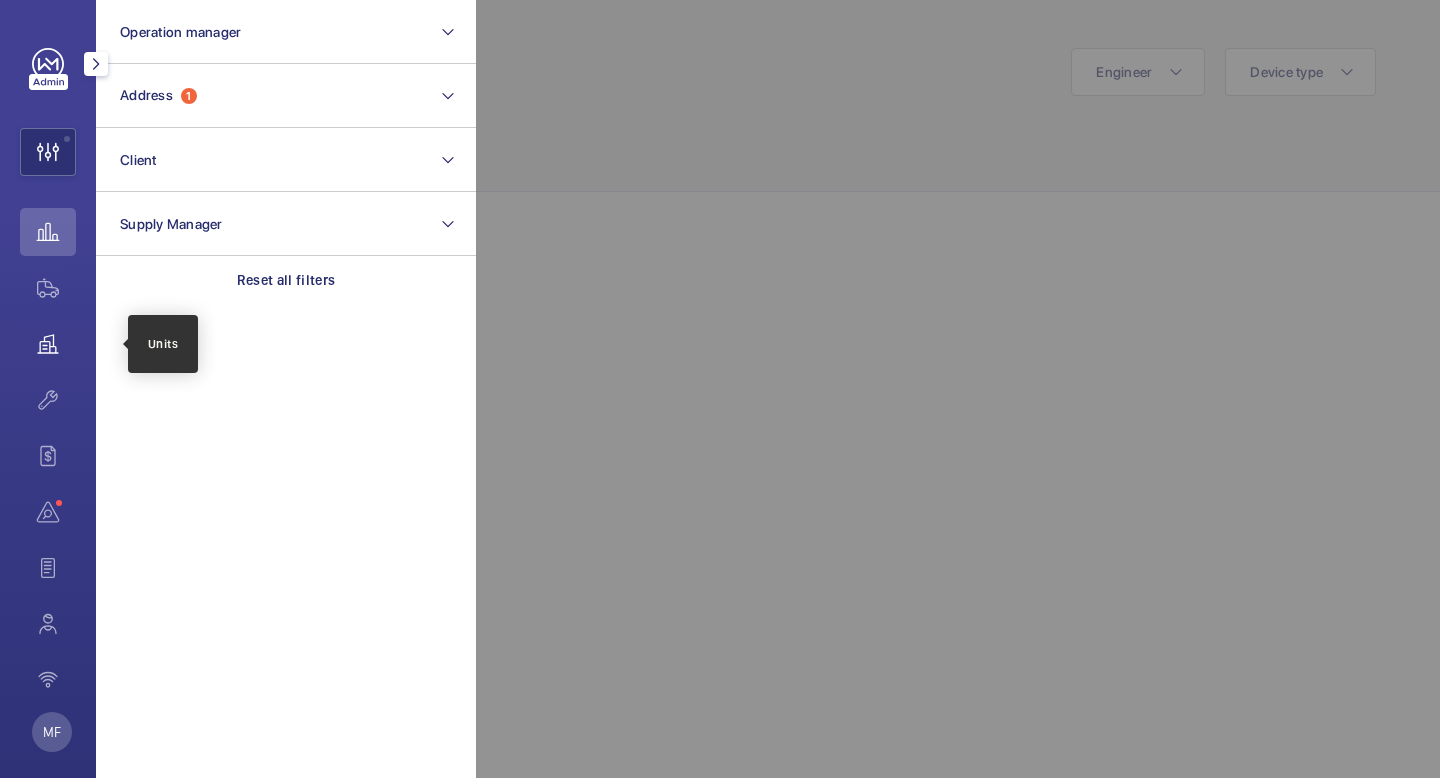 click 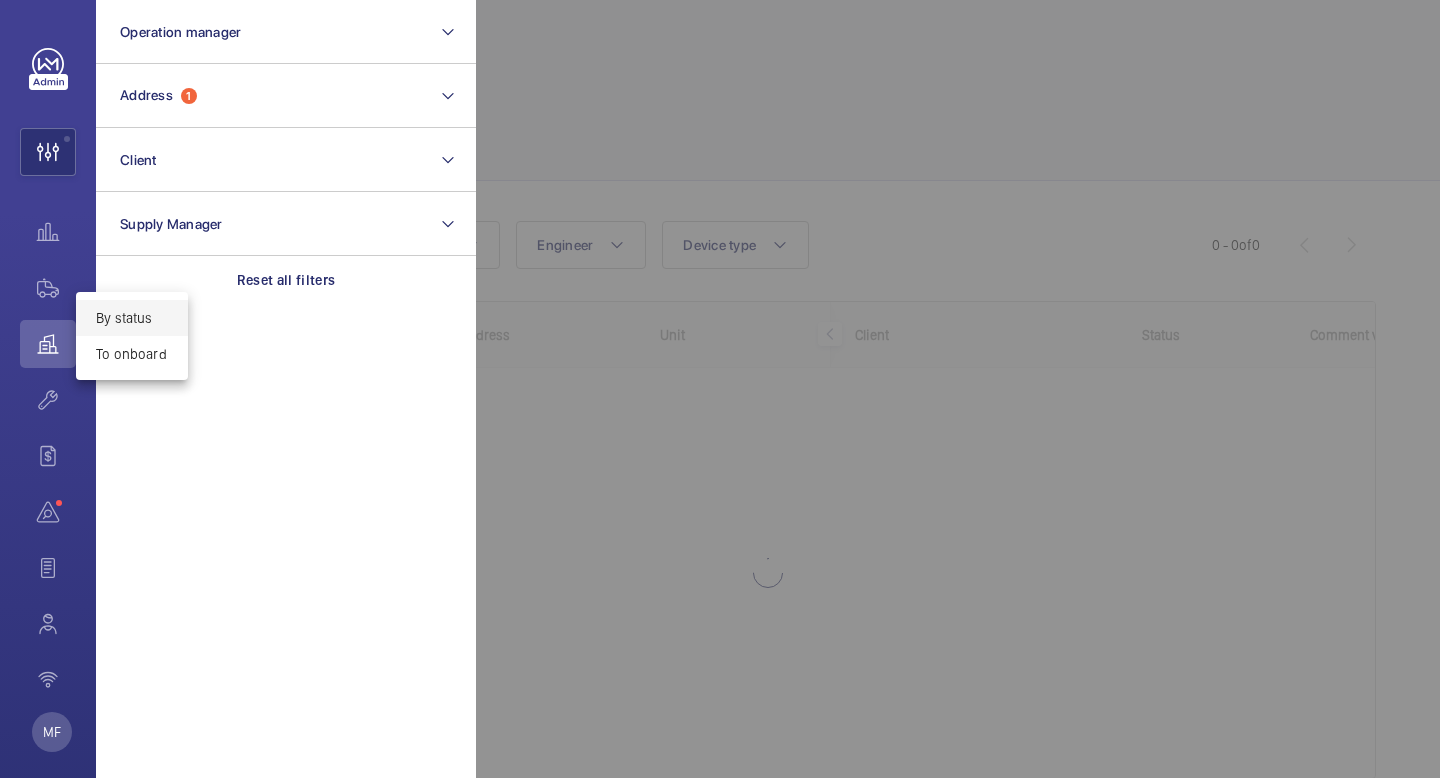 click at bounding box center [720, 389] 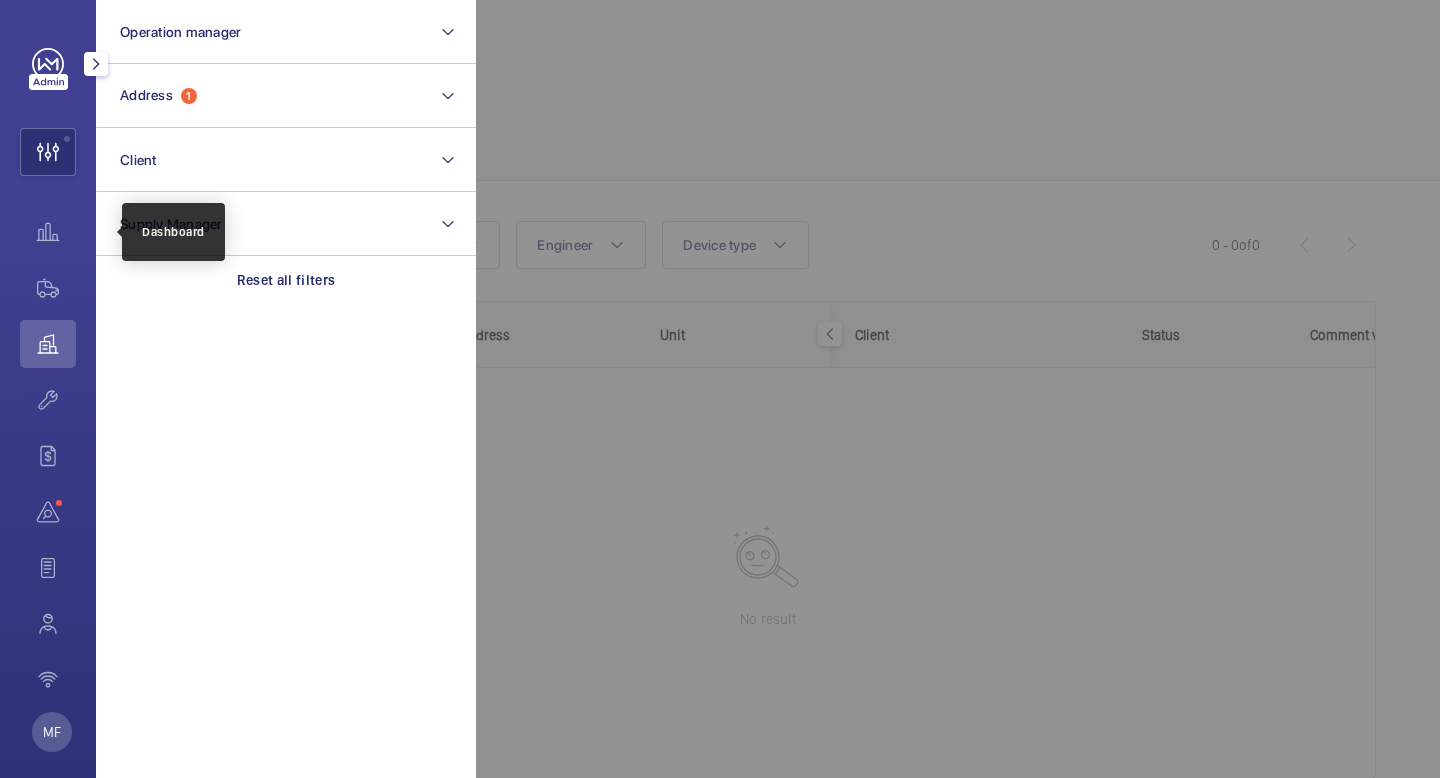 click 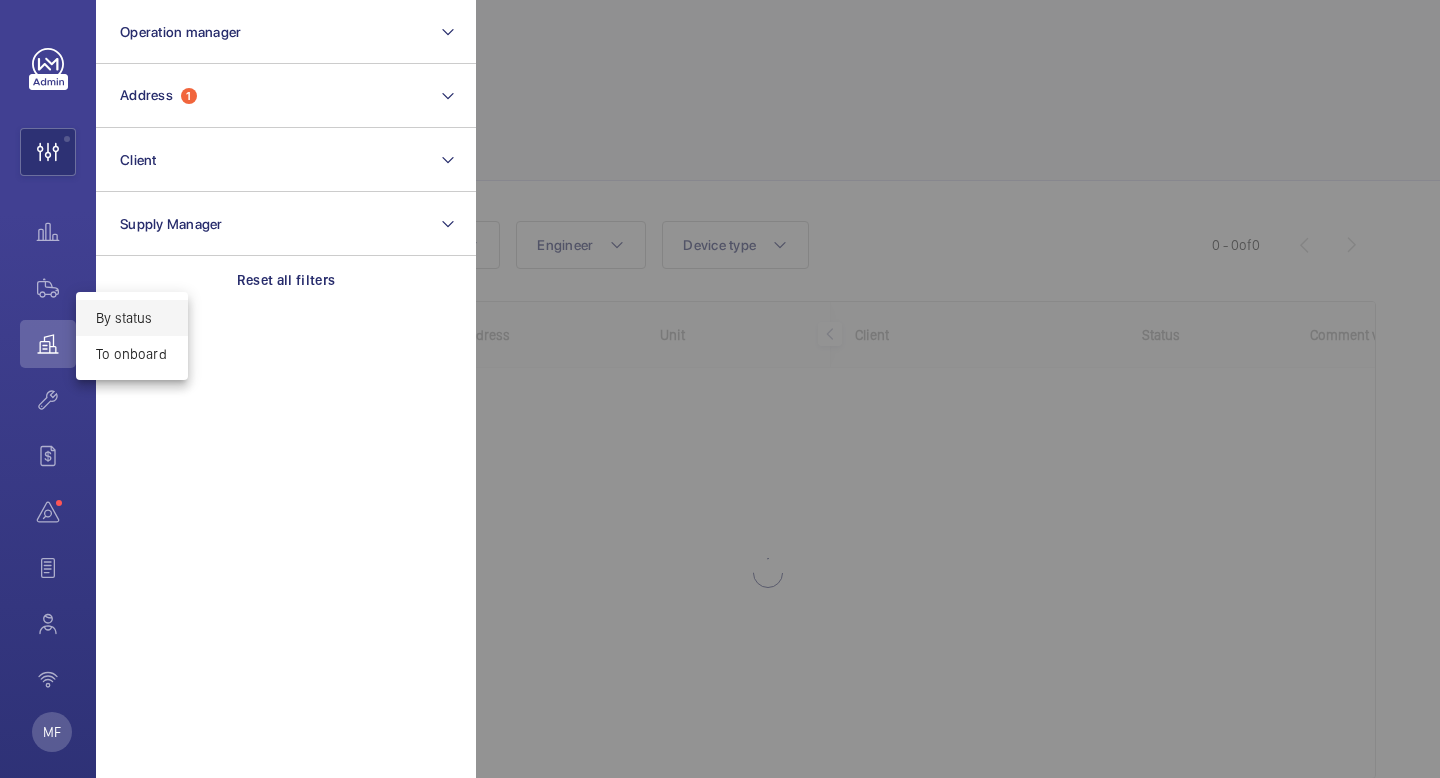 click at bounding box center [720, 389] 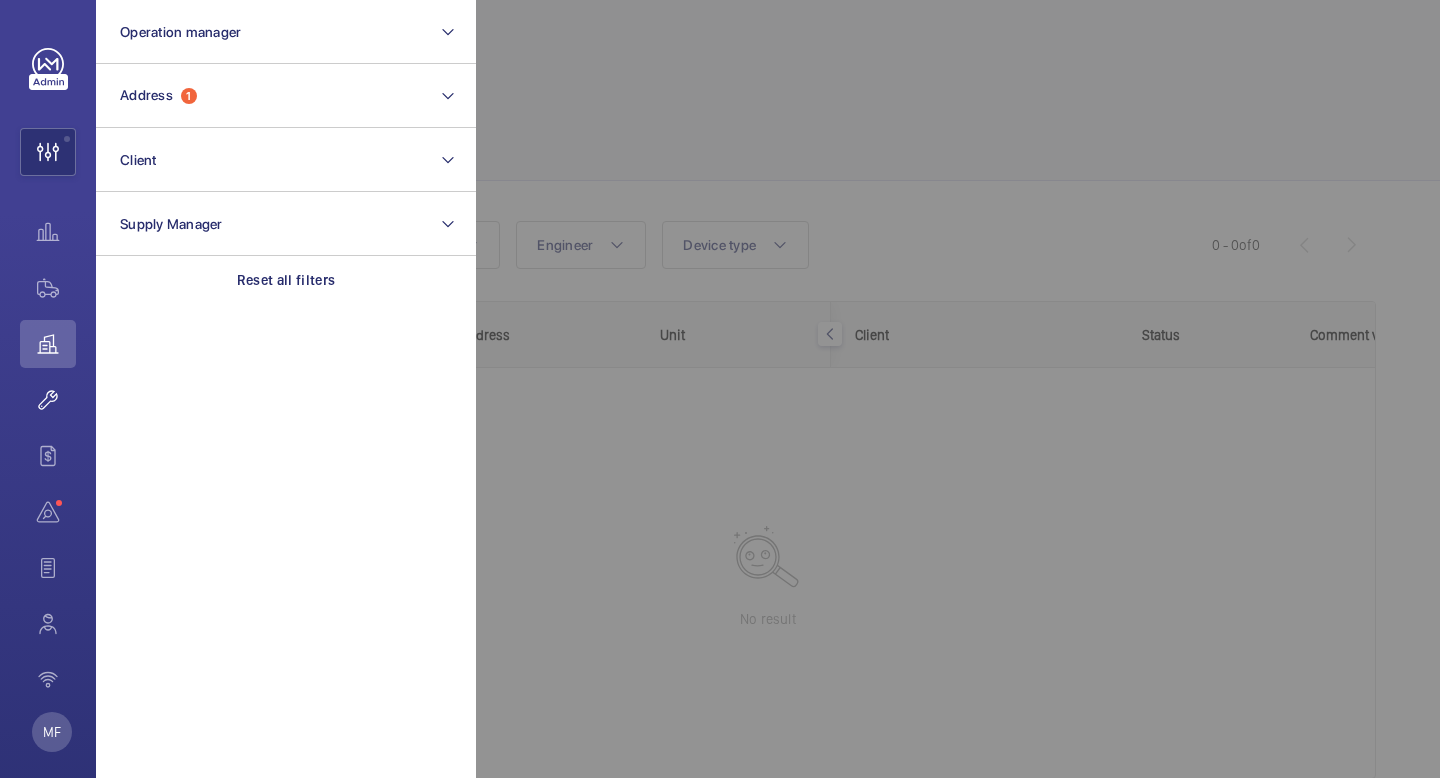 click 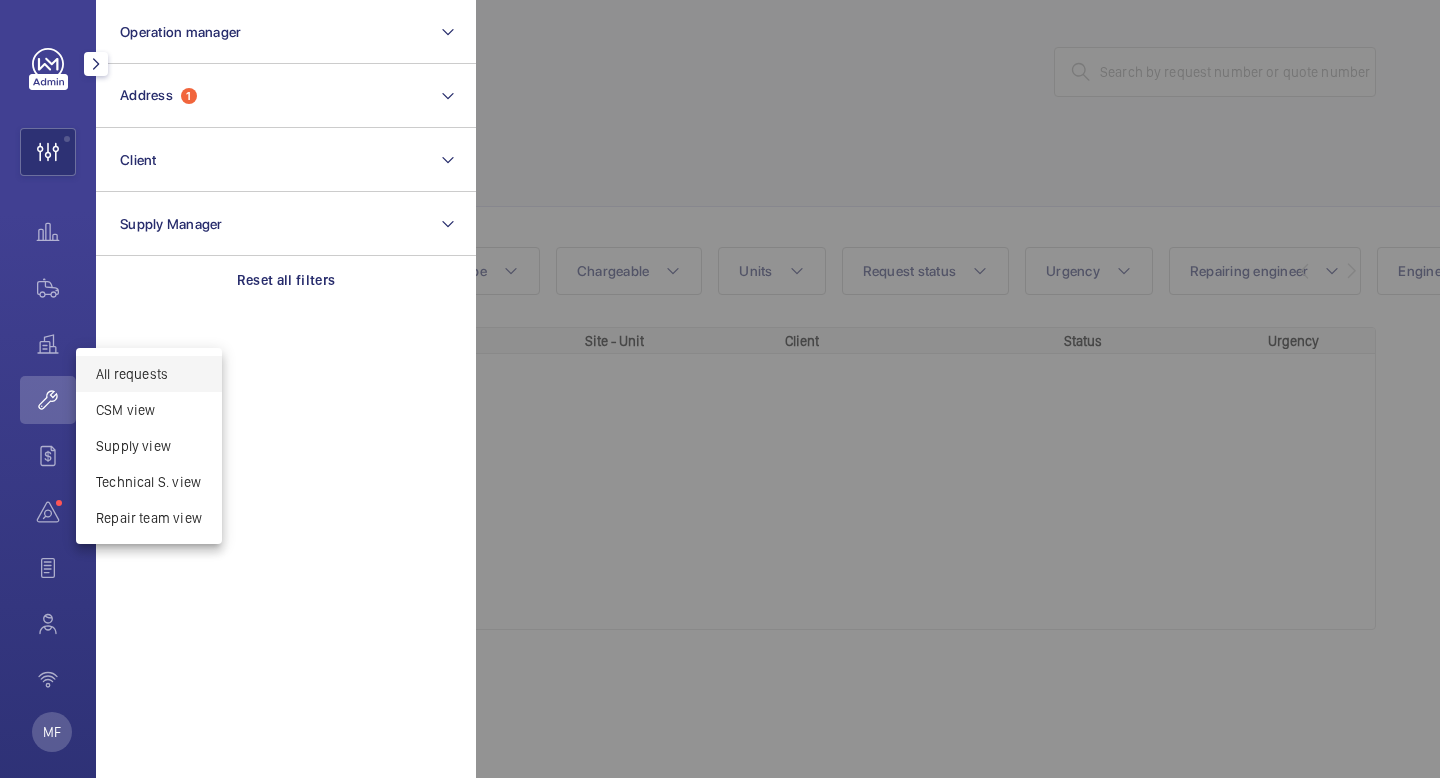 click 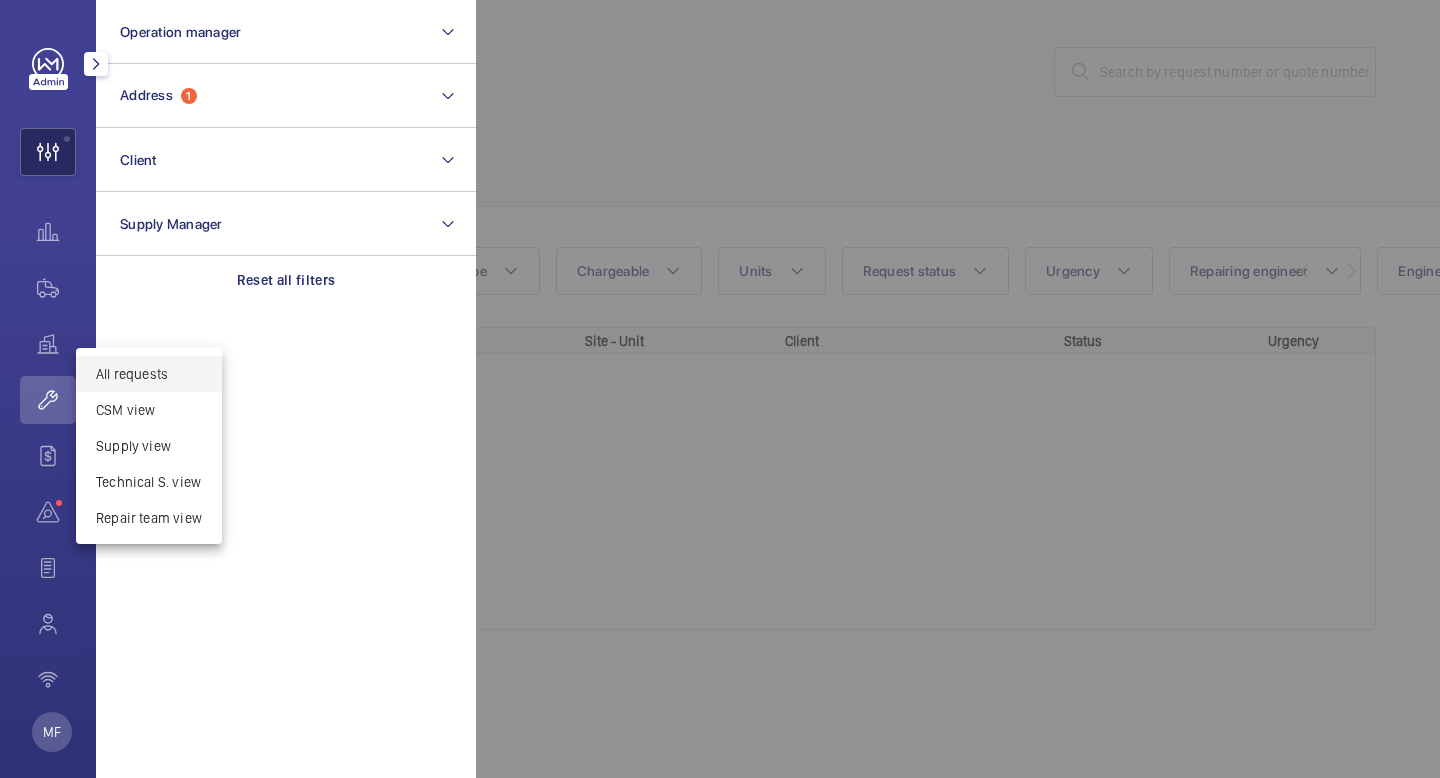 click 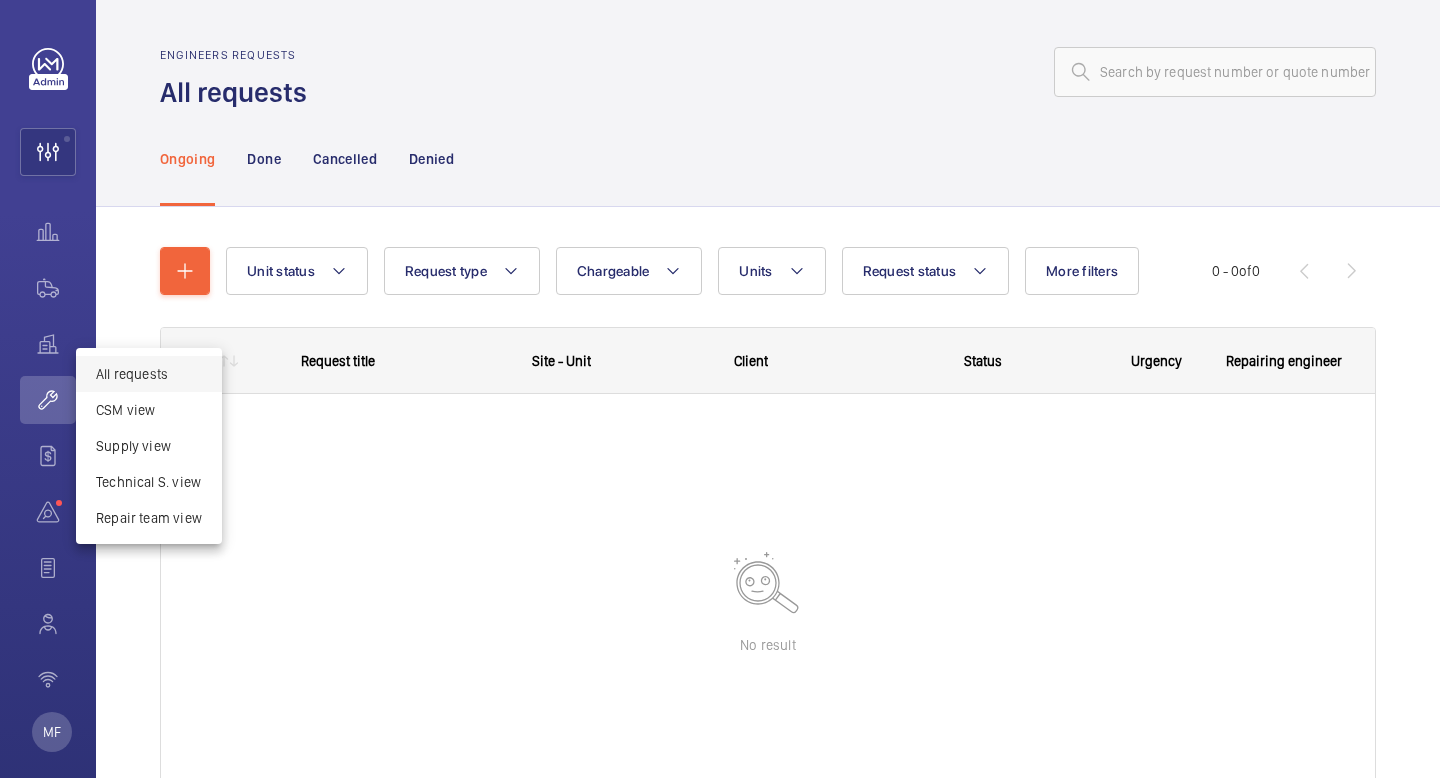 click at bounding box center (720, 389) 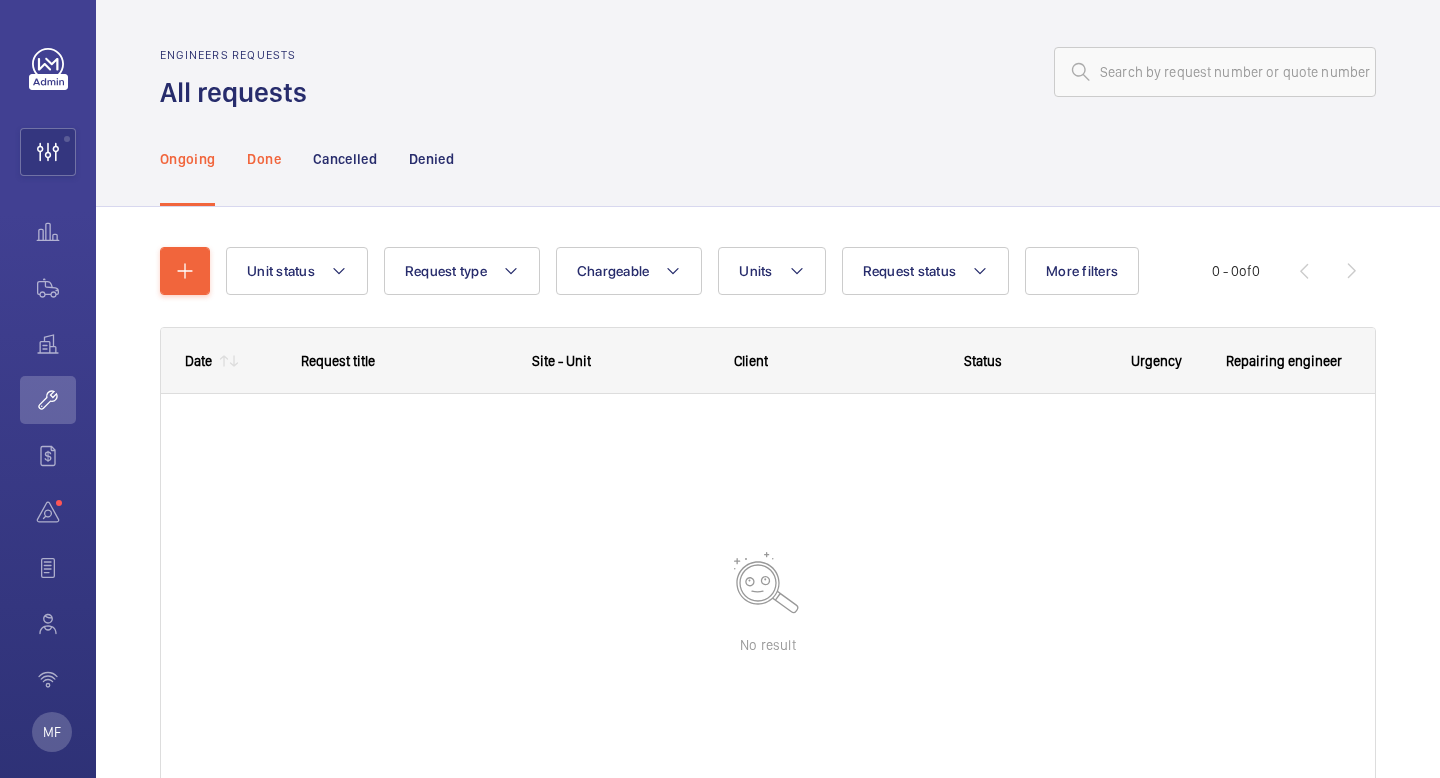 click on "Done" 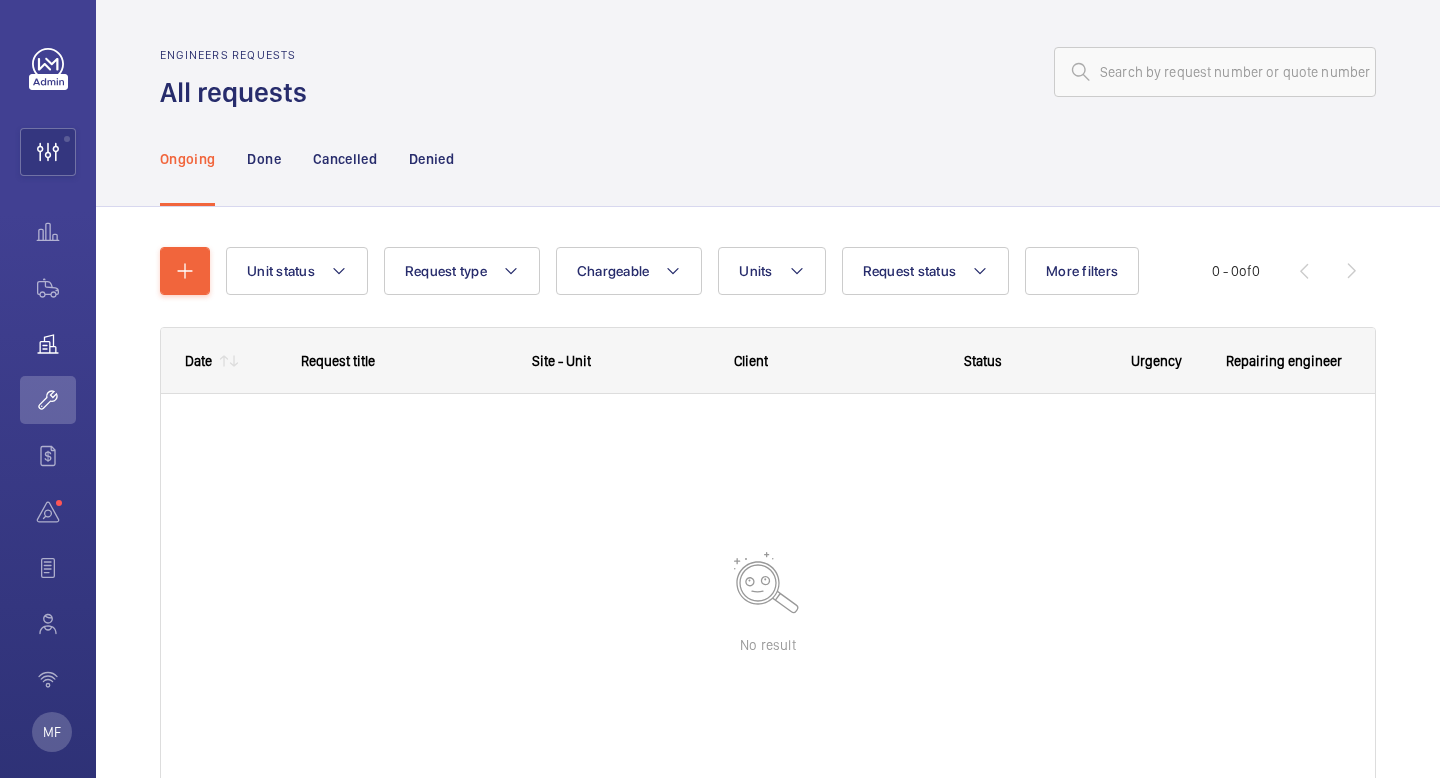 click 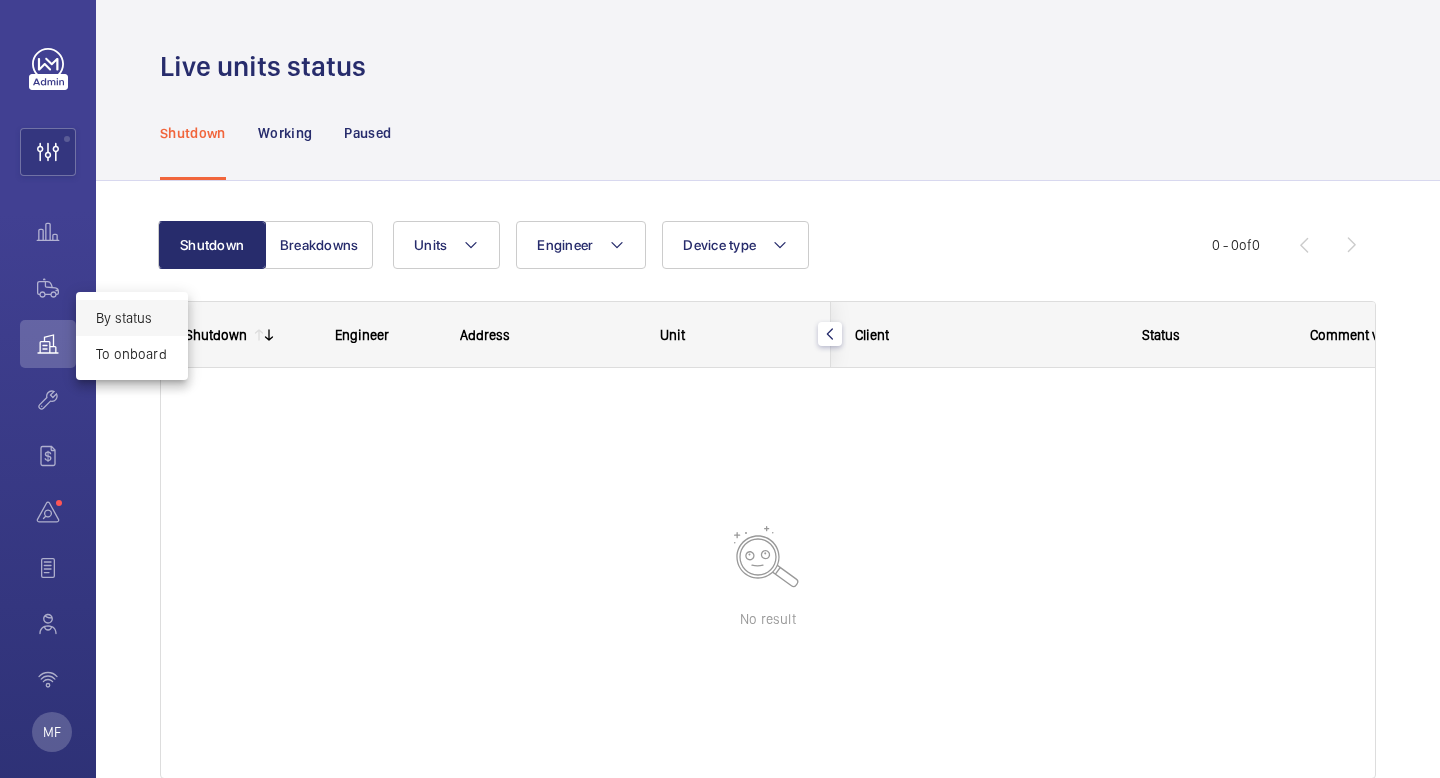 click at bounding box center [720, 389] 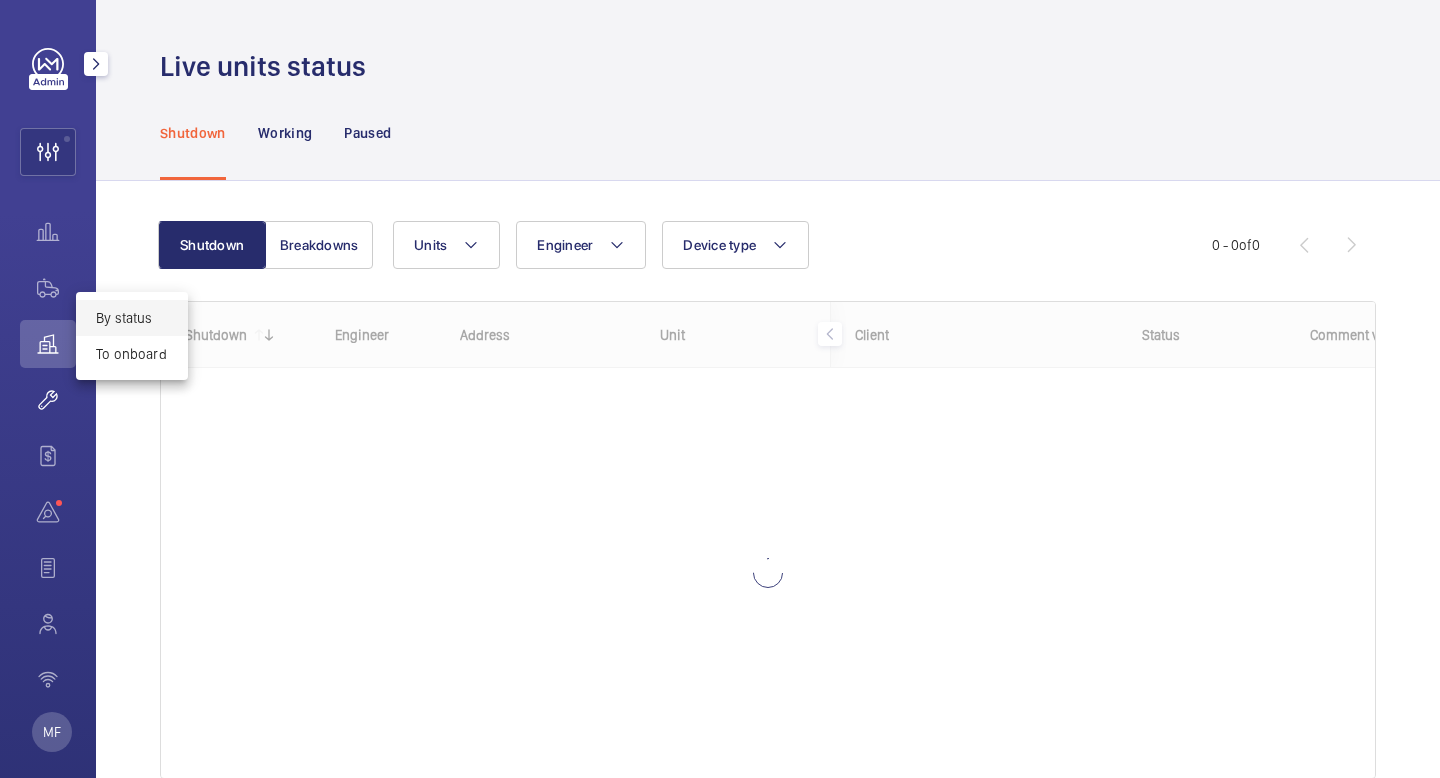 click 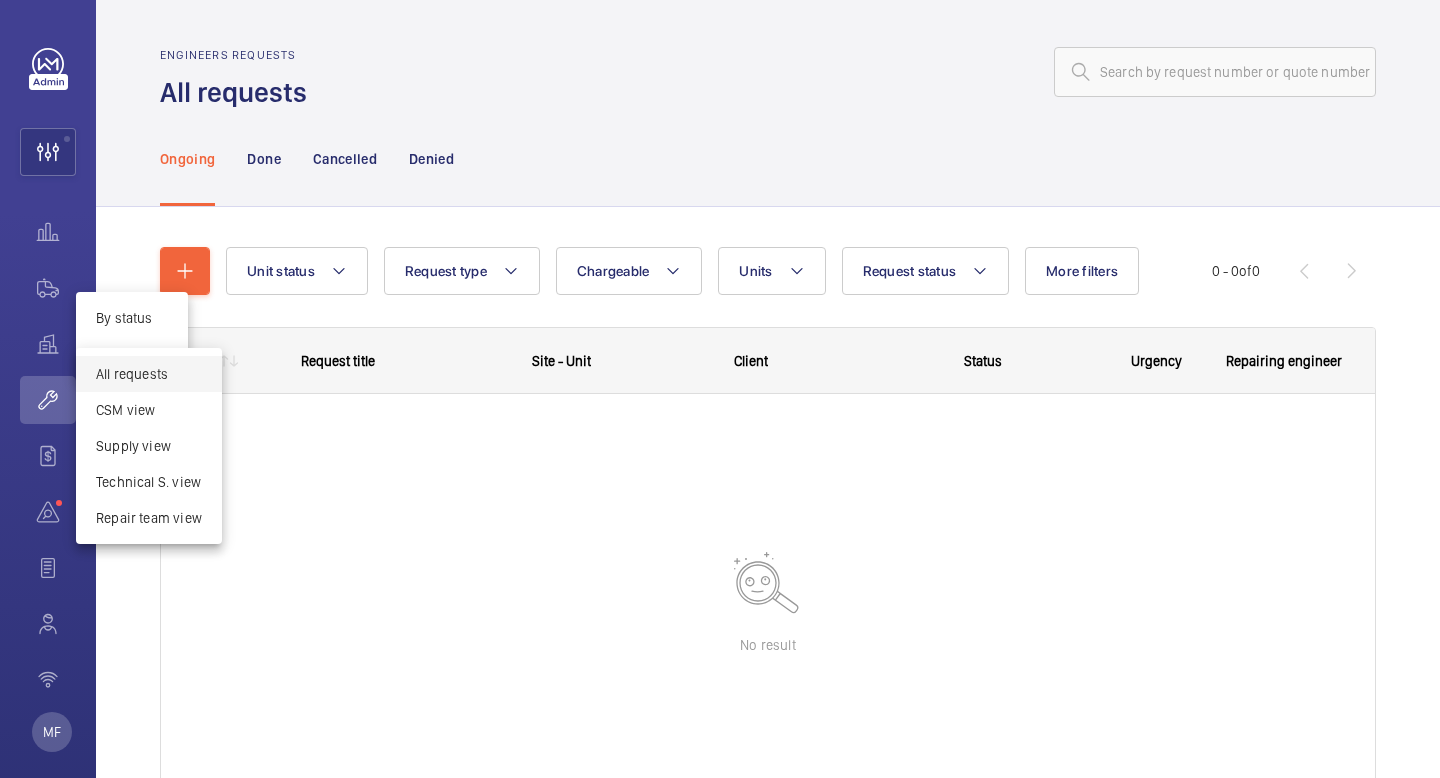 click at bounding box center [720, 389] 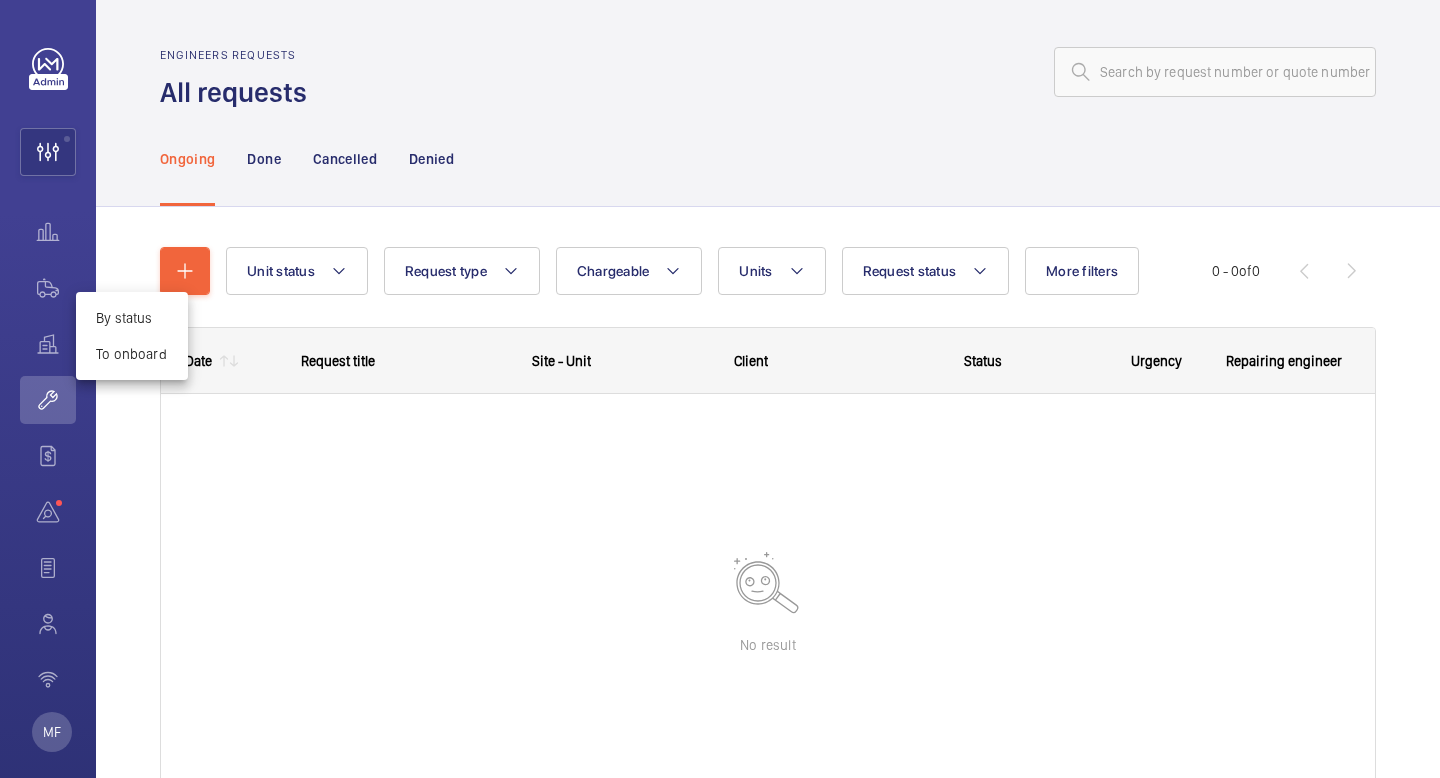 click at bounding box center (720, 389) 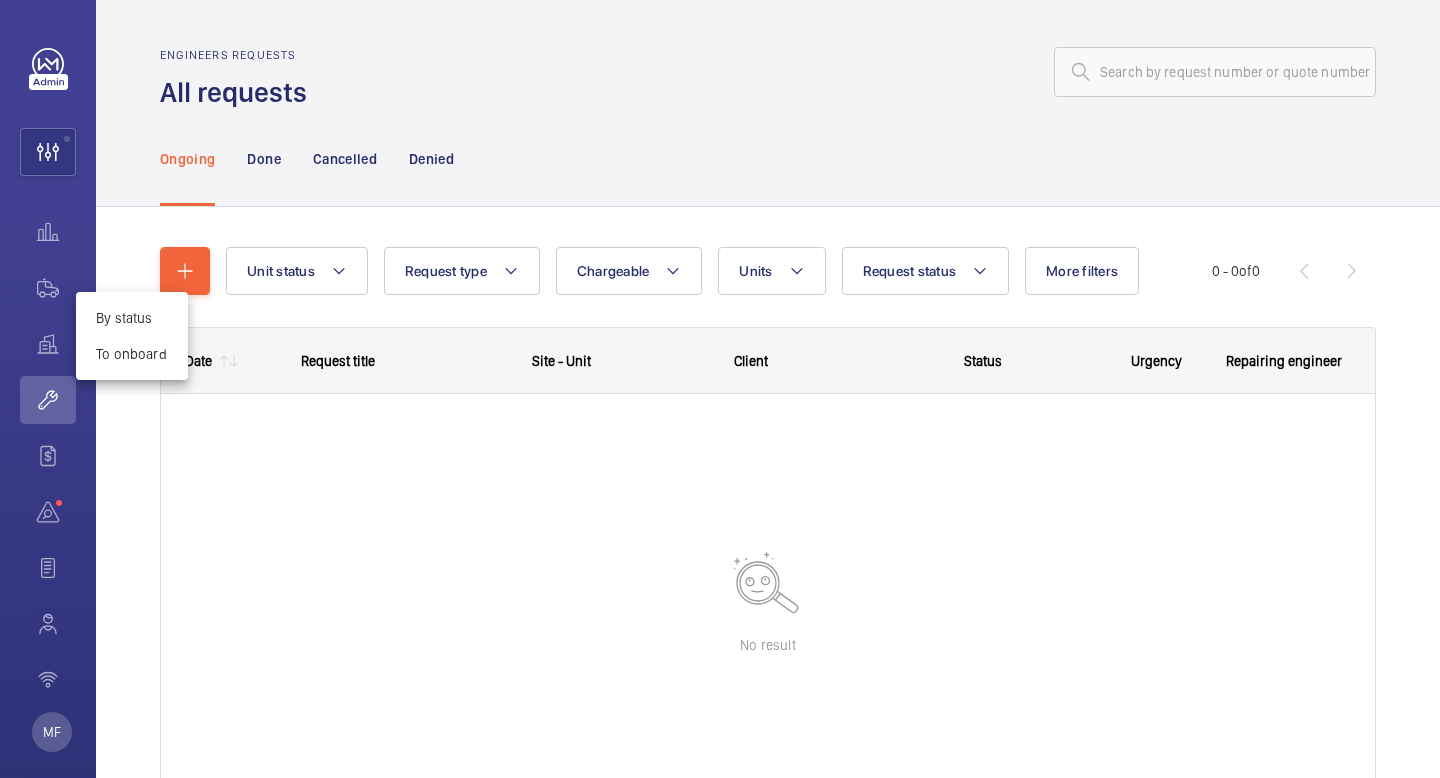 click at bounding box center (720, 389) 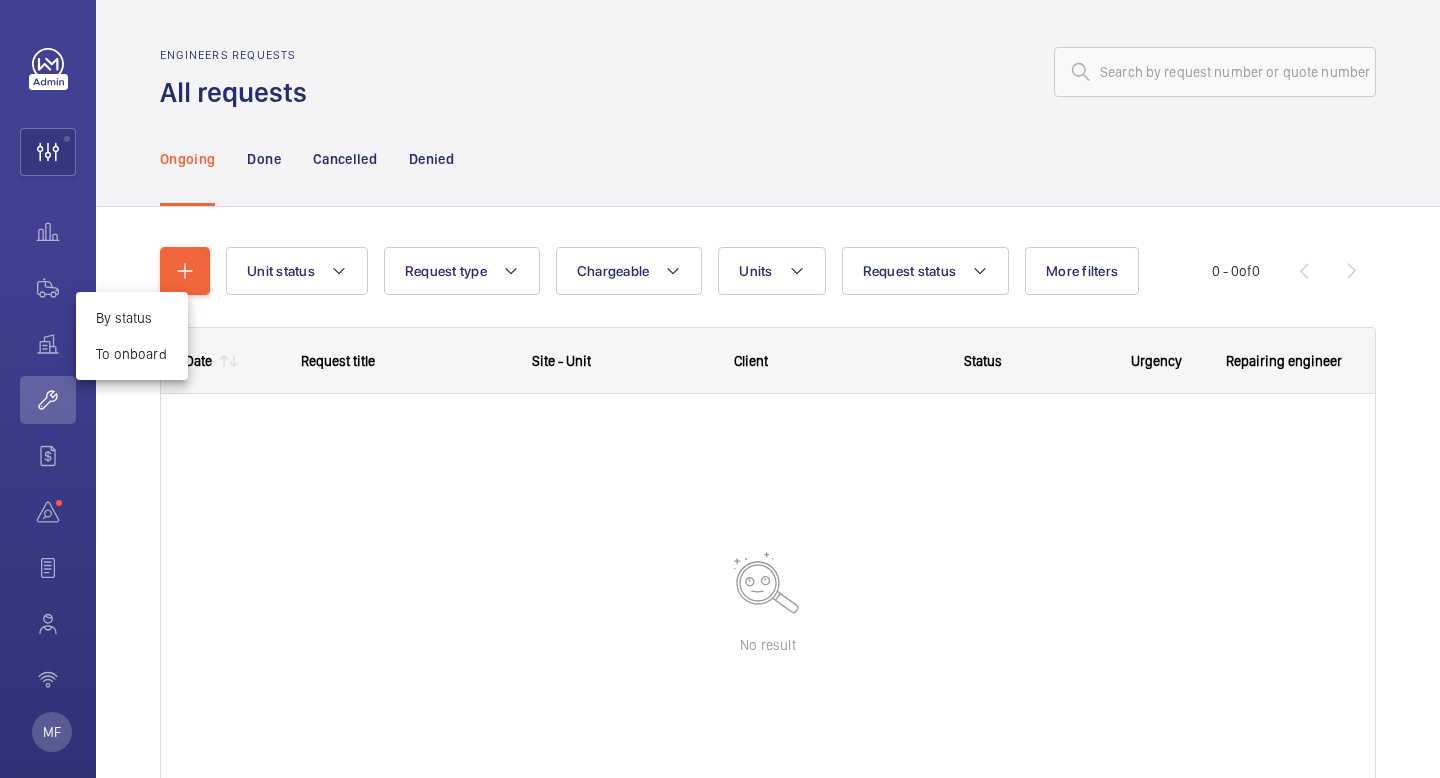 click at bounding box center (720, 389) 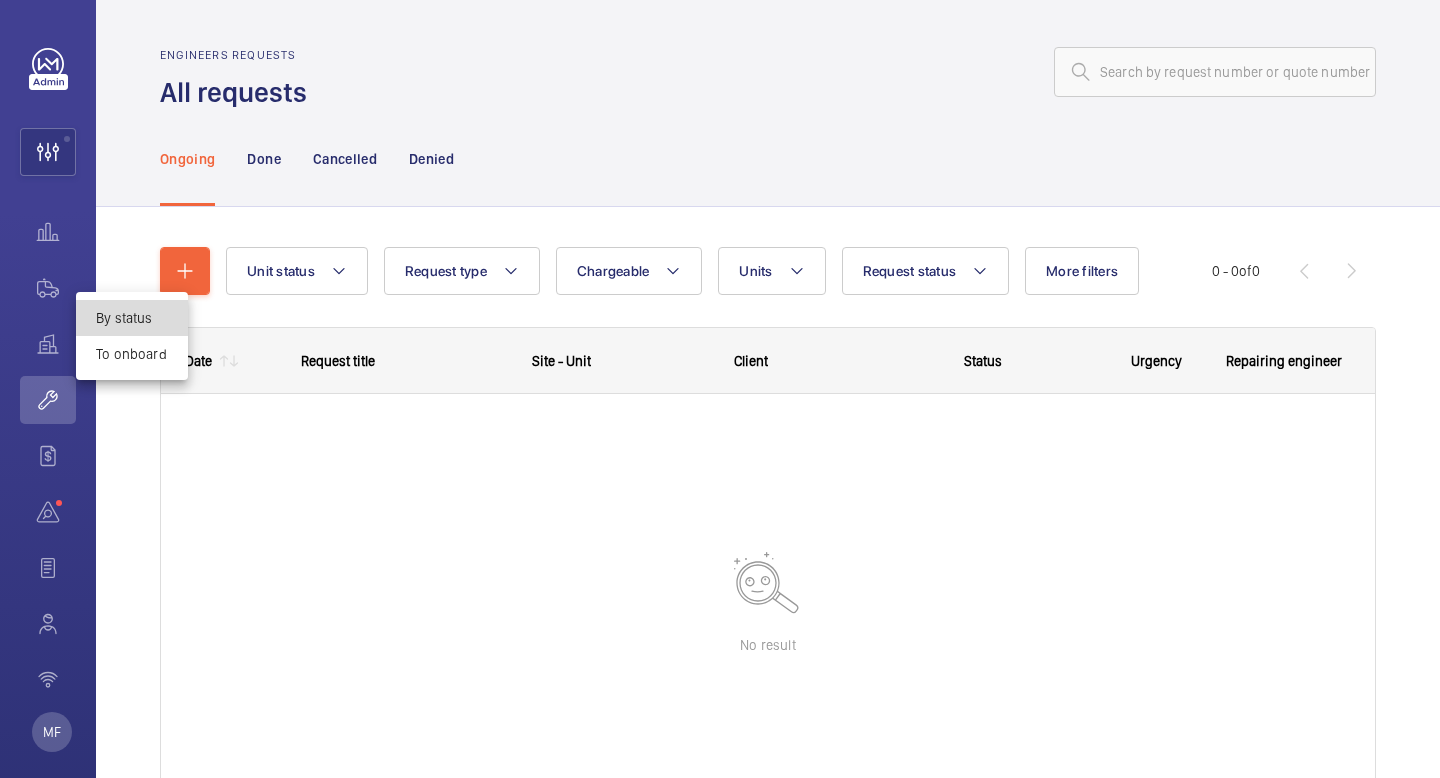 click on "By status" at bounding box center [132, 318] 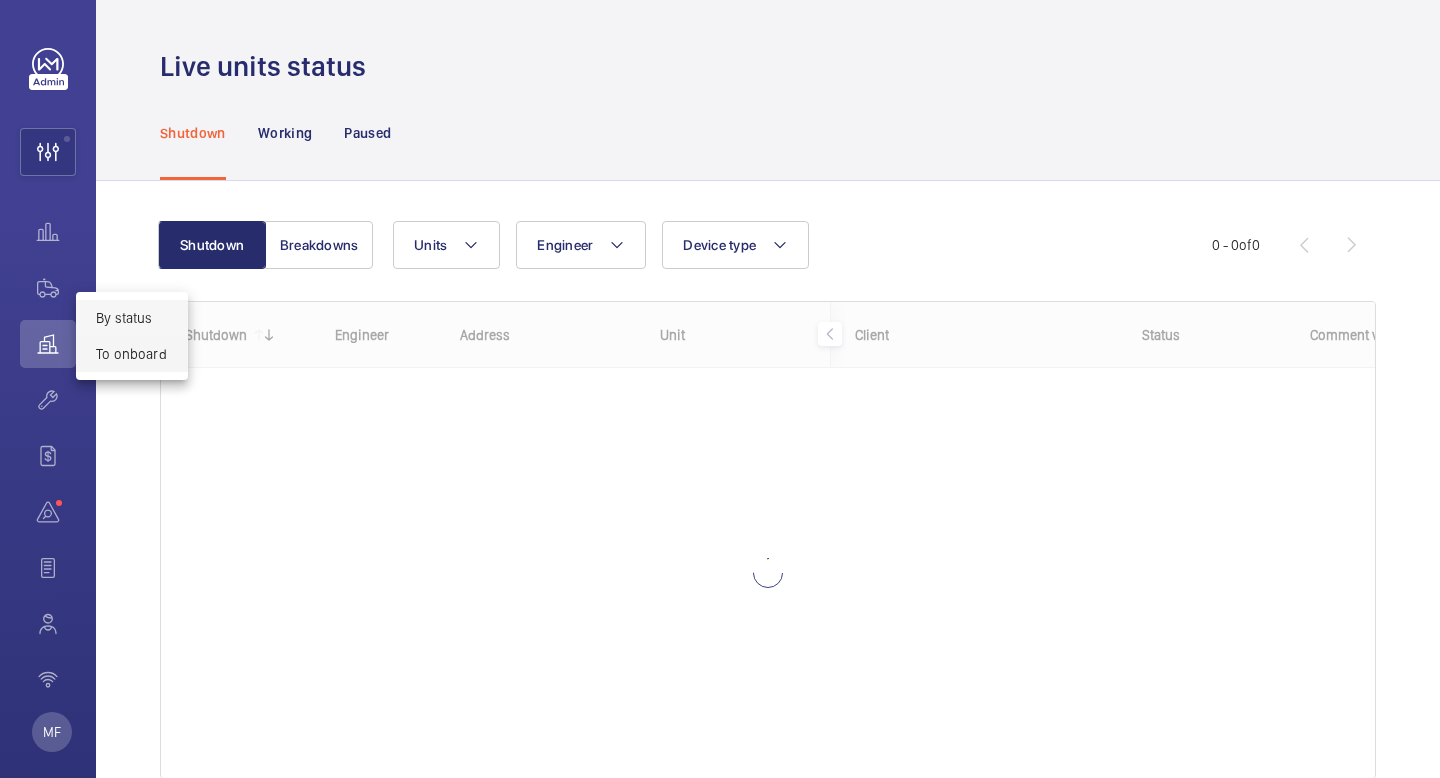 click on "To onboard" at bounding box center [132, 354] 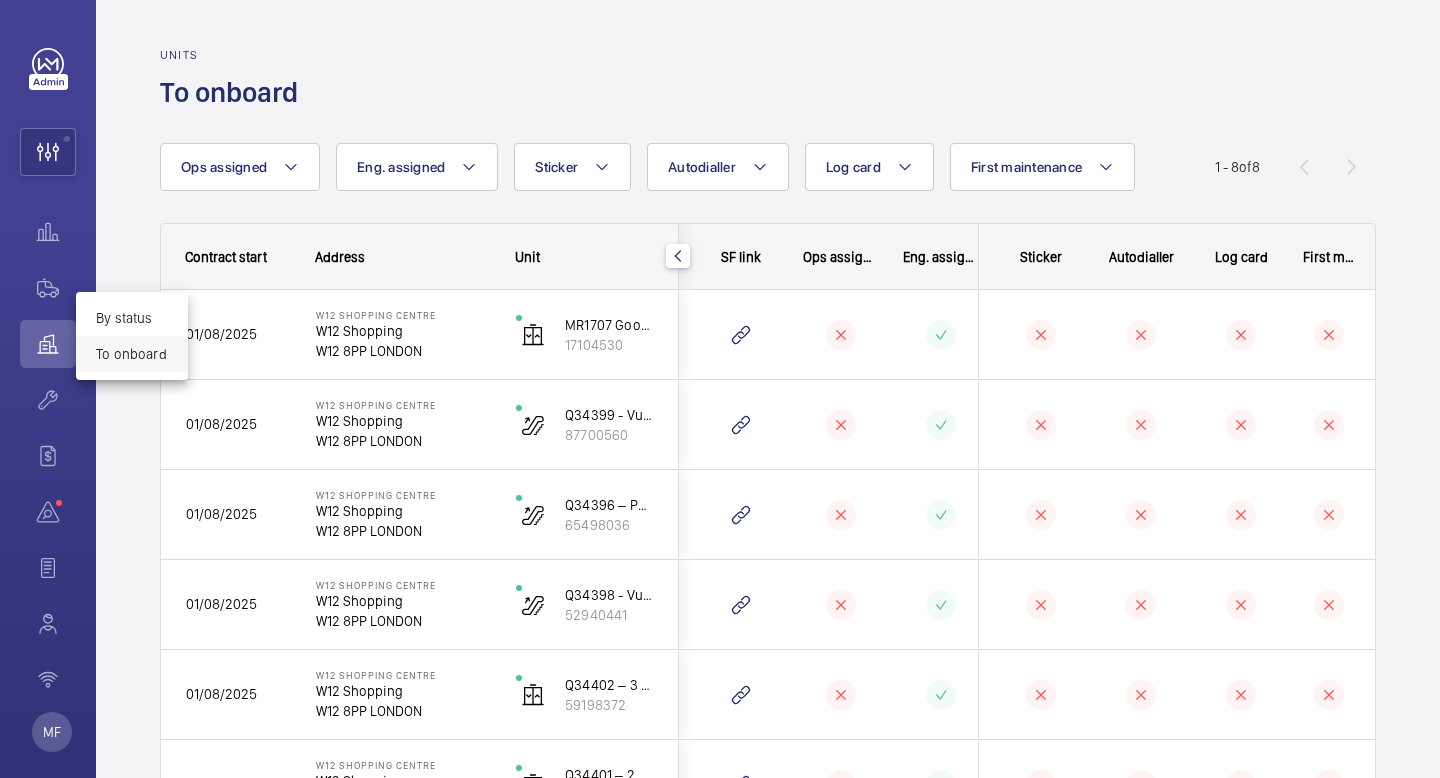 click at bounding box center (720, 389) 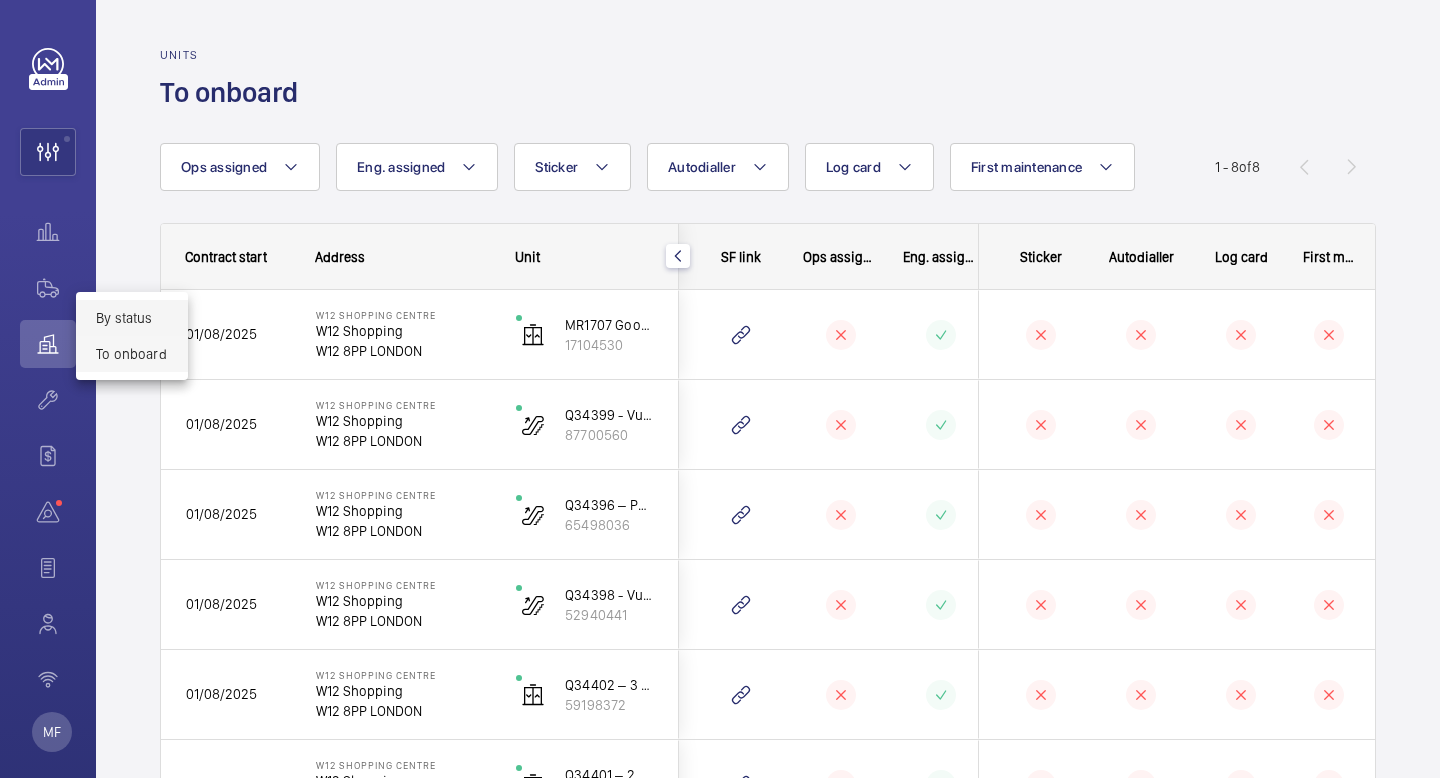 click on "By status" at bounding box center [132, 318] 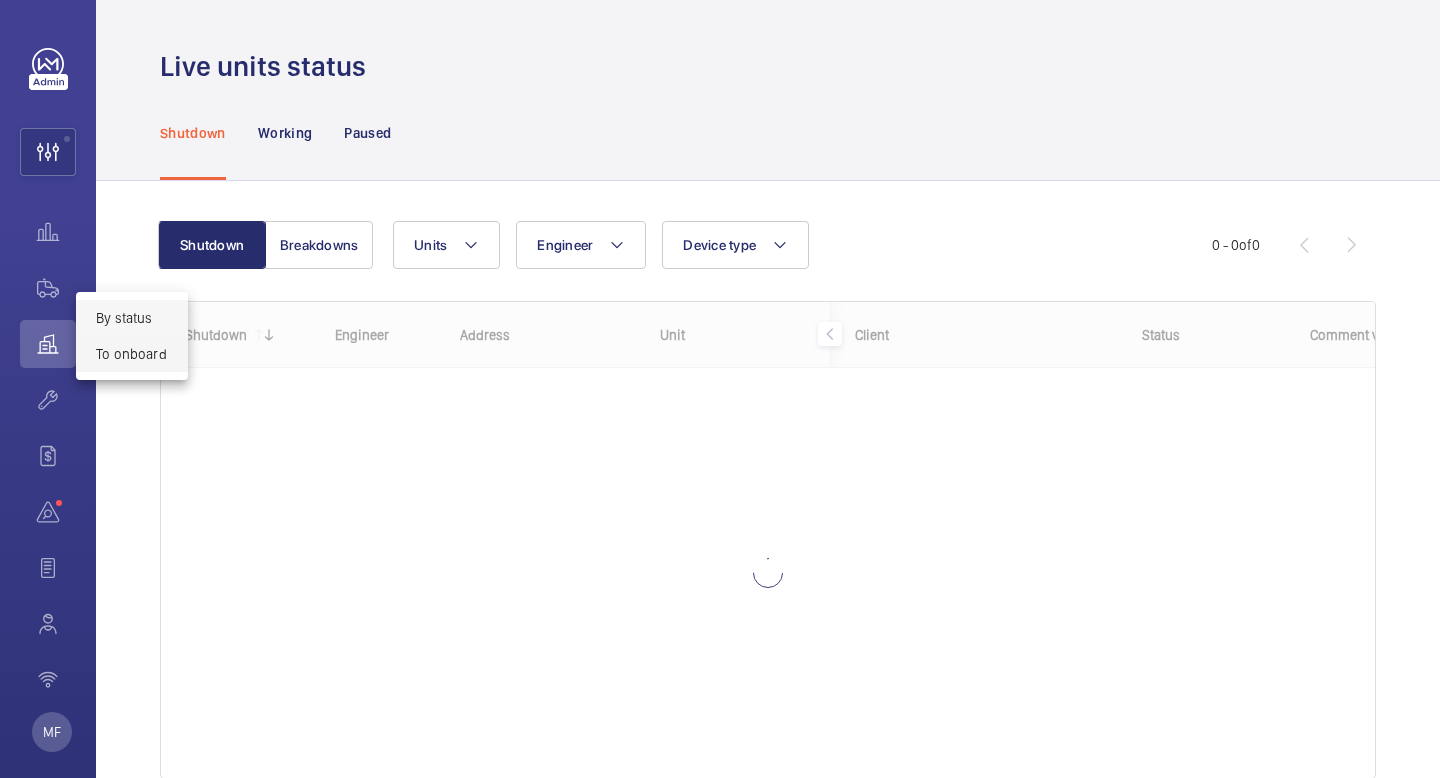 click on "To onboard" at bounding box center (132, 354) 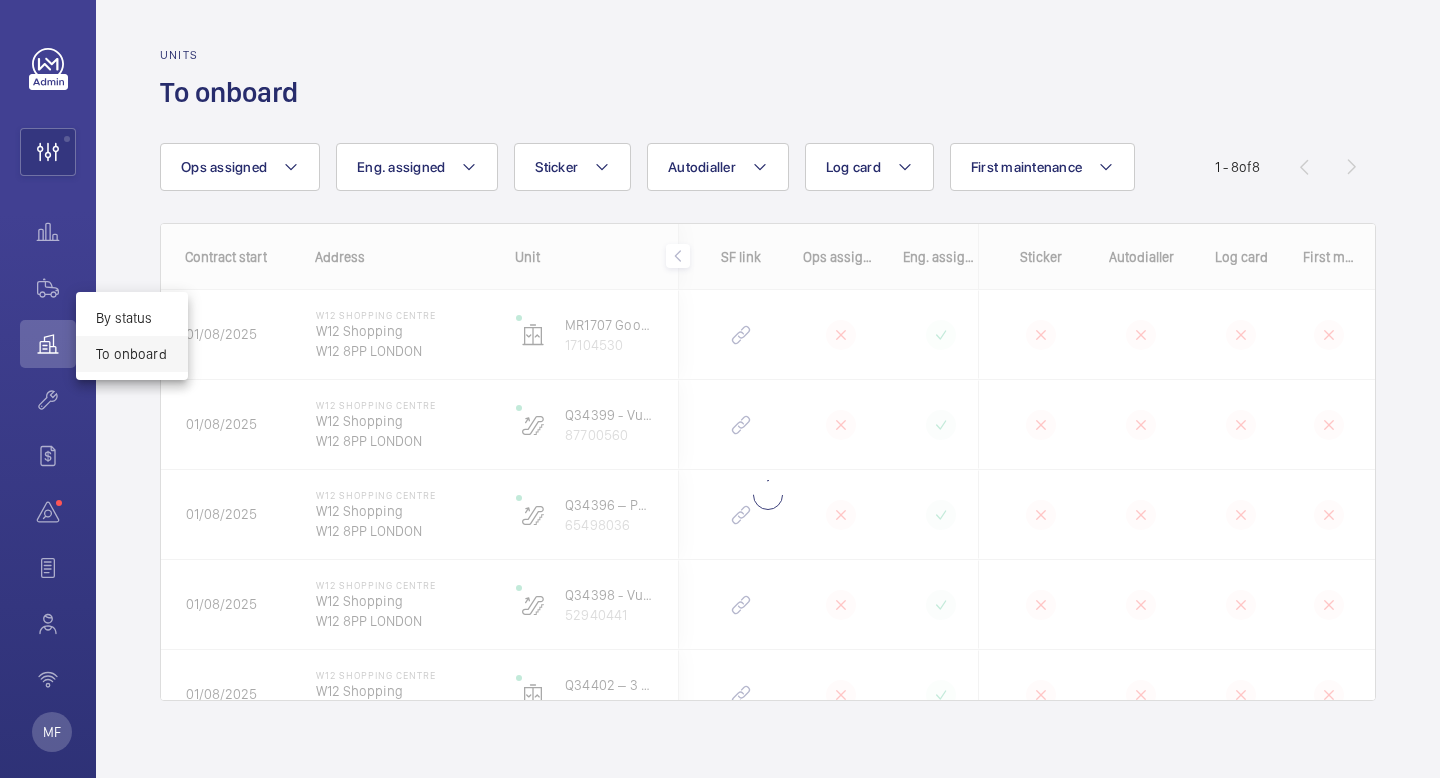click at bounding box center [720, 389] 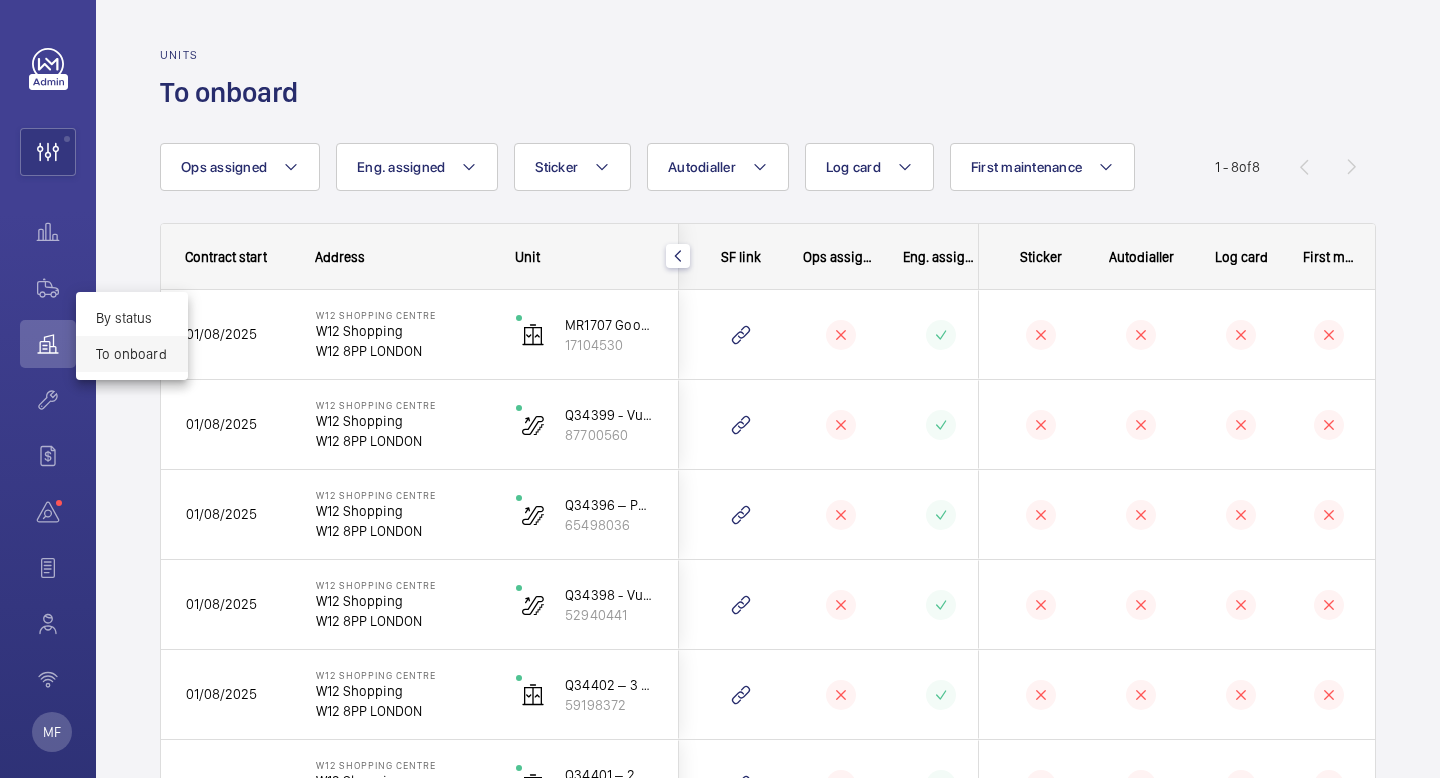 click at bounding box center [720, 389] 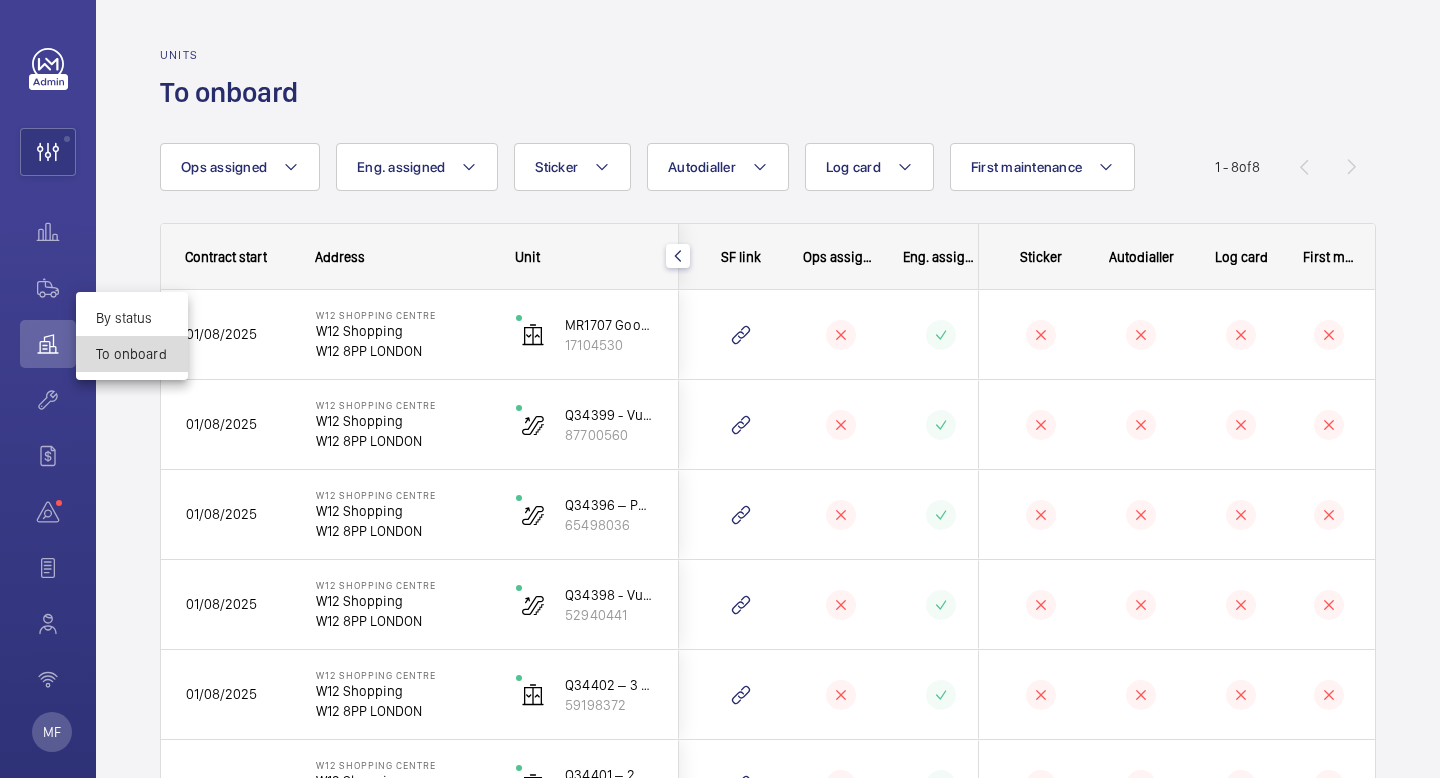 click on "To onboard" at bounding box center (132, 354) 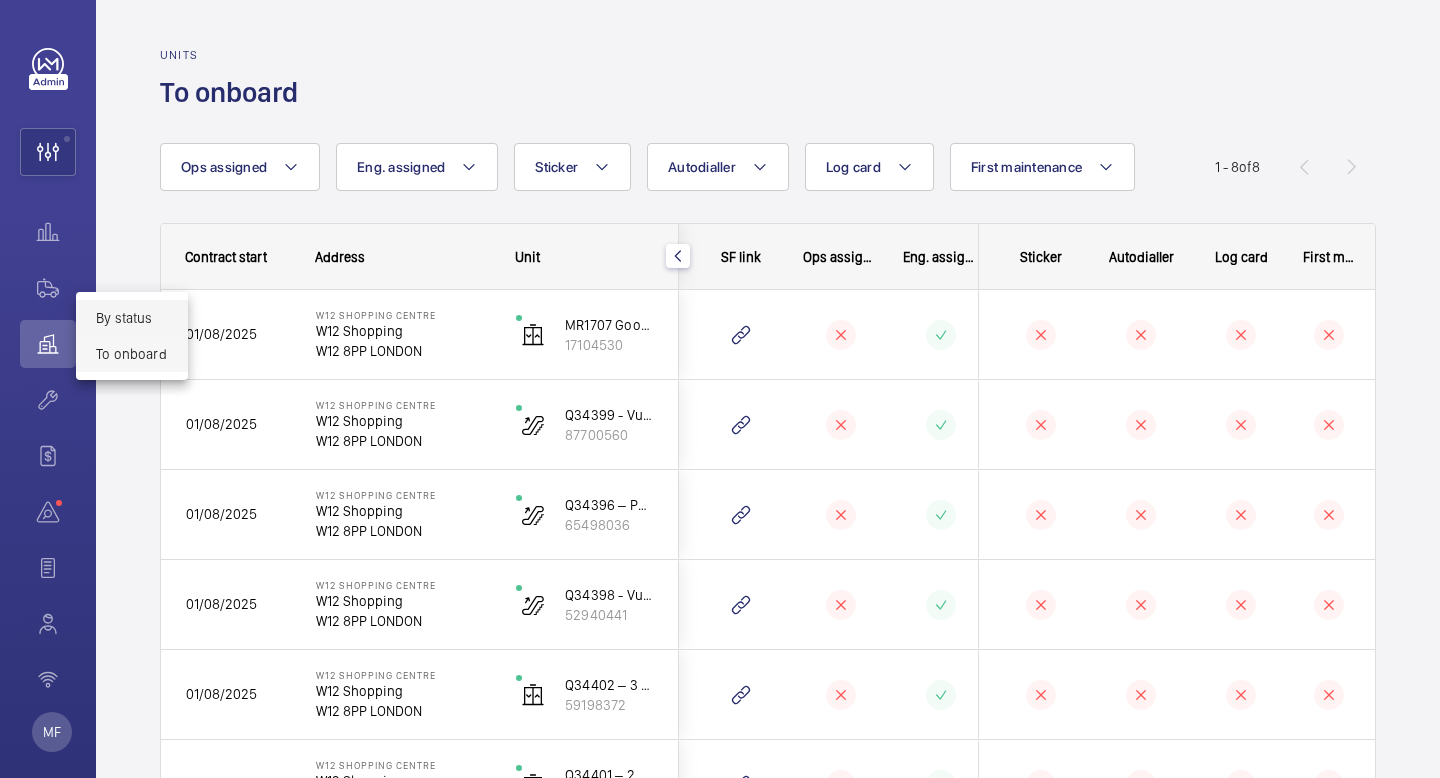 click on "By status" at bounding box center [132, 318] 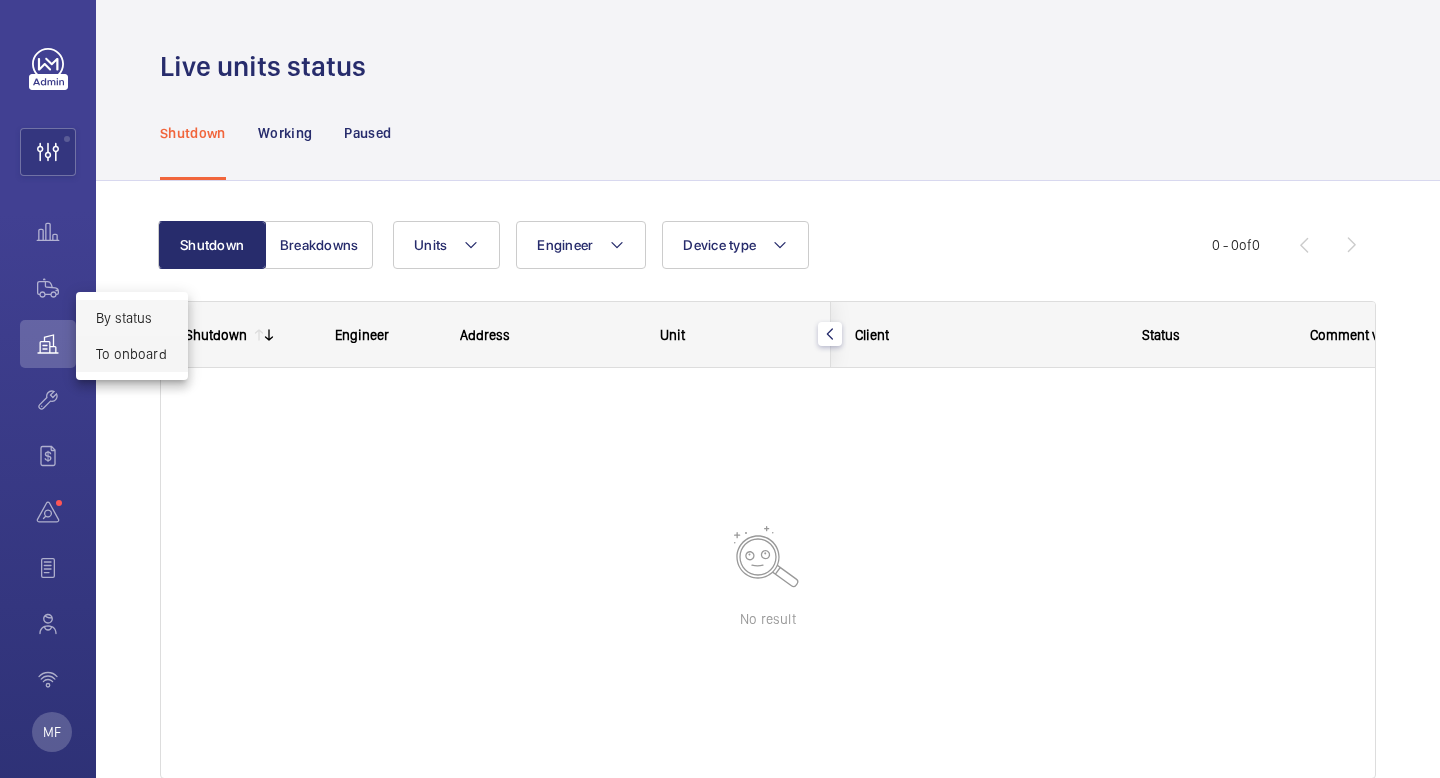 click on "To onboard" at bounding box center [132, 354] 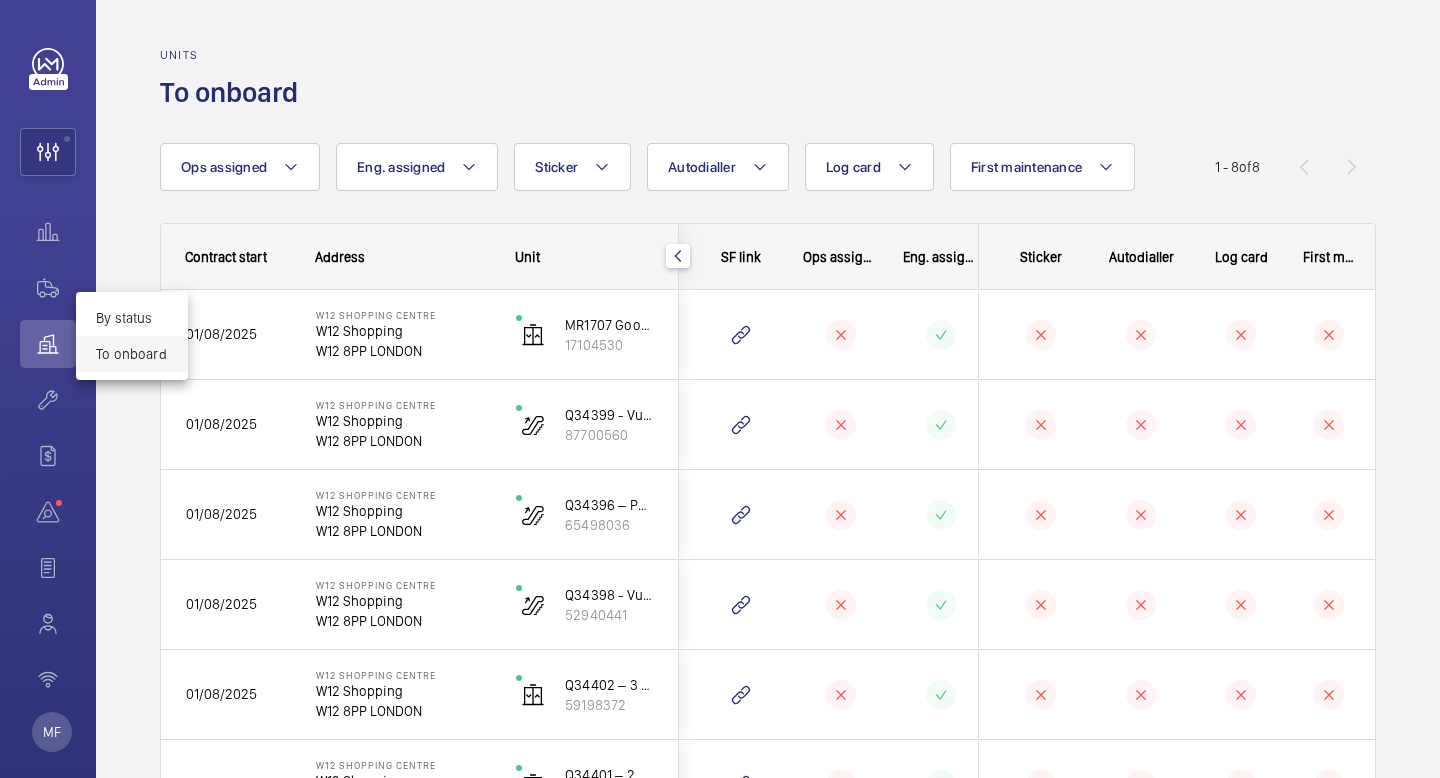 click at bounding box center (720, 389) 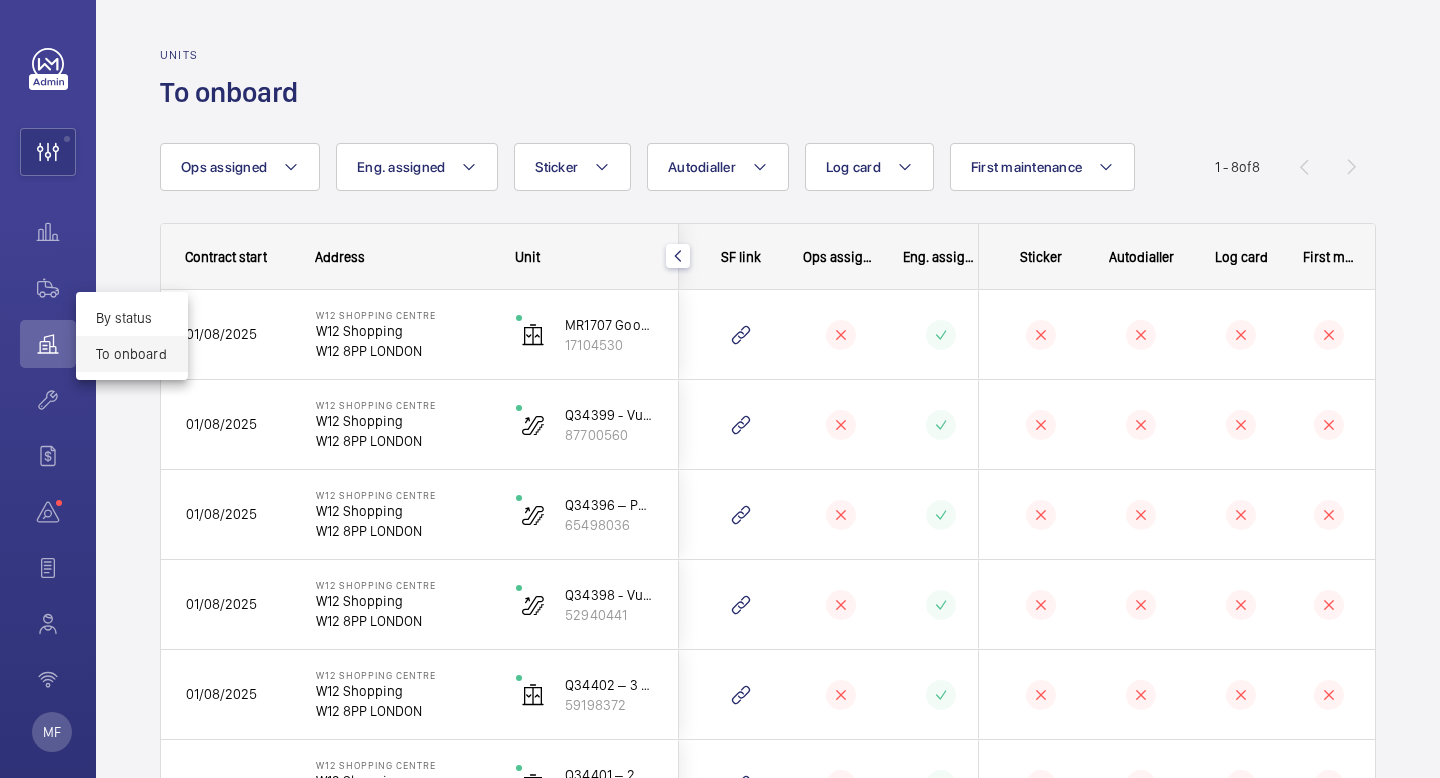 click on "To onboard" at bounding box center (132, 354) 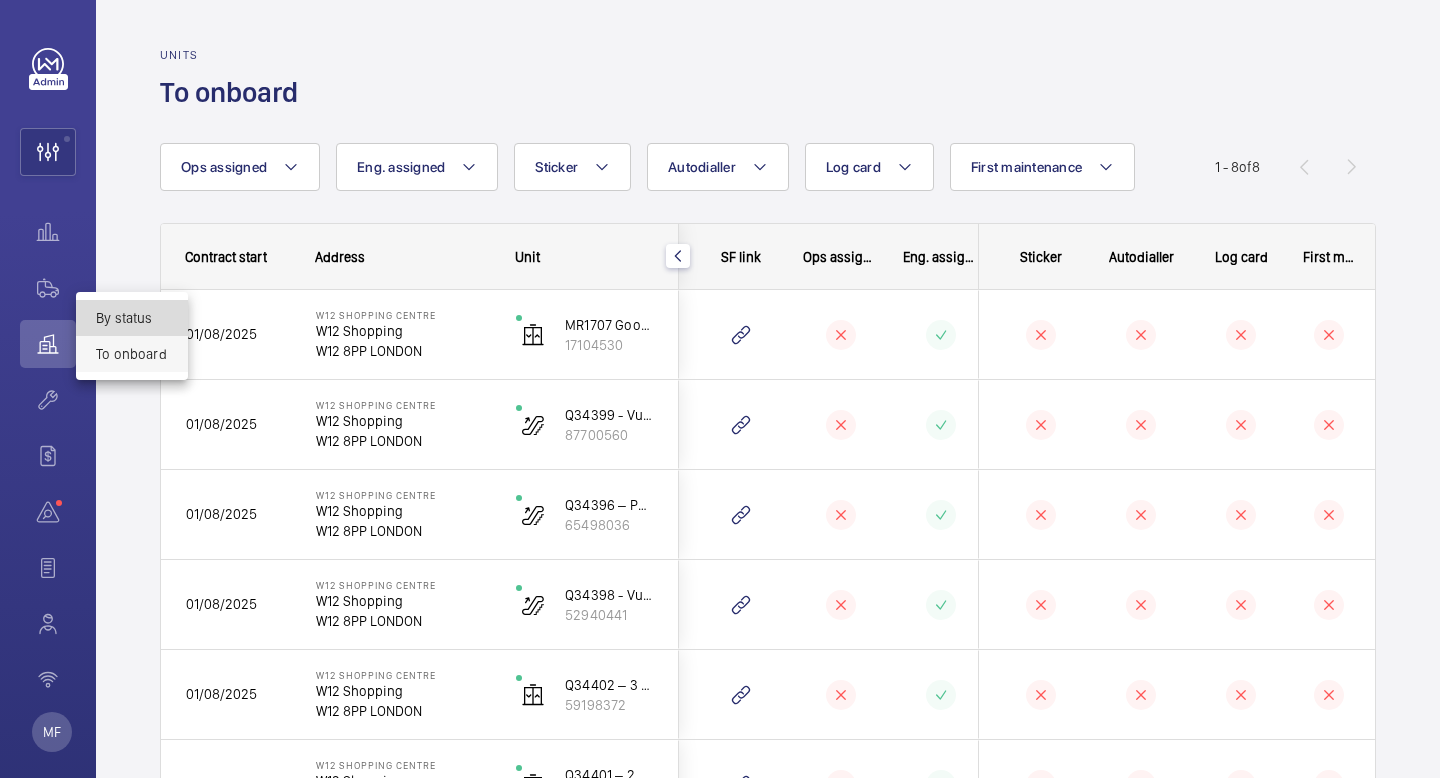 click on "By status" at bounding box center [132, 318] 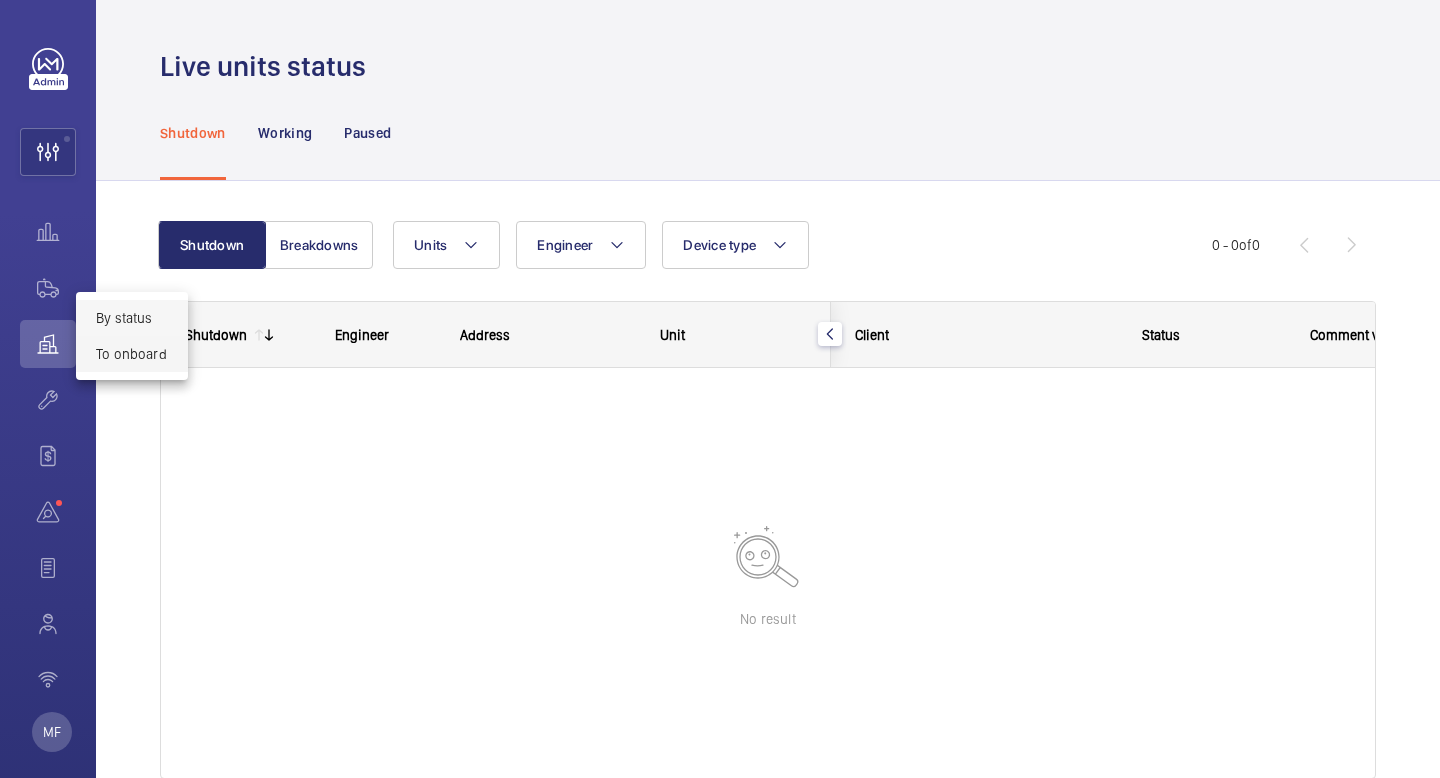 click on "To onboard" at bounding box center [132, 354] 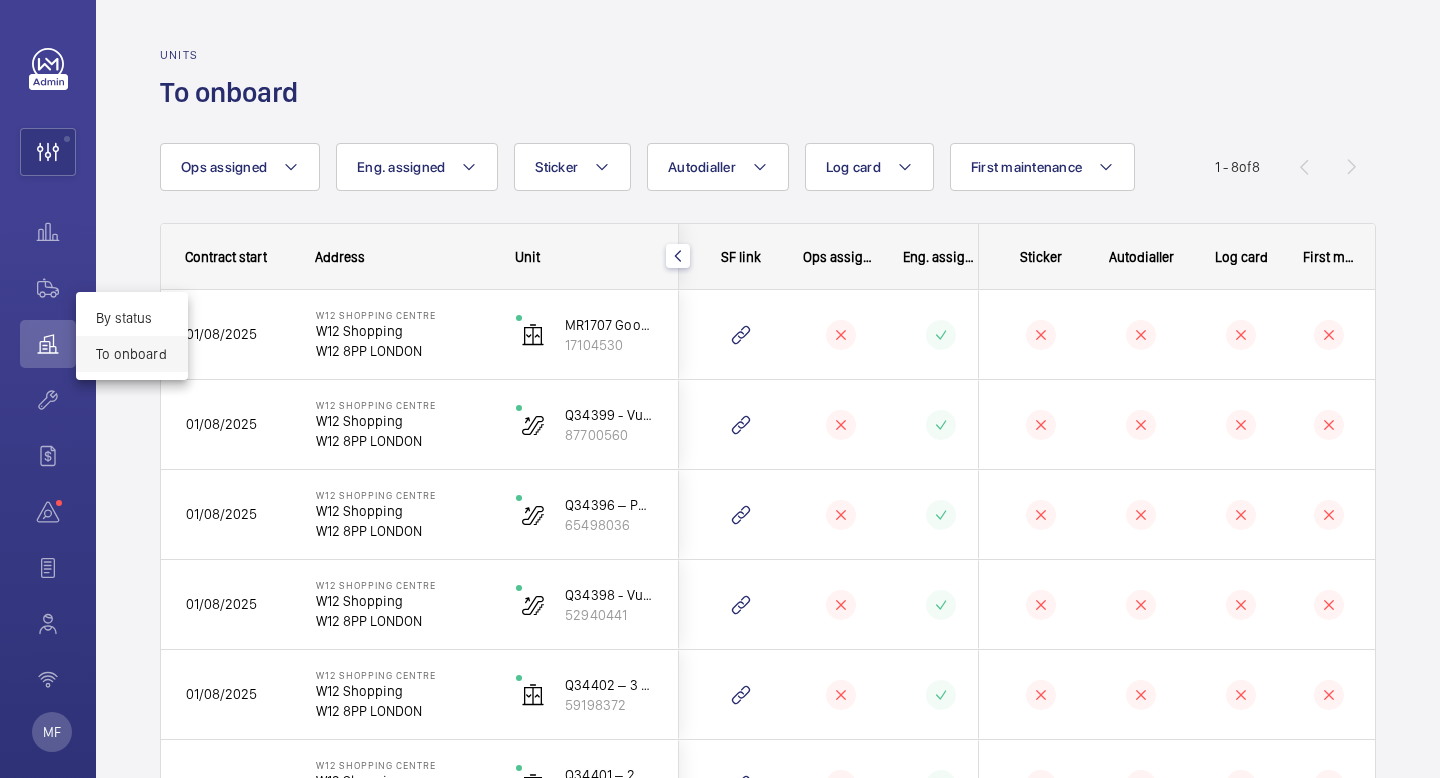 click at bounding box center (720, 389) 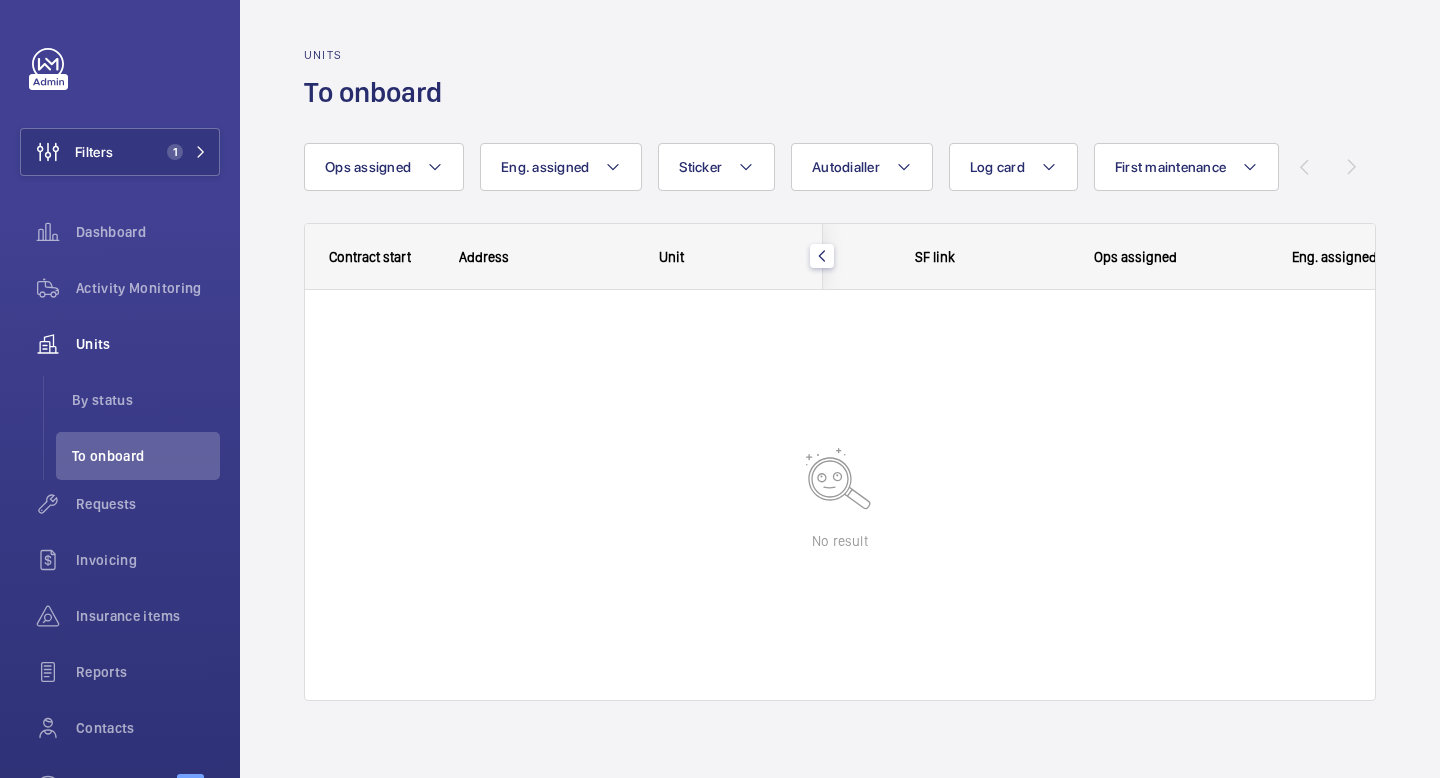 scroll, scrollTop: 0, scrollLeft: 0, axis: both 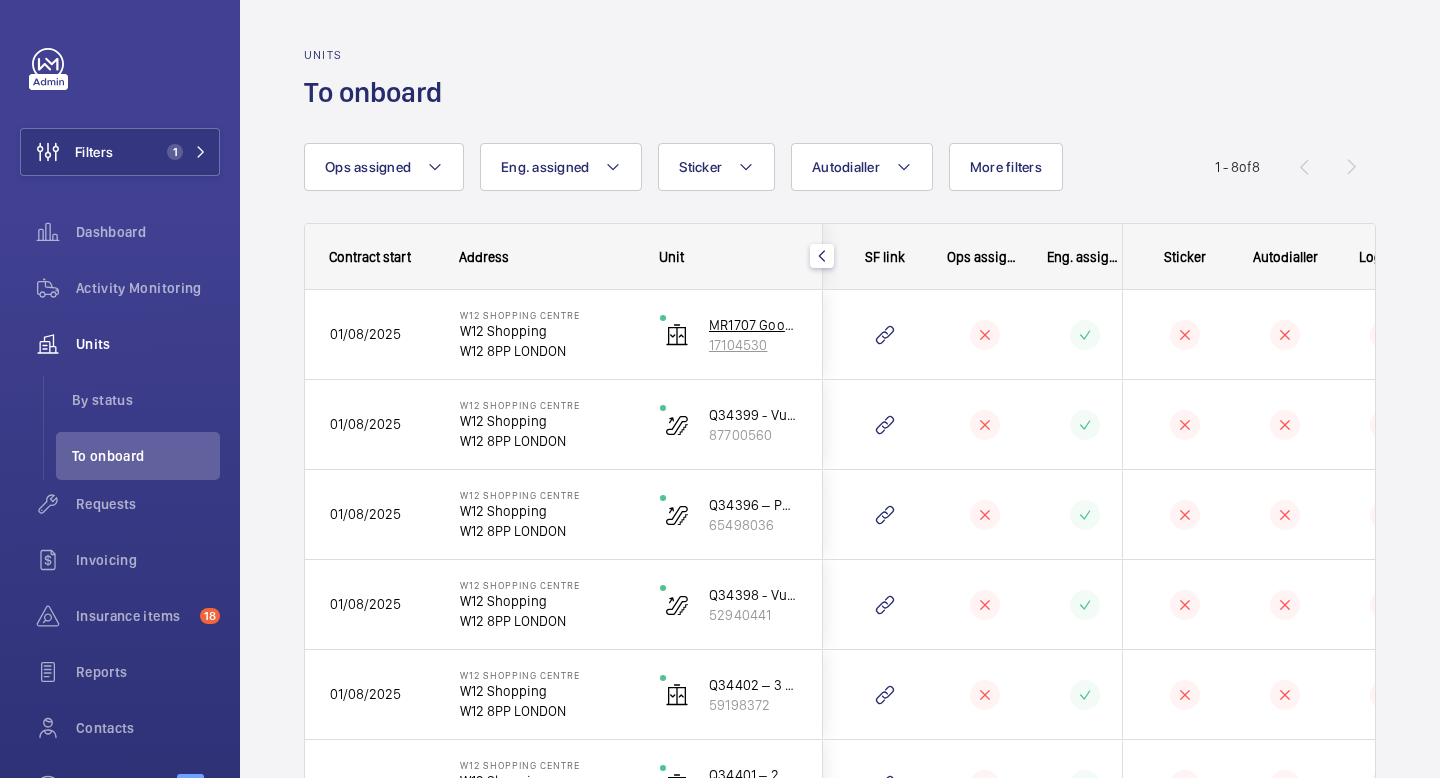 click 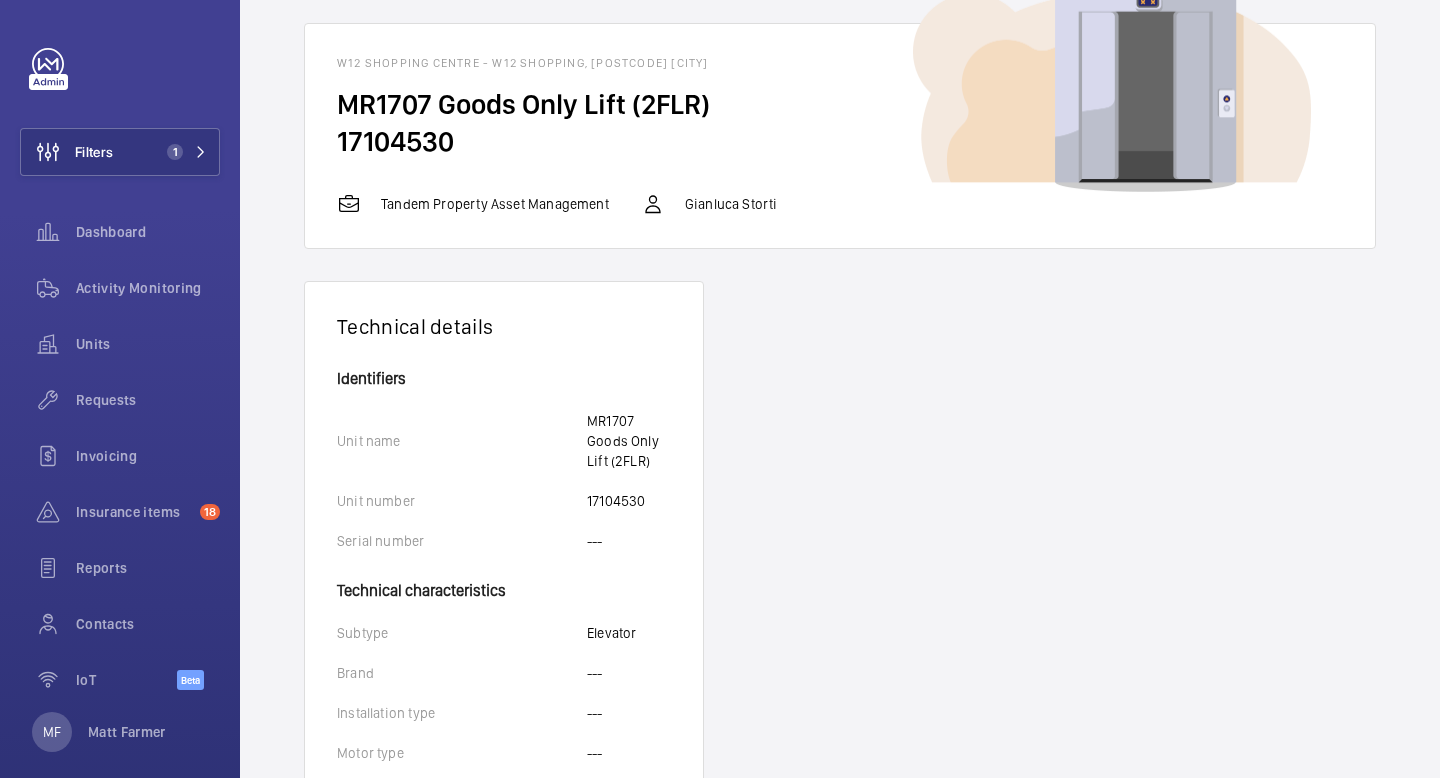 scroll, scrollTop: 0, scrollLeft: 0, axis: both 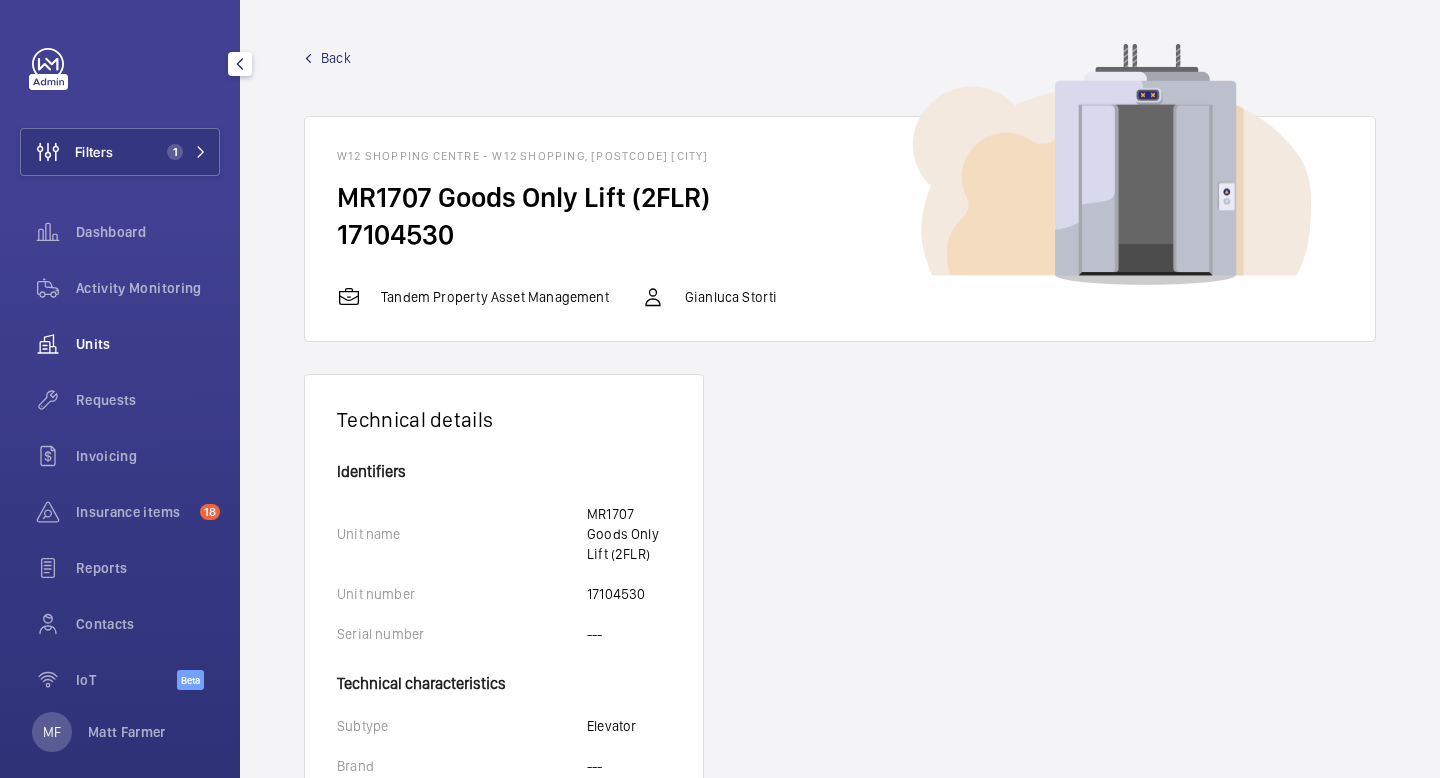 click on "Units" 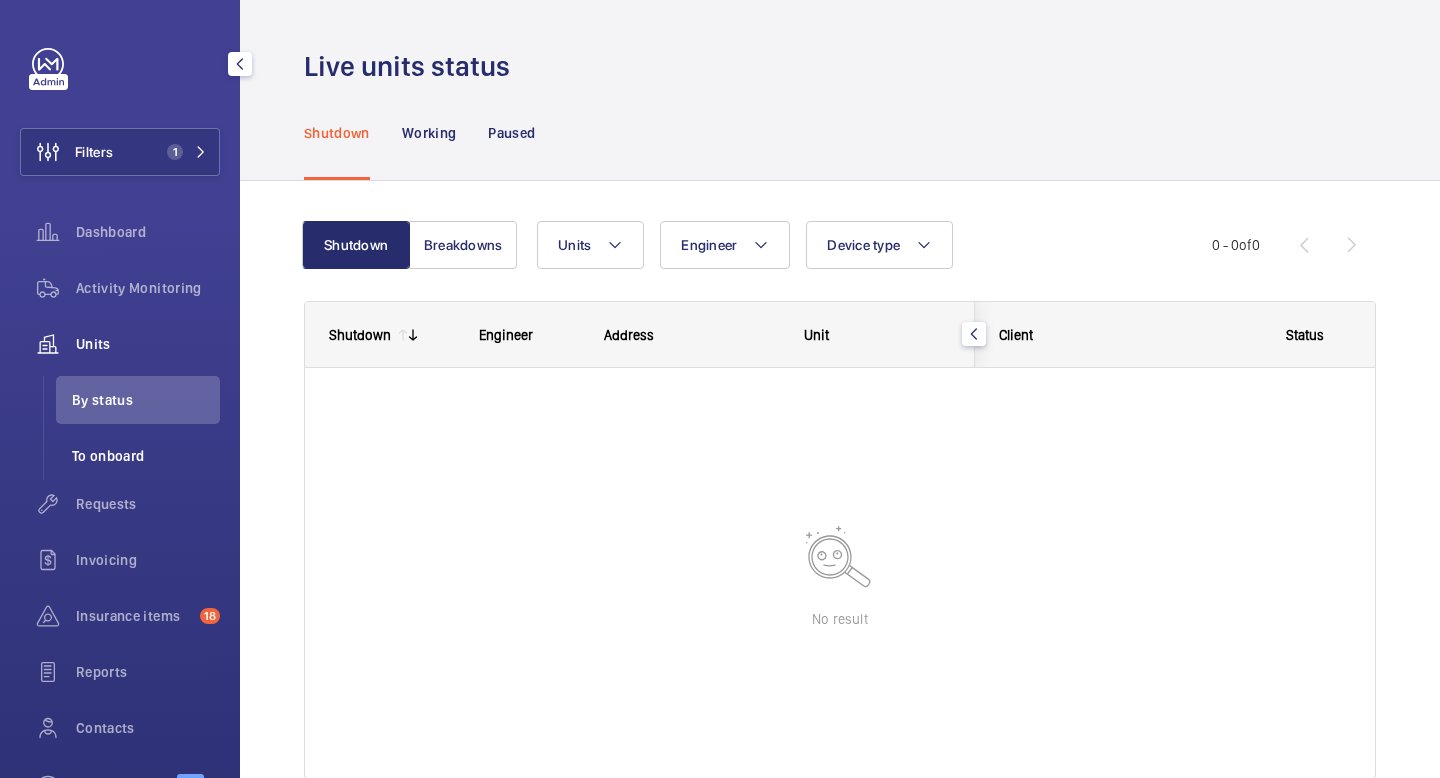click on "To onboard" 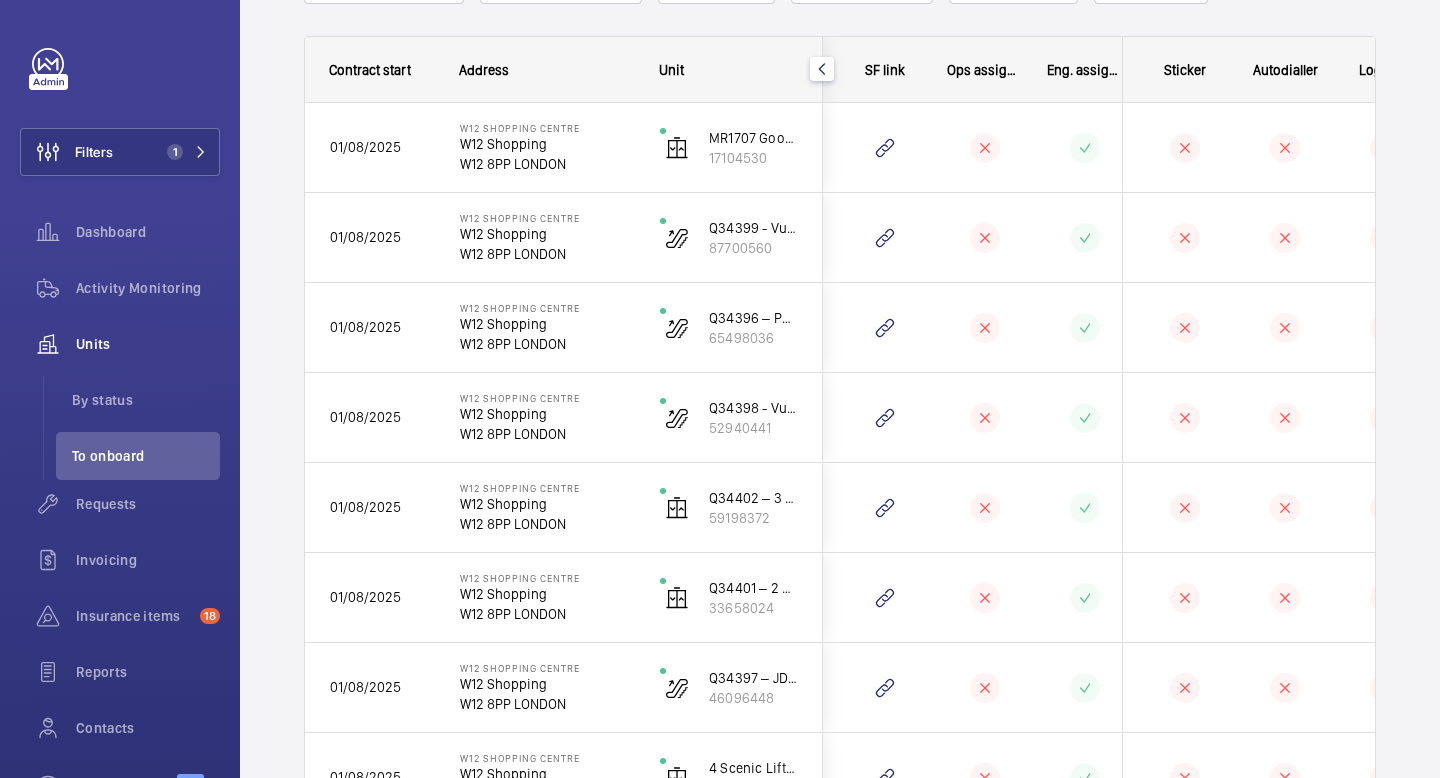 scroll, scrollTop: 228, scrollLeft: 0, axis: vertical 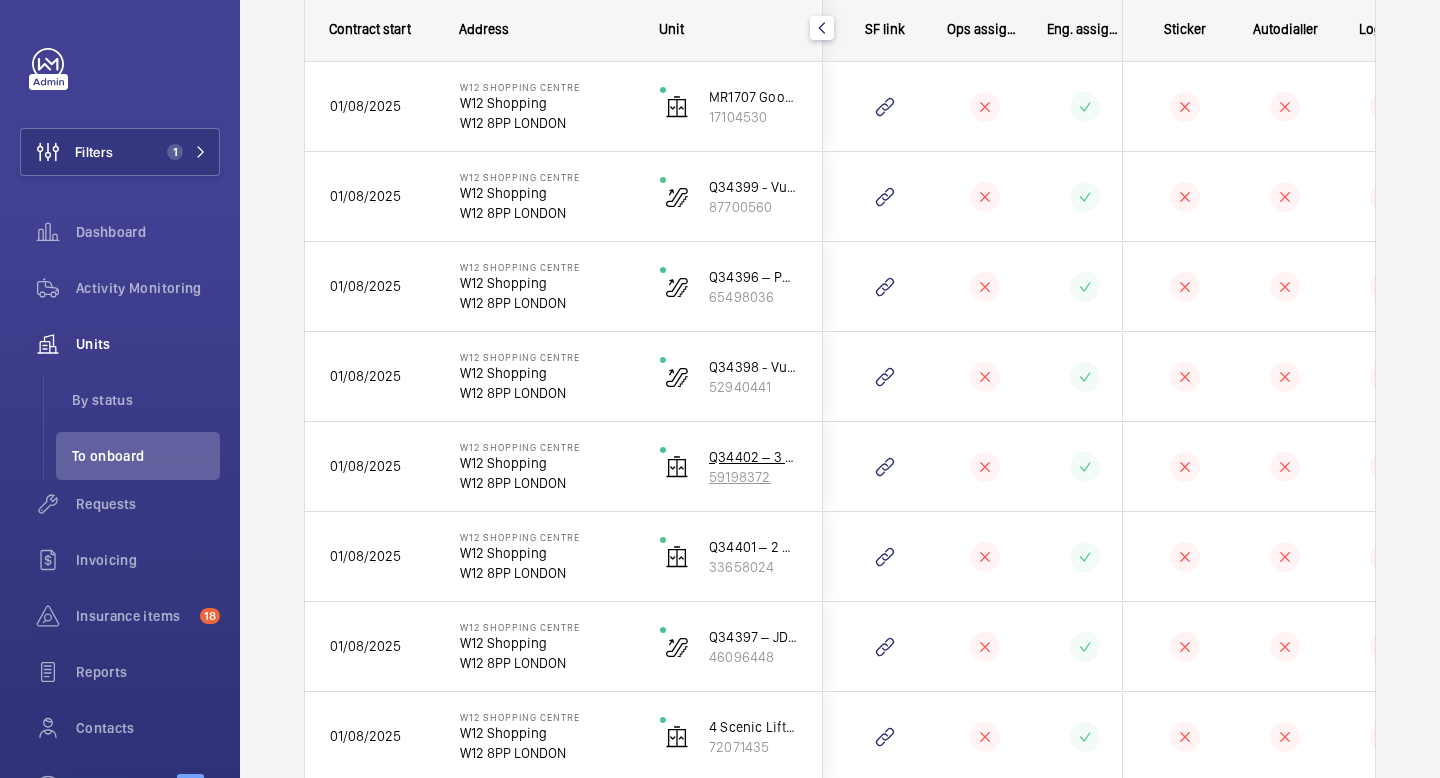click 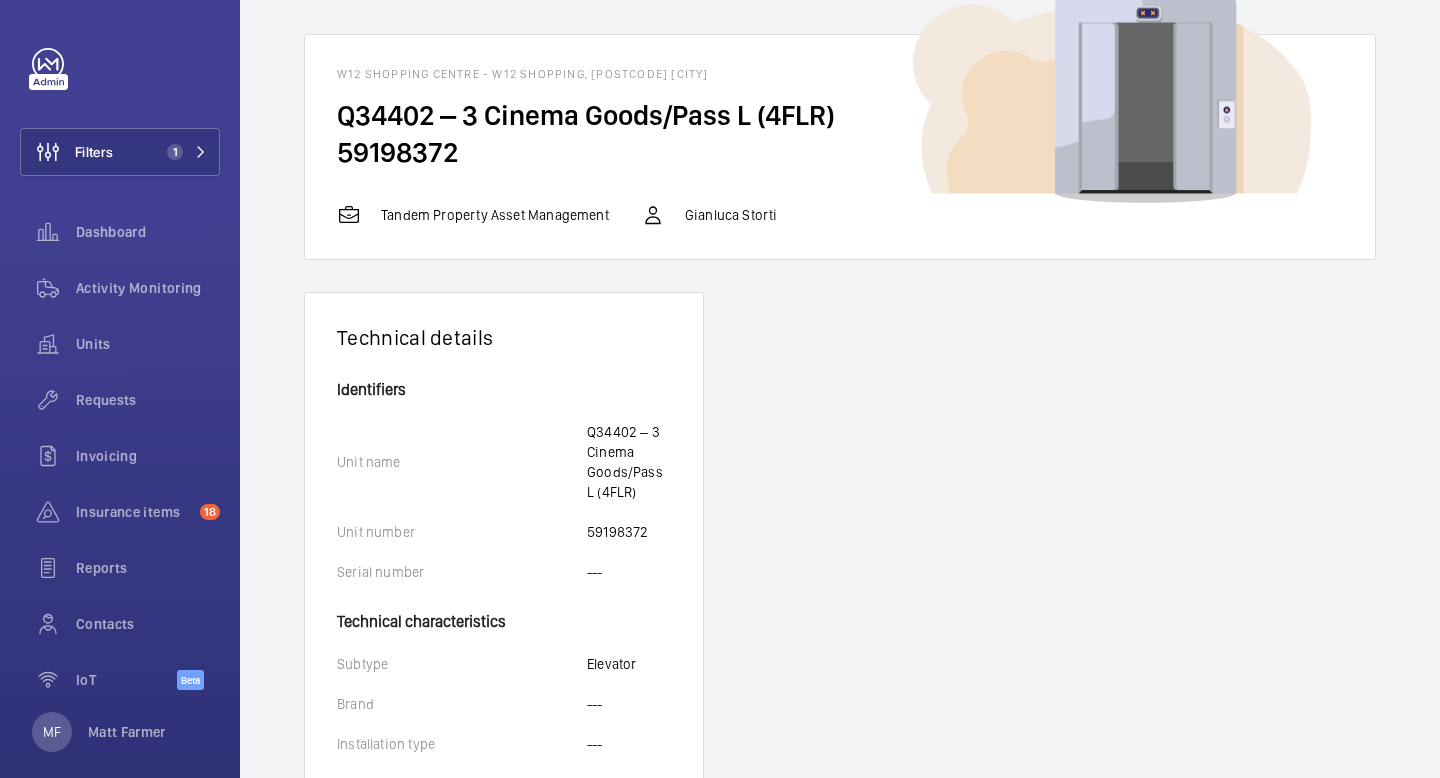 scroll, scrollTop: 0, scrollLeft: 0, axis: both 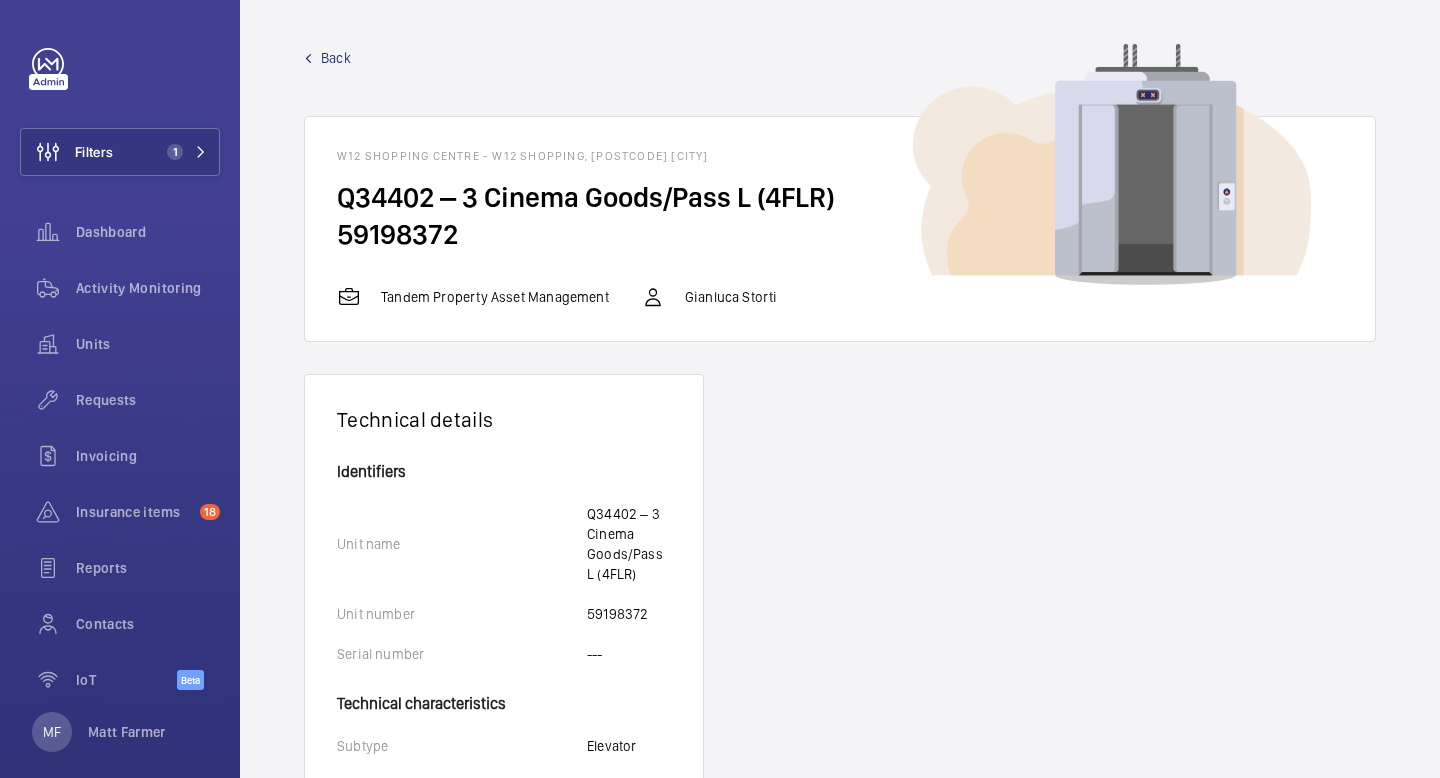 click on "Back" 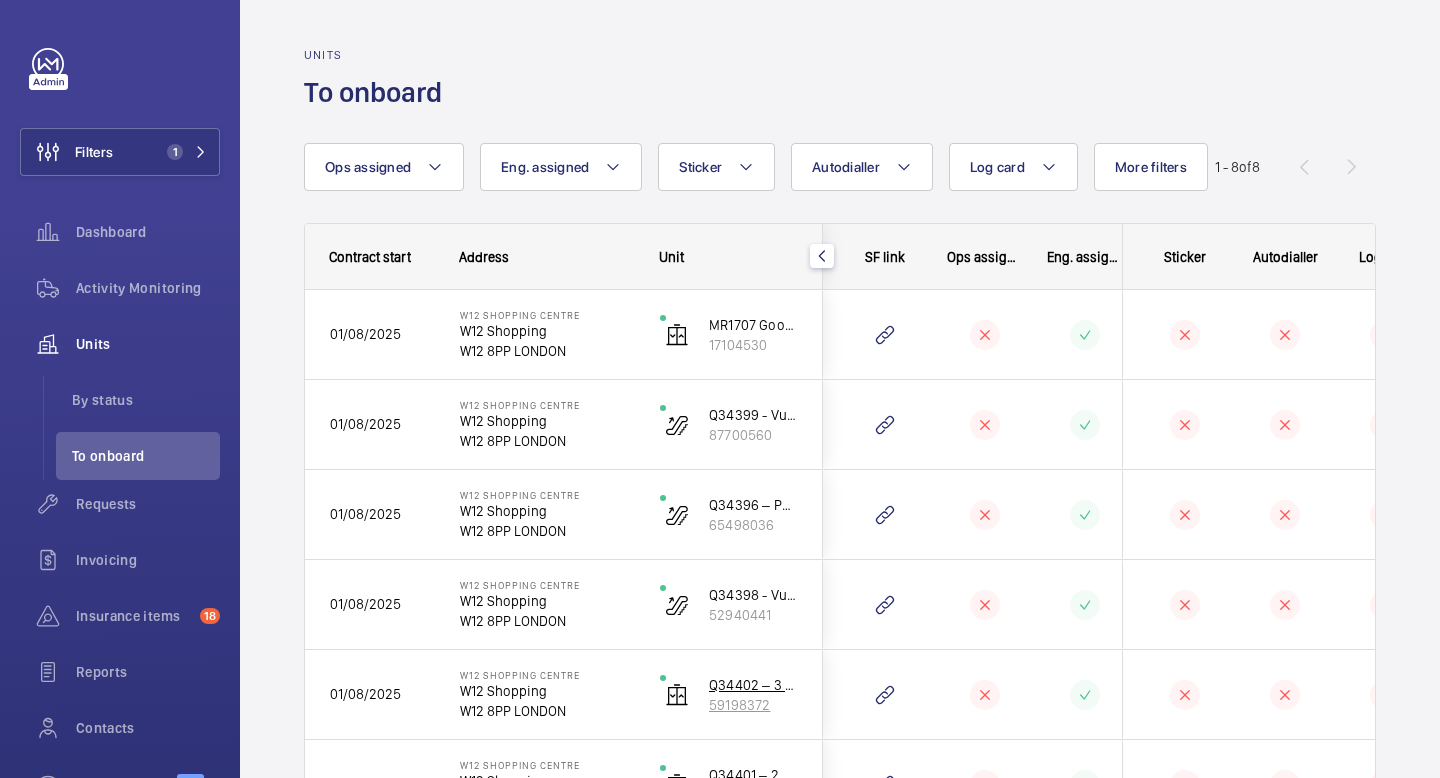 click 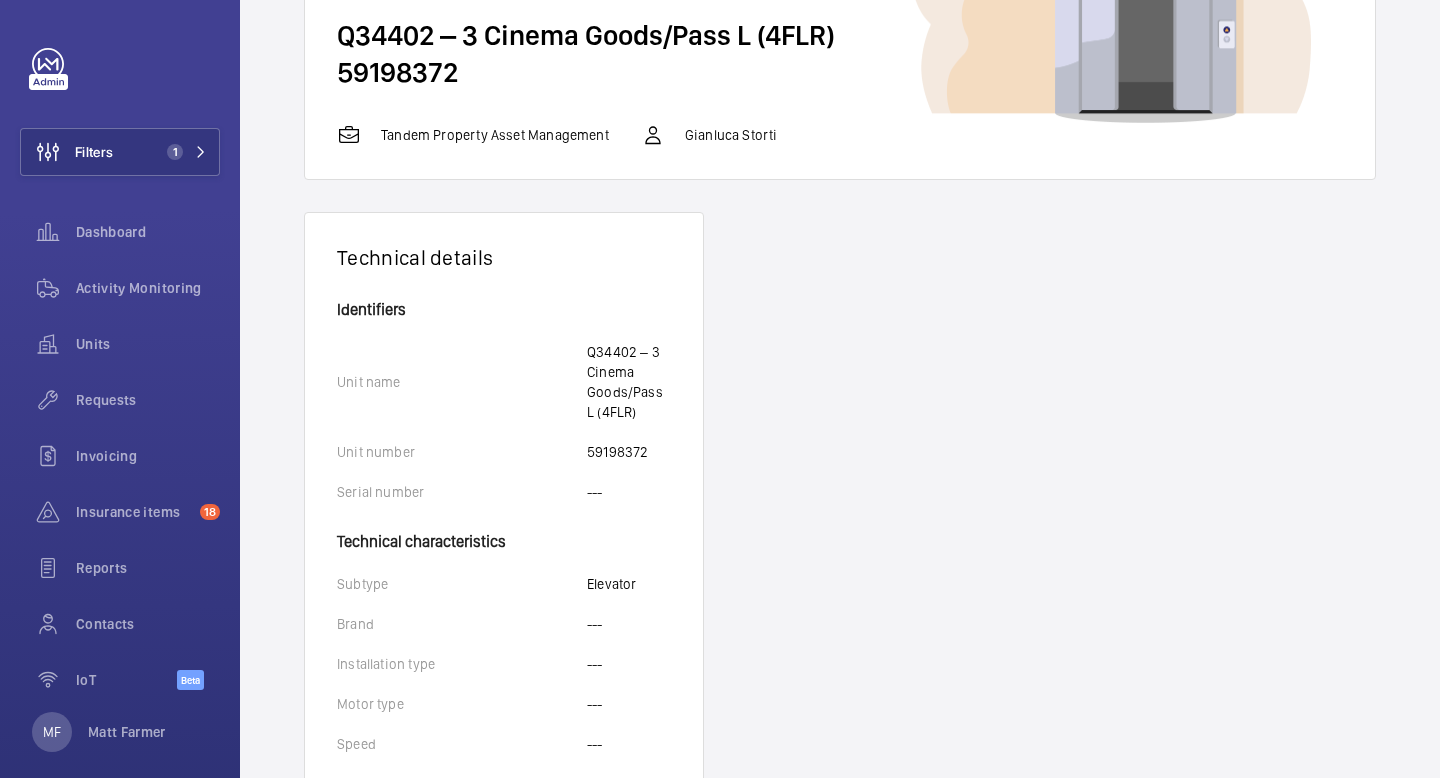 scroll, scrollTop: 0, scrollLeft: 0, axis: both 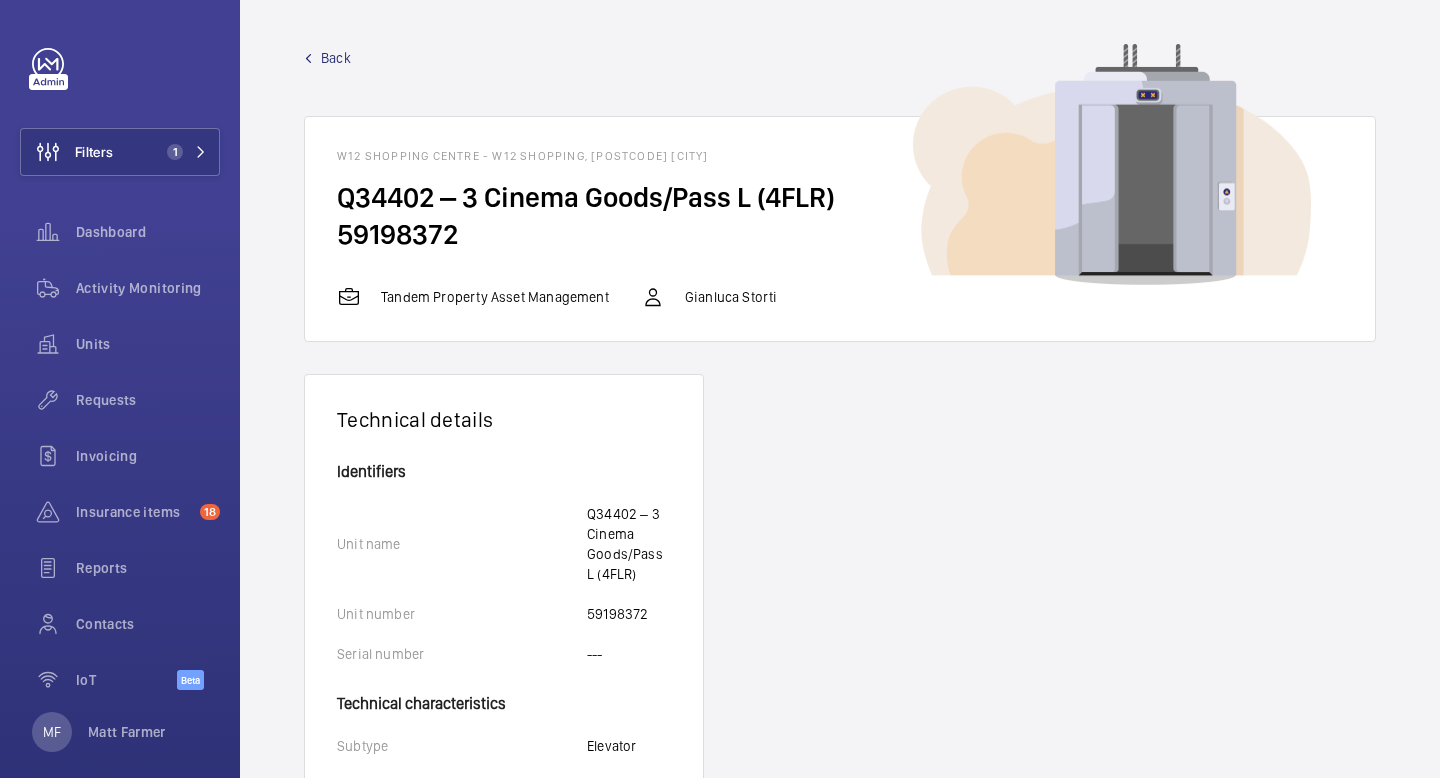 click on "Back  W12 Shopping Centre - W12 Shopping, W12 8PP LONDON  Q34402 – 3 Cinema Goods/Pass L (4FLR)  59198372   Tandem Property Asset Management   Gianluca Storti" 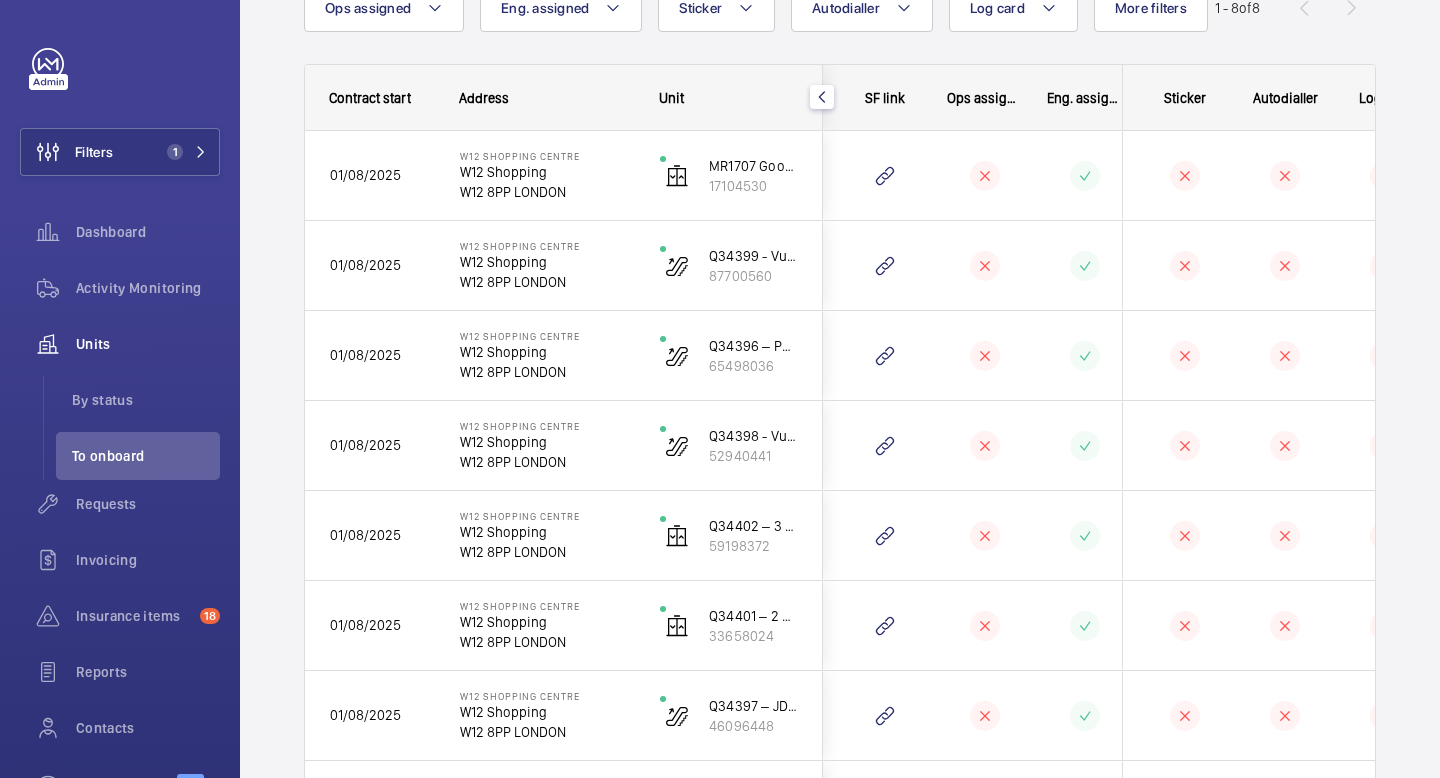 scroll, scrollTop: 0, scrollLeft: 0, axis: both 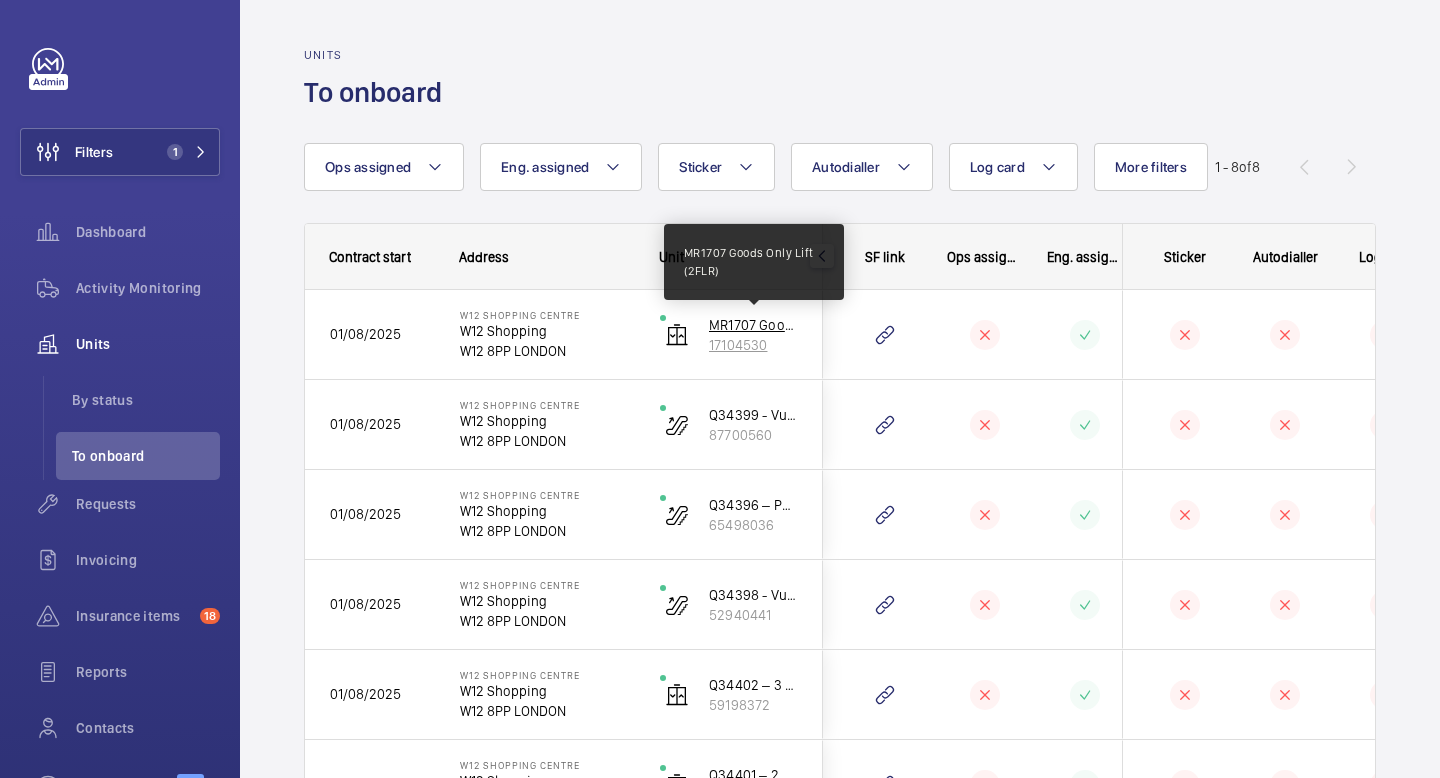 click on "MR1707  Goods Only Lift (2FLR)" 